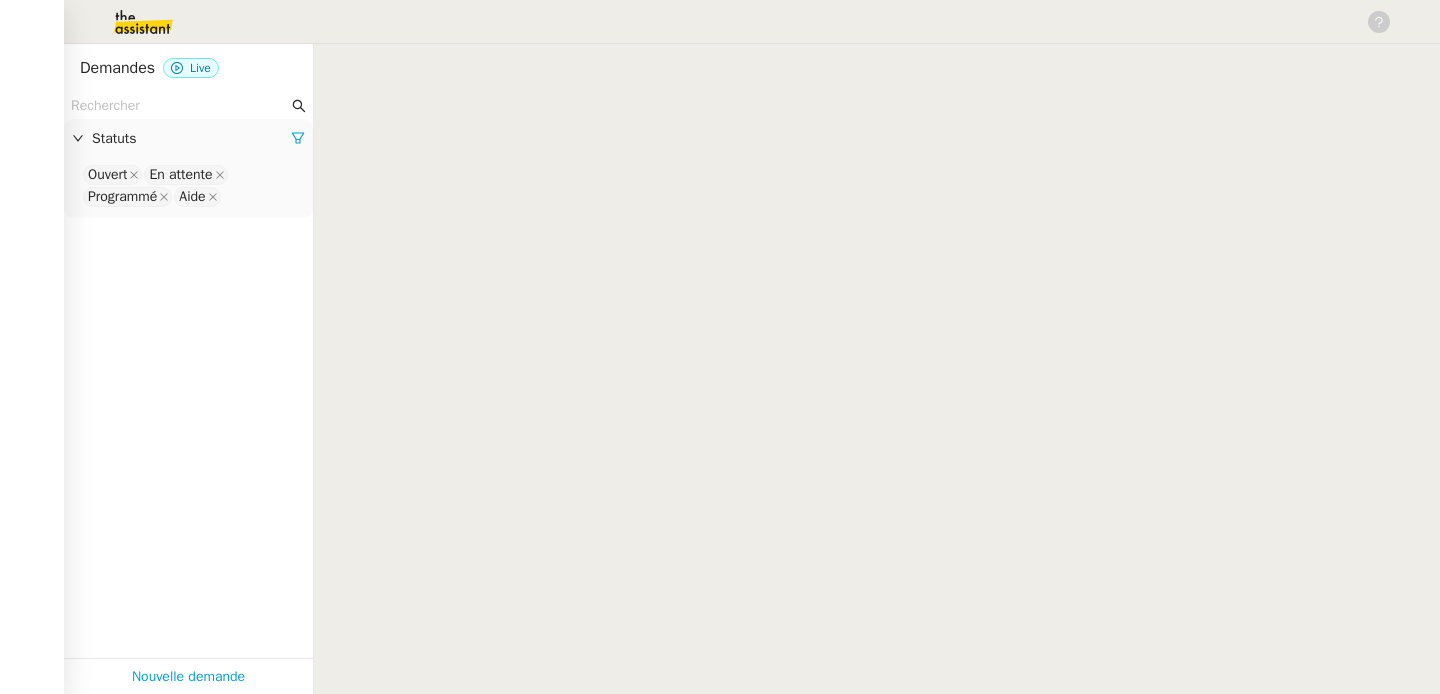 scroll, scrollTop: 0, scrollLeft: 0, axis: both 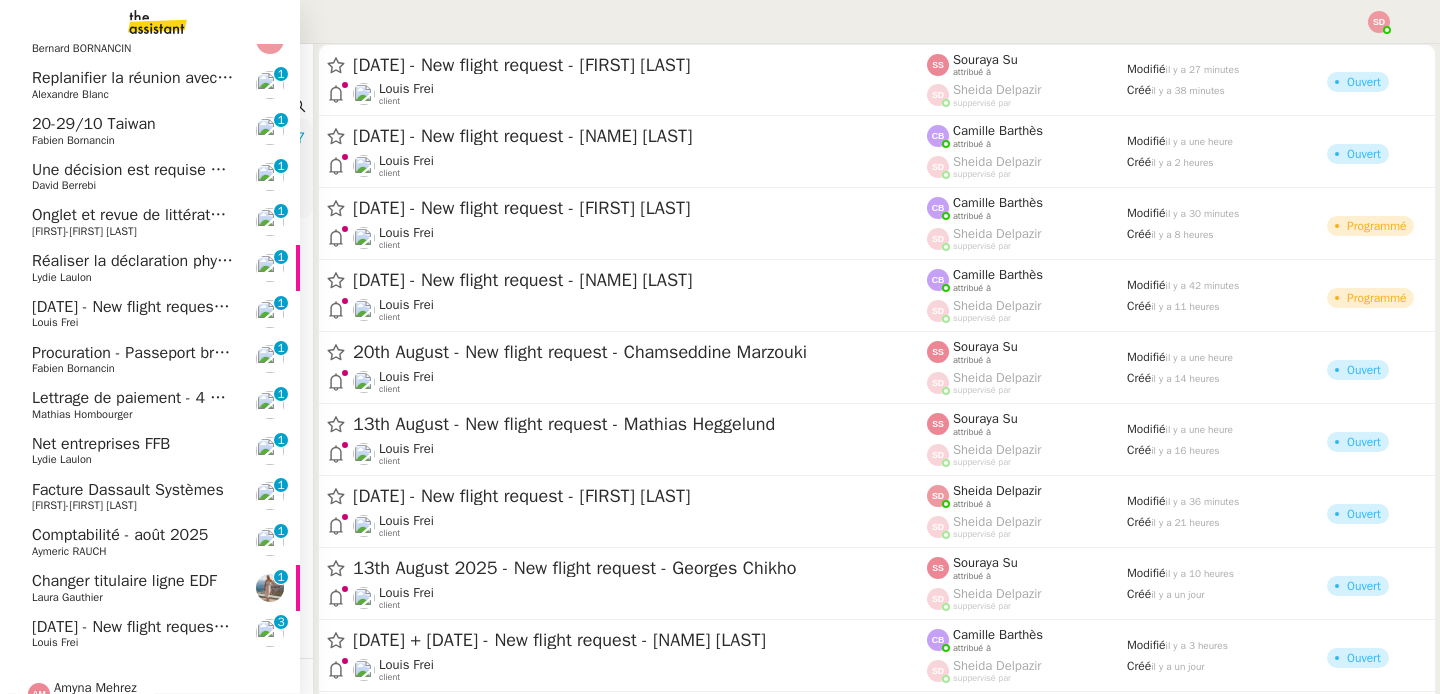 click on "Une décision est requise pour le trajet conforme de M. [LAST] [LAST] (Bureau [DATE] -#[CODE])" 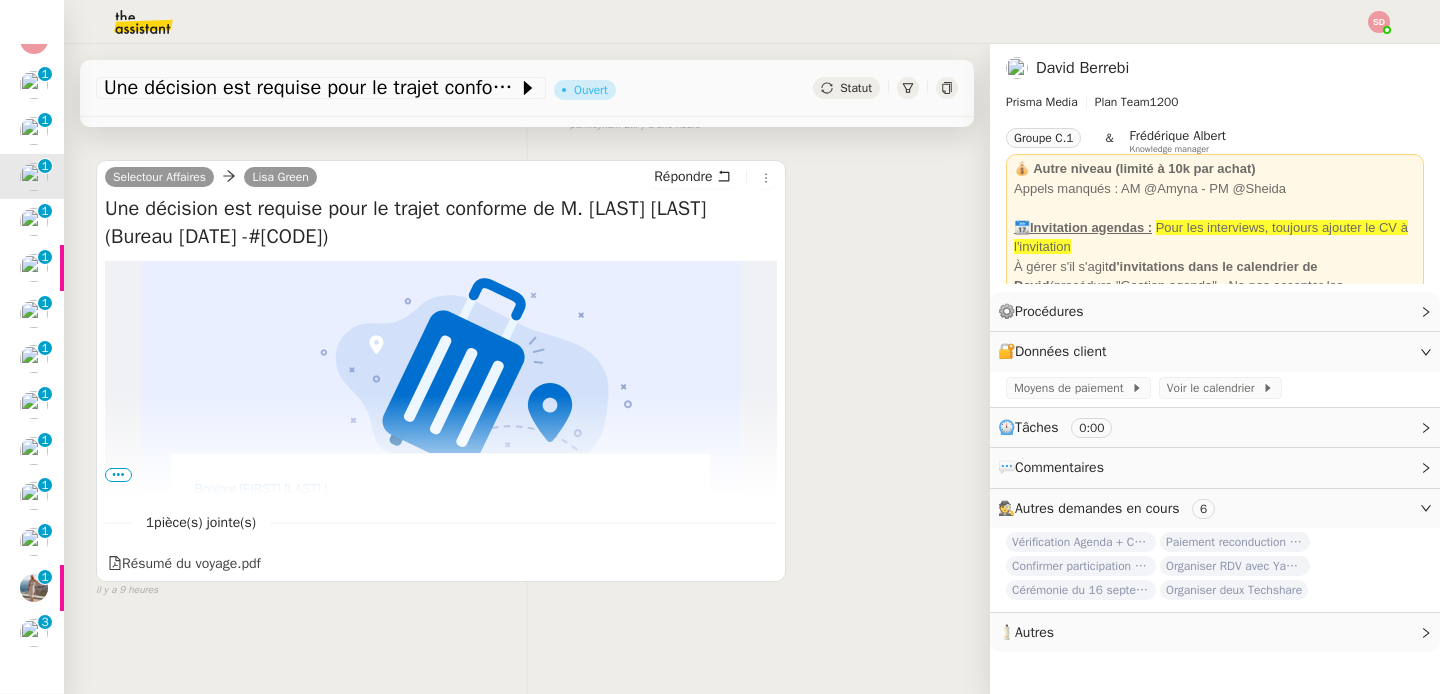scroll, scrollTop: 0, scrollLeft: 0, axis: both 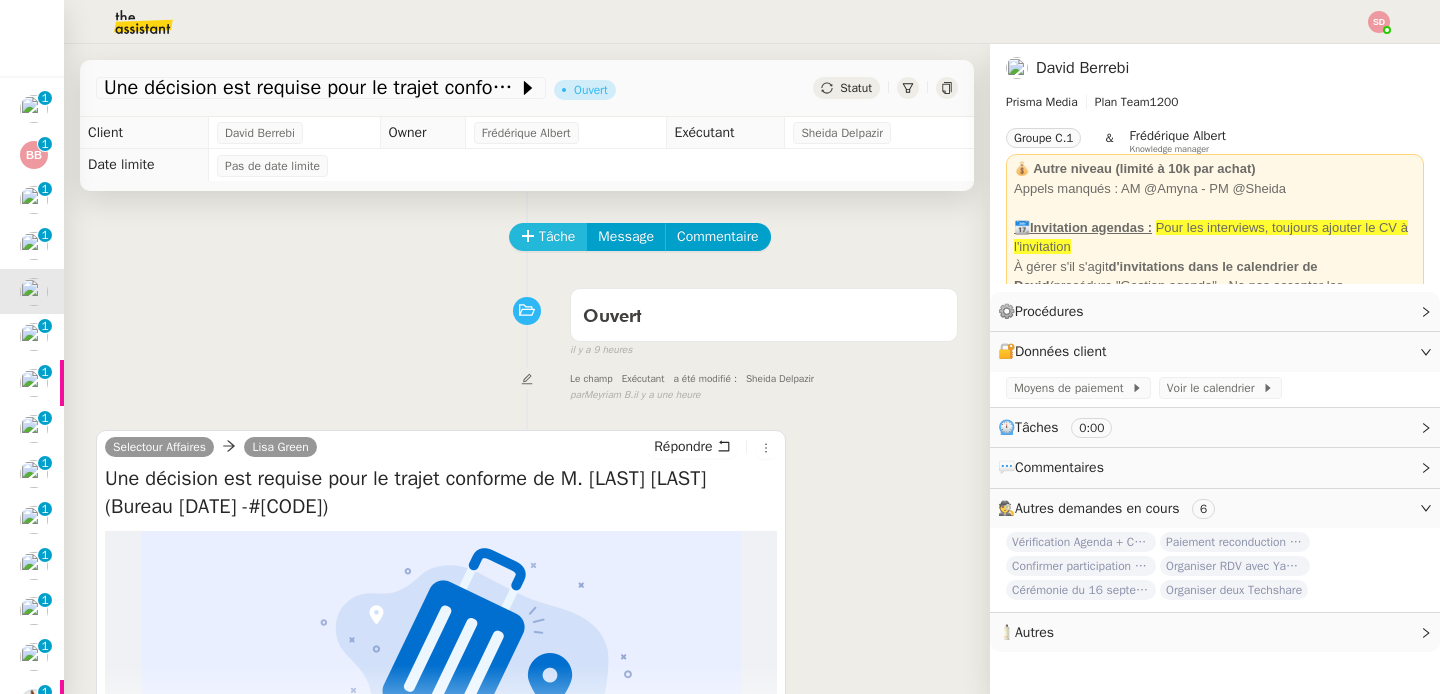 click on "Tâche" 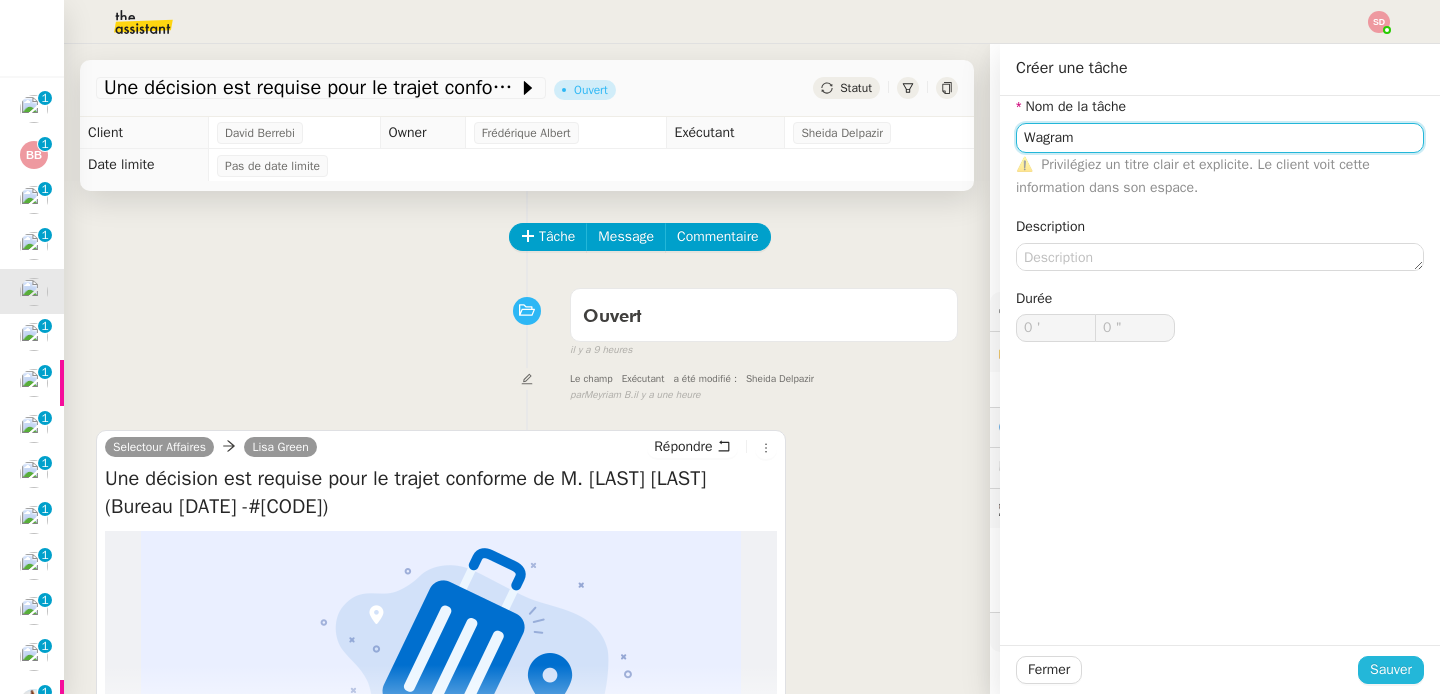 type on "Wagram" 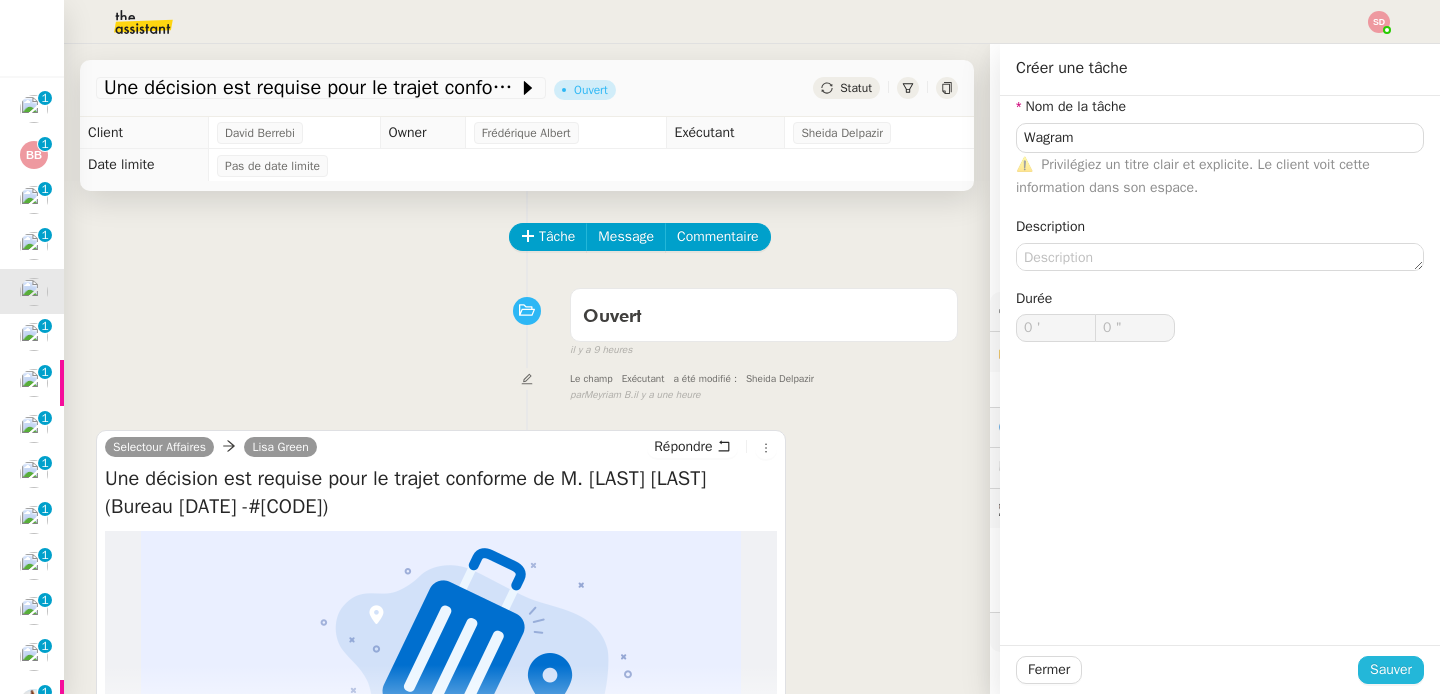 click on "Sauver" 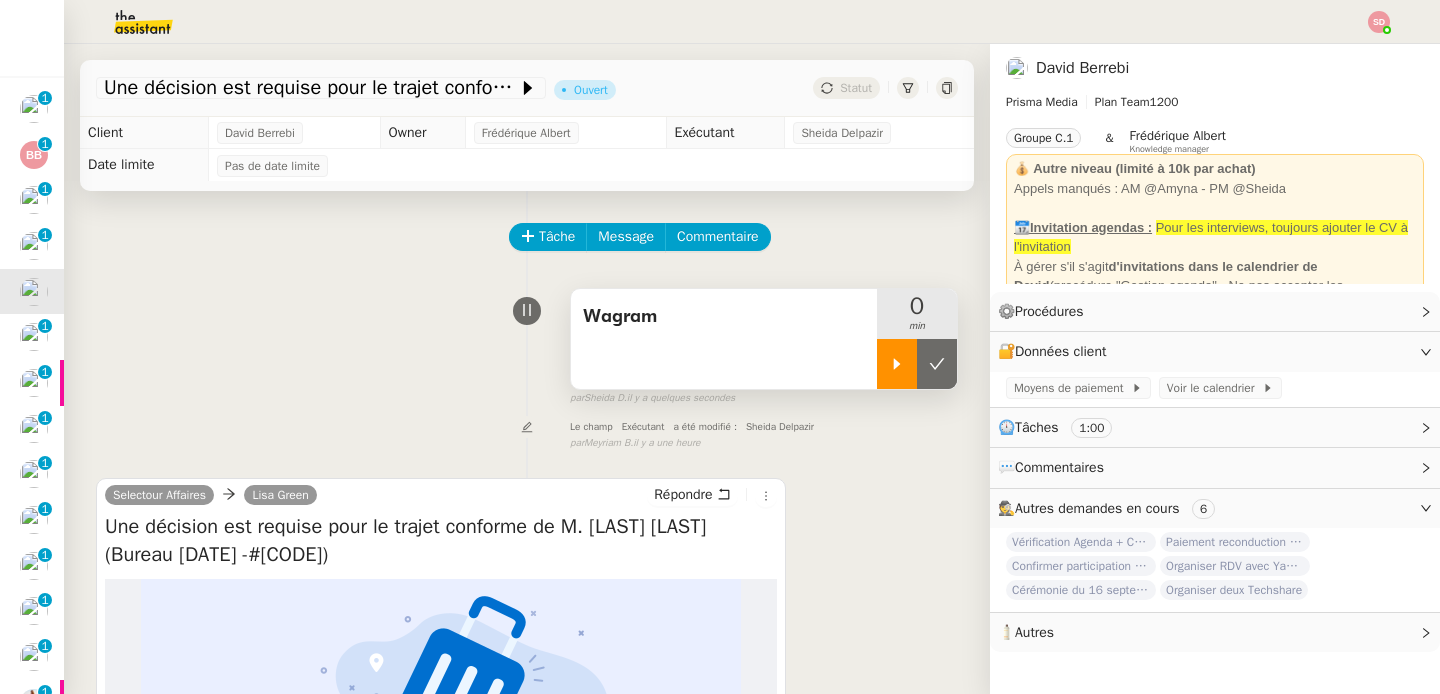 click at bounding box center [897, 364] 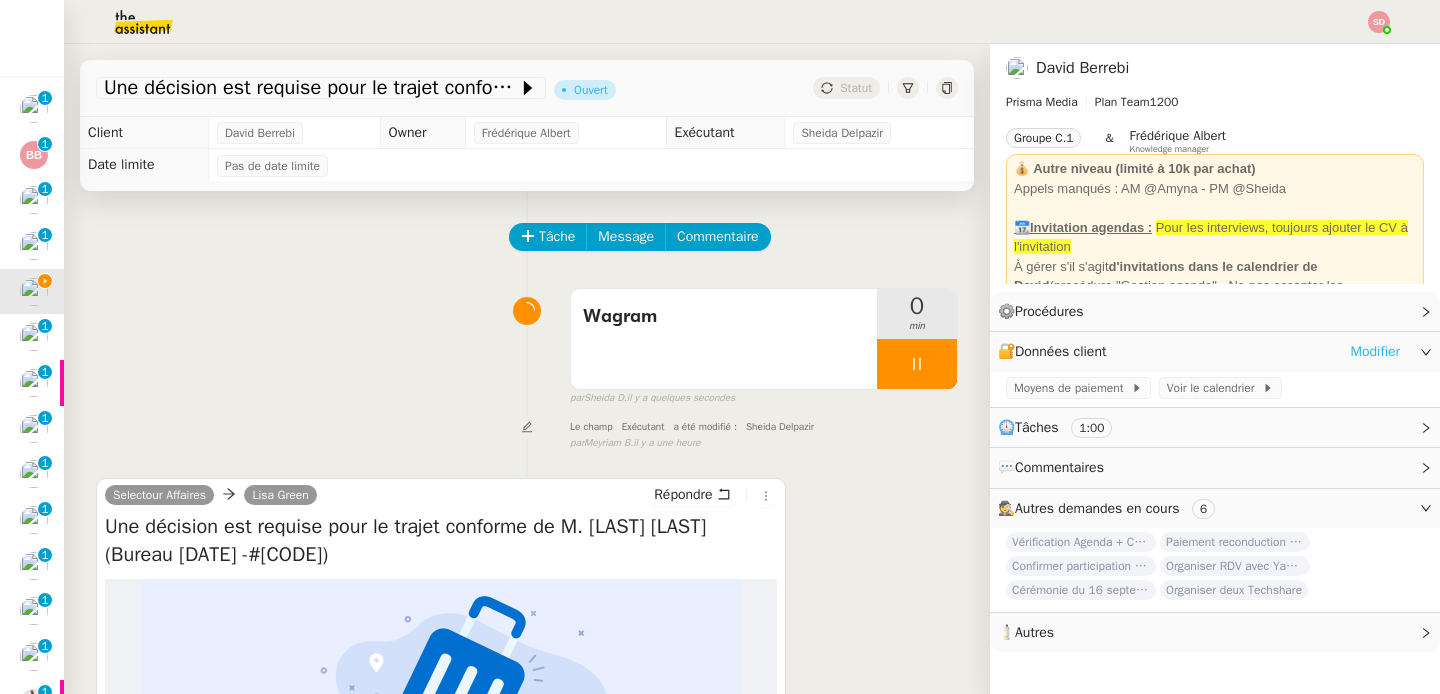 click on "Modifier" 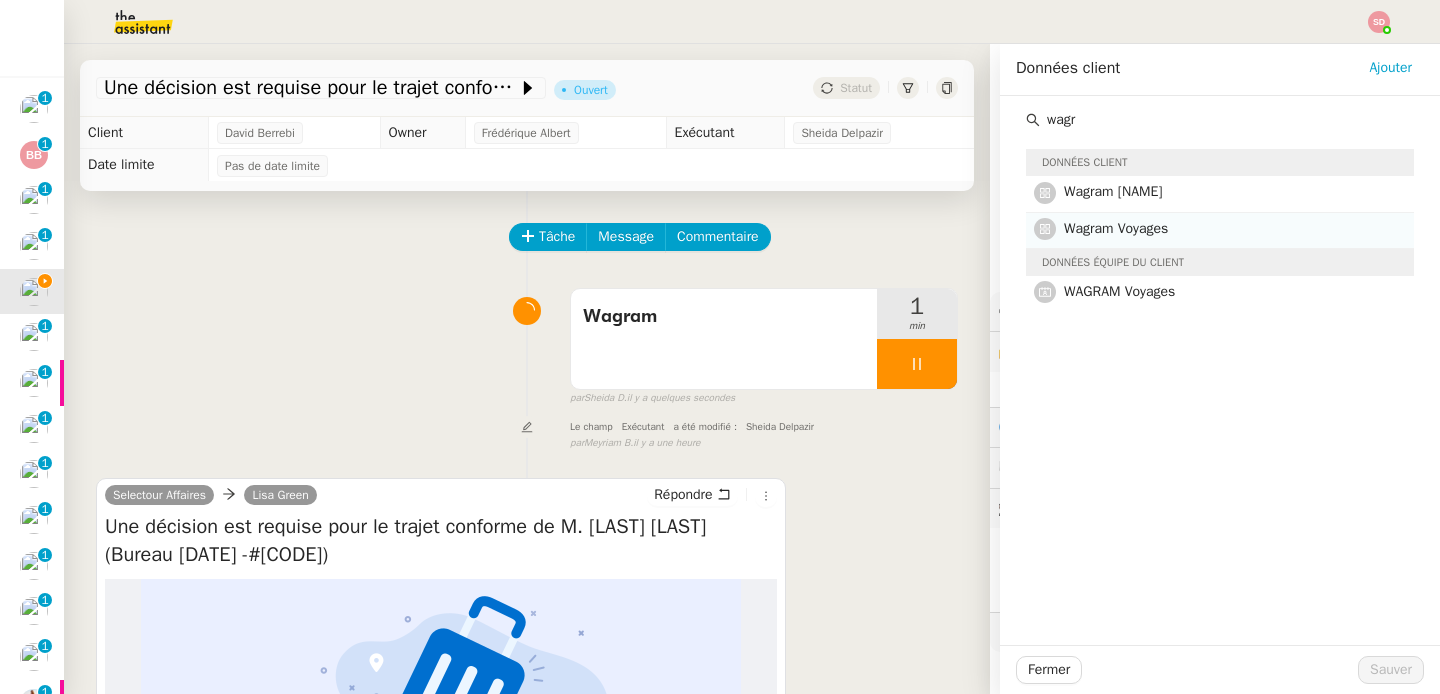 type on "wagr" 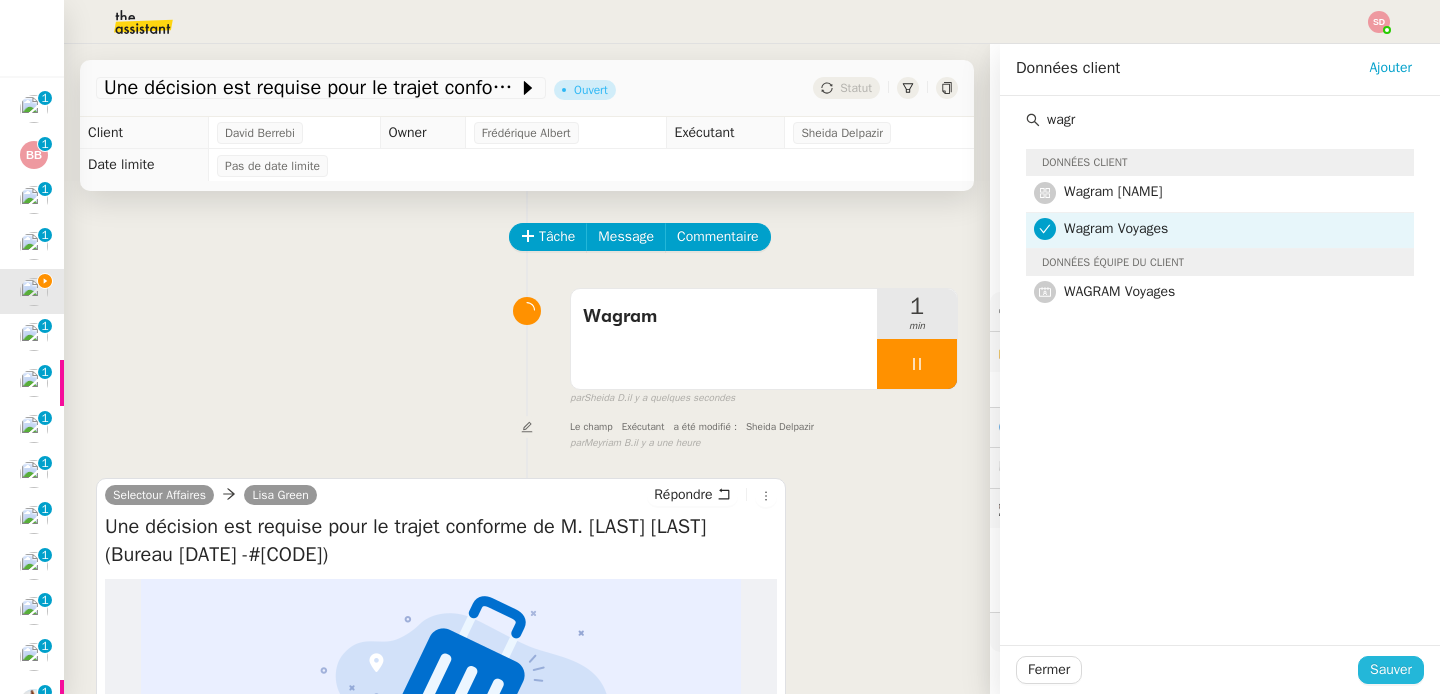 click on "Sauver" 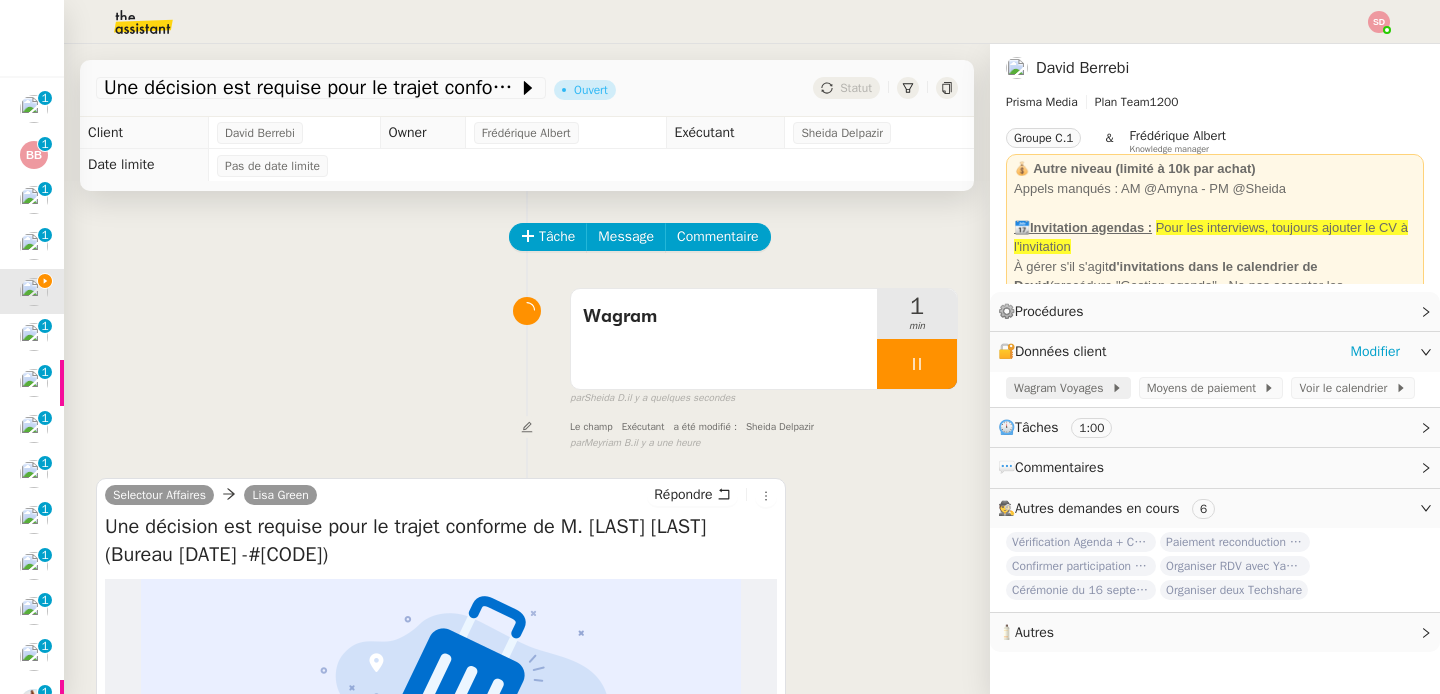 click on "Wagram Voyages" 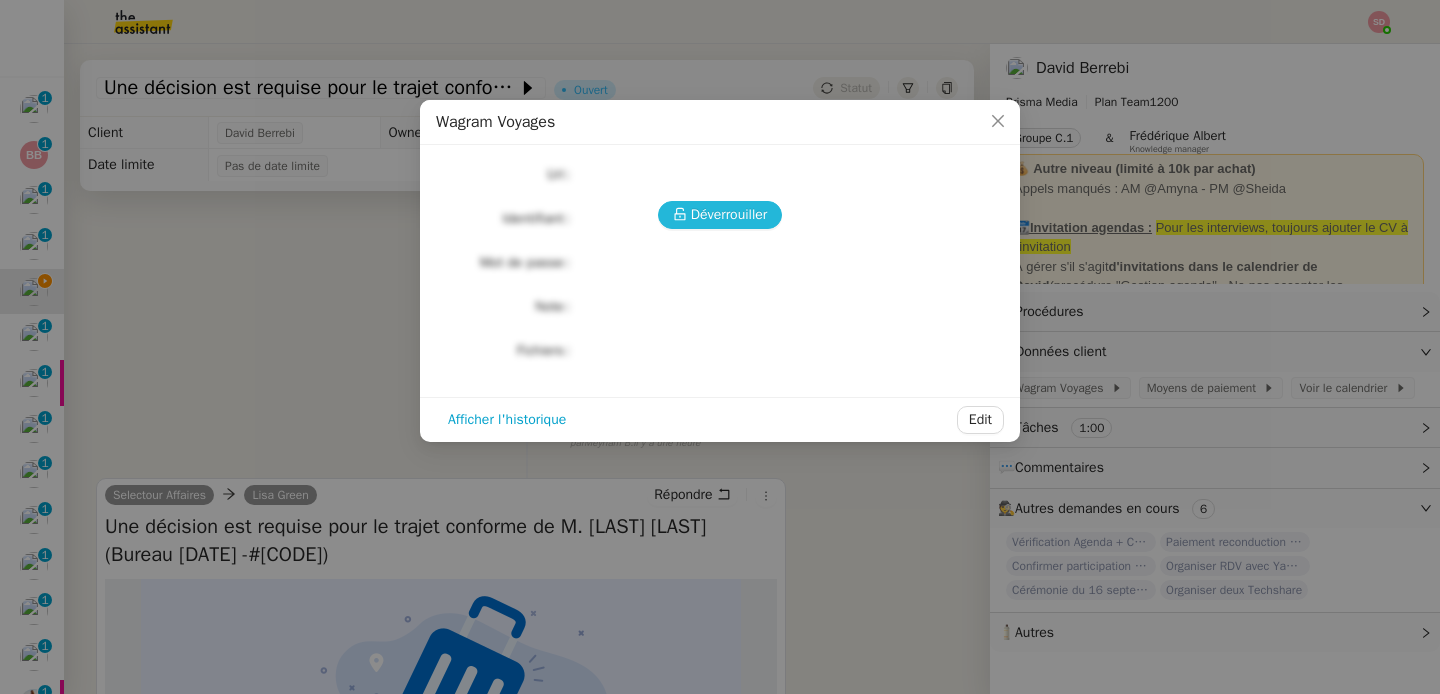 click 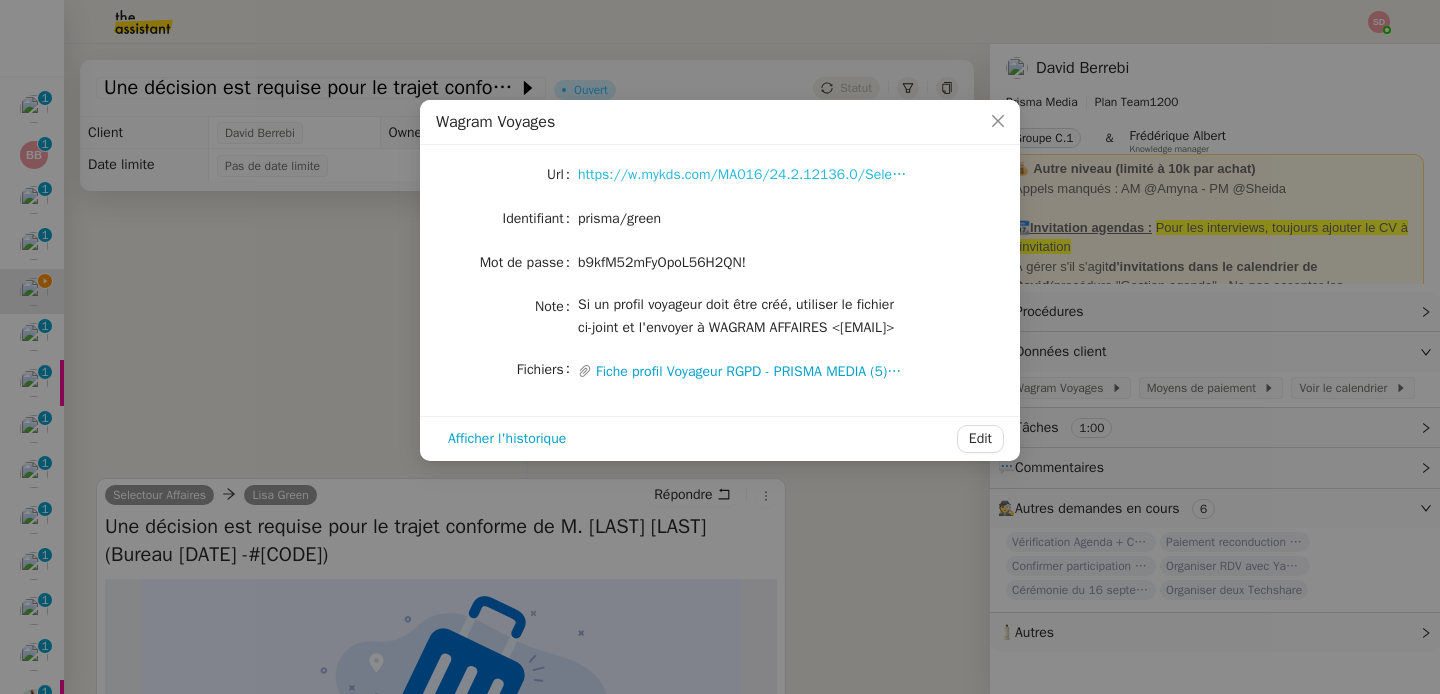 click on "https://w.mykds.com/MA016/24.2.12136.0/SelectourAfat/pages/Logon.aspx" 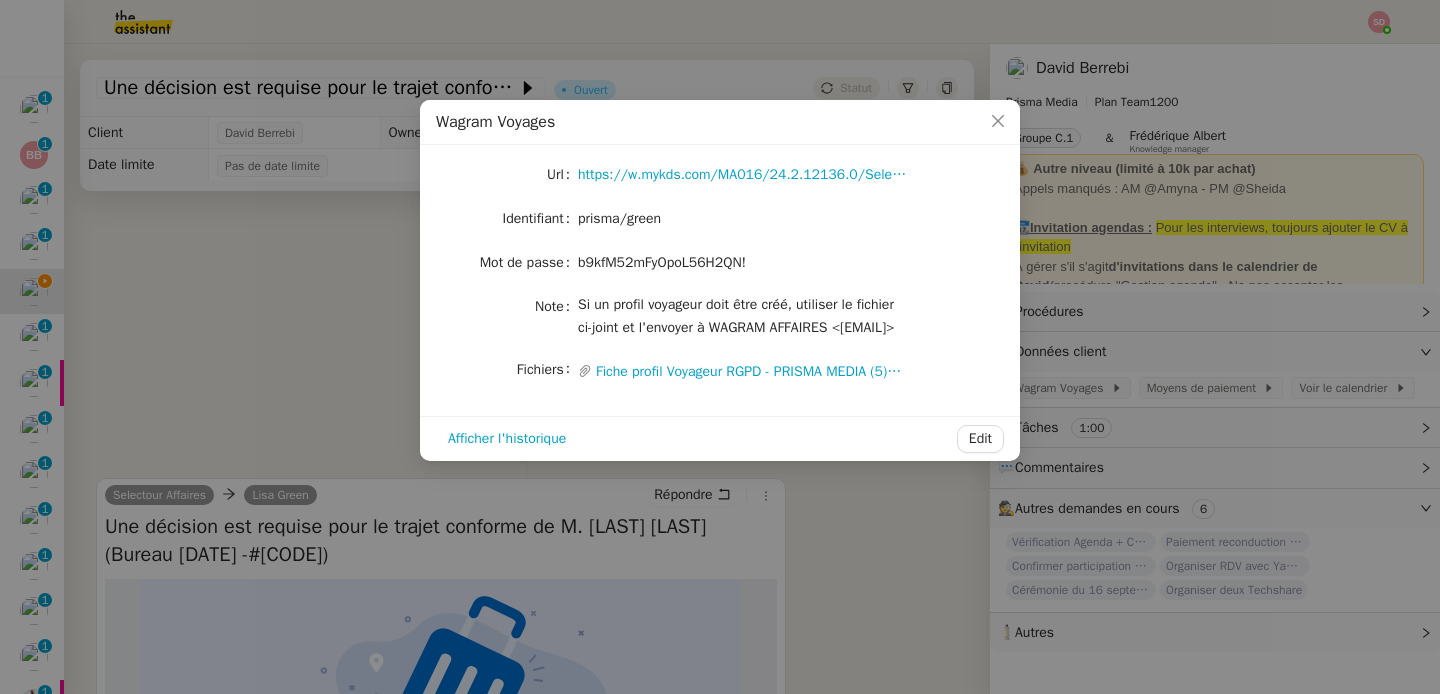 click on "b9kfM52mFyOpoL56H2QN!" 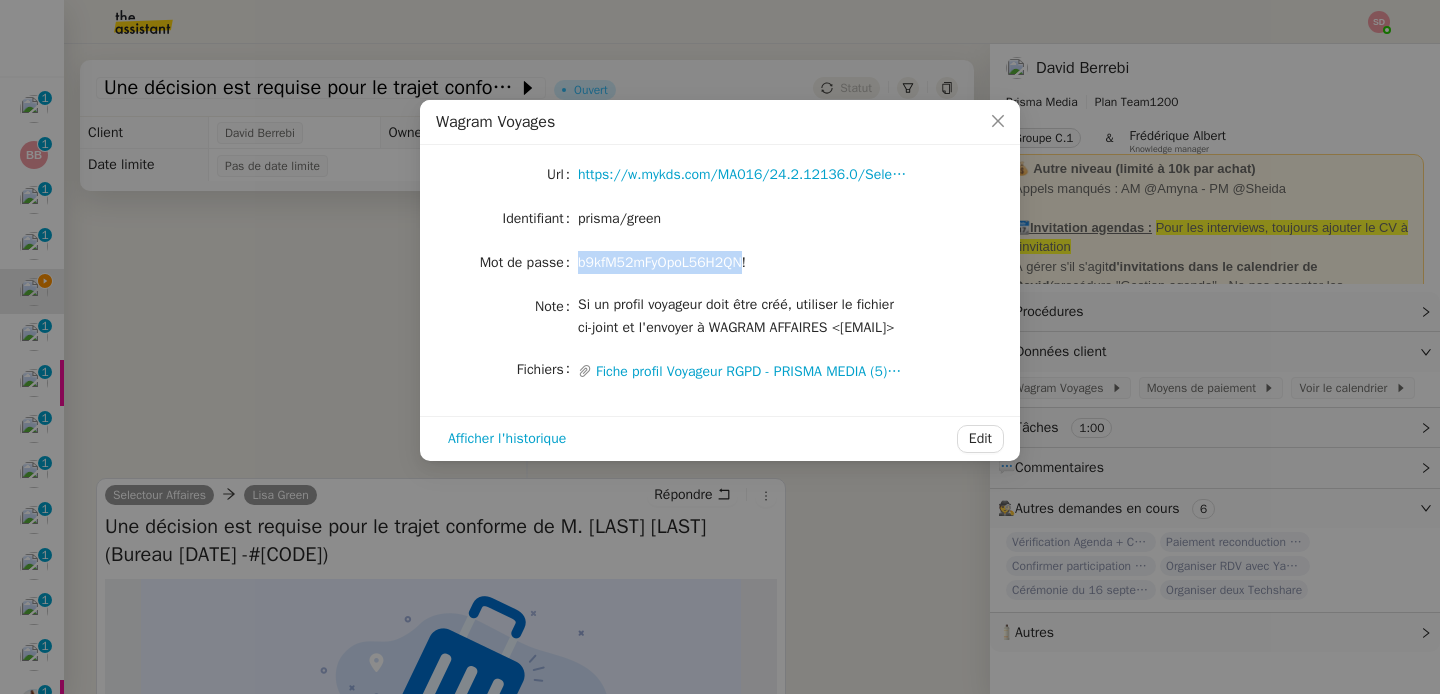 click on "b9kfM52mFyOpoL56H2QN!" 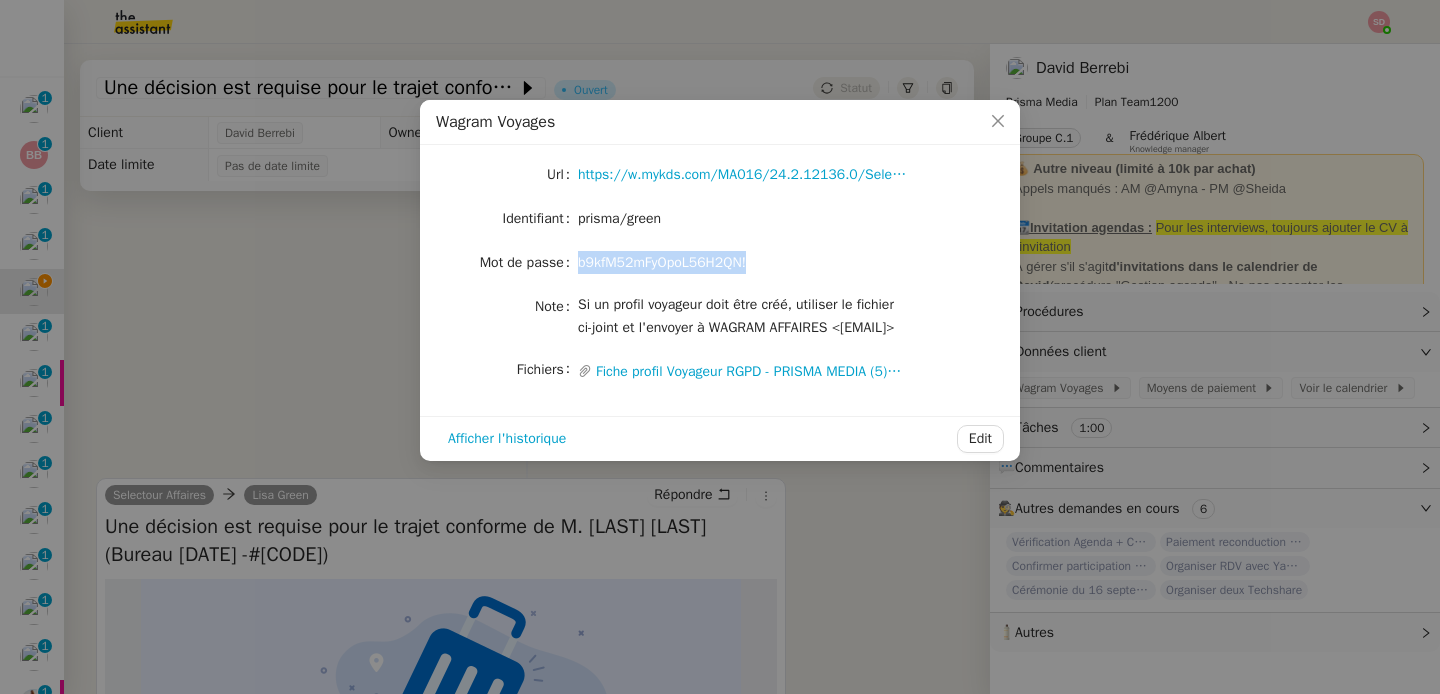 click on "b9kfM52mFyOpoL56H2QN!" 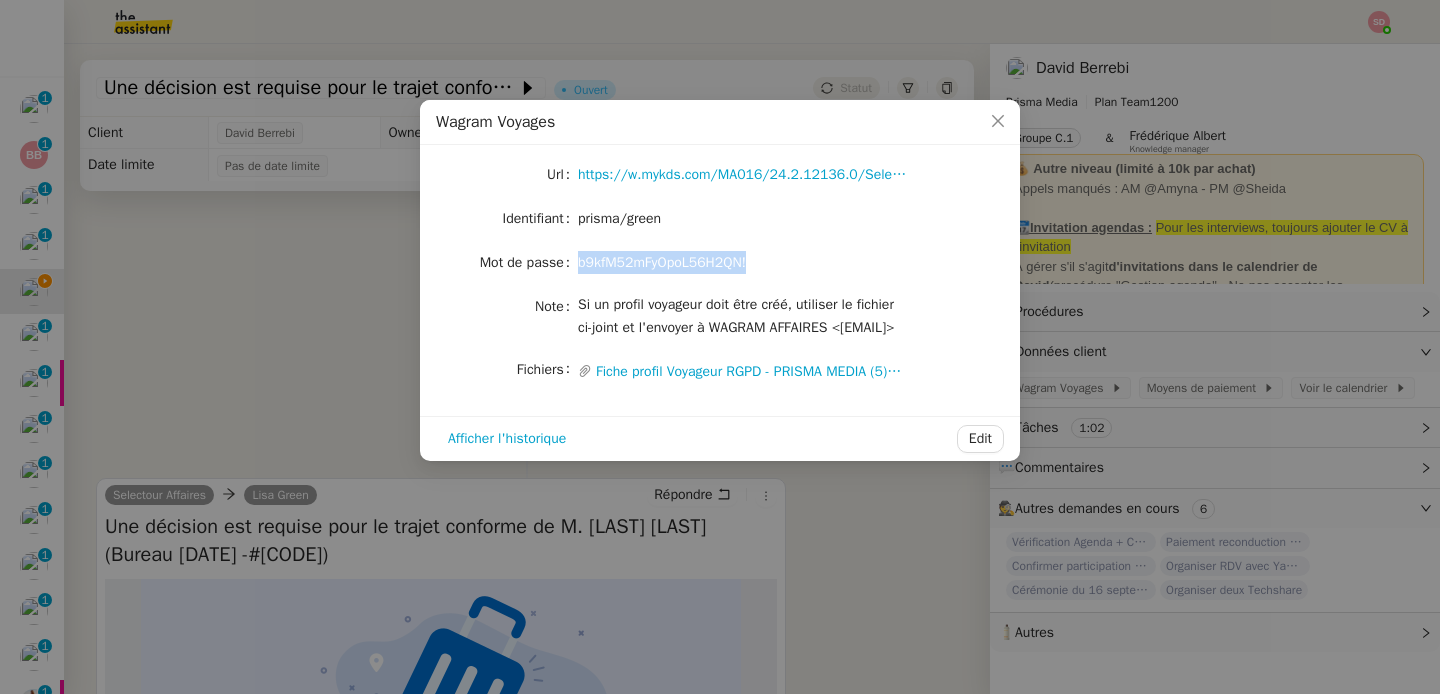 copy on "b9kfM52mFyOpoL56H2QN!" 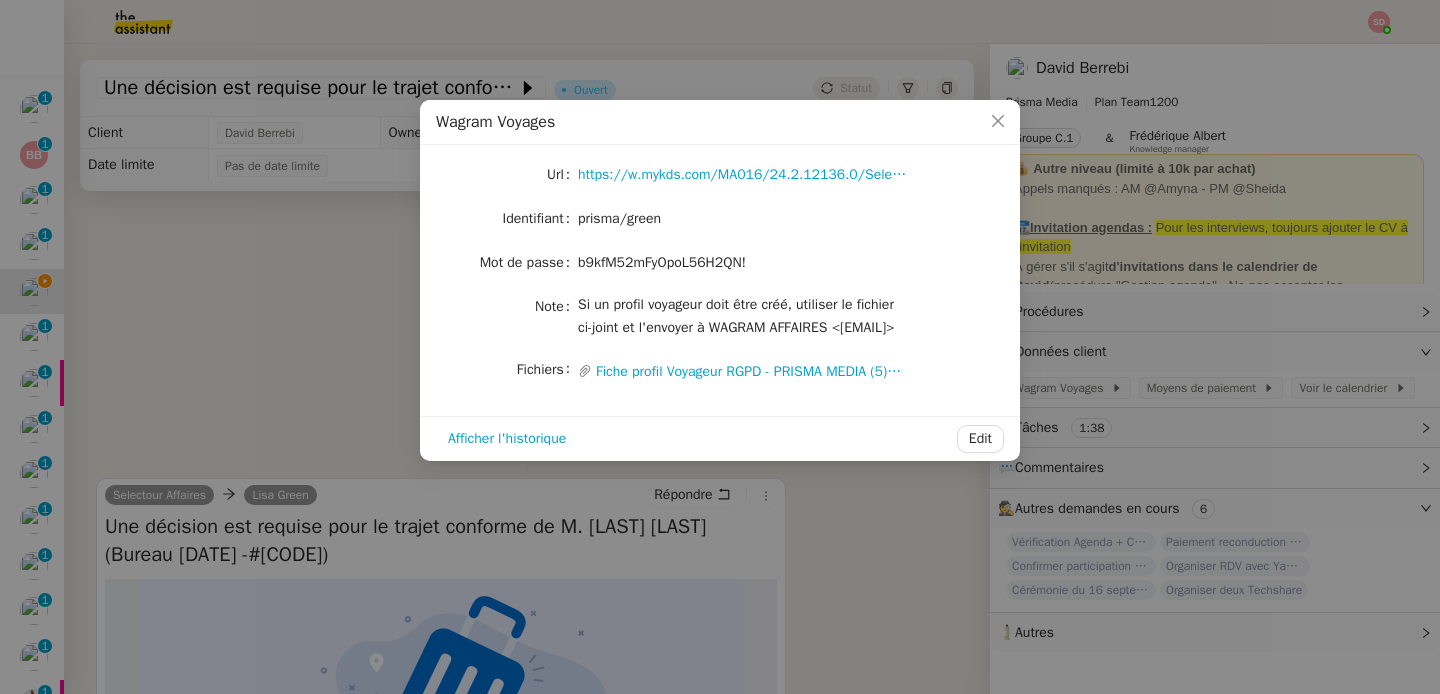 click on "Wagram Voyages Url https://w.mykds.com/MA016/24.2.12136.0/SelectourAfat/pages/Logon.aspx    Identifiant prisma/green Mot de passe b9kfM52mFyOpoL56H2QN! Note Si un profil voyageur doit être créé, utiliser le fichier ci-joint et l'envoyer à WAGRAM AFFAIRES <wagram-affaires@selectour.com>  Fichiers Upload  Fiche profil Voyageur RGPD - PRISMA MEDIA (5) (1) (1).xlsx  Afficher l'historique Edit" at bounding box center [720, 347] 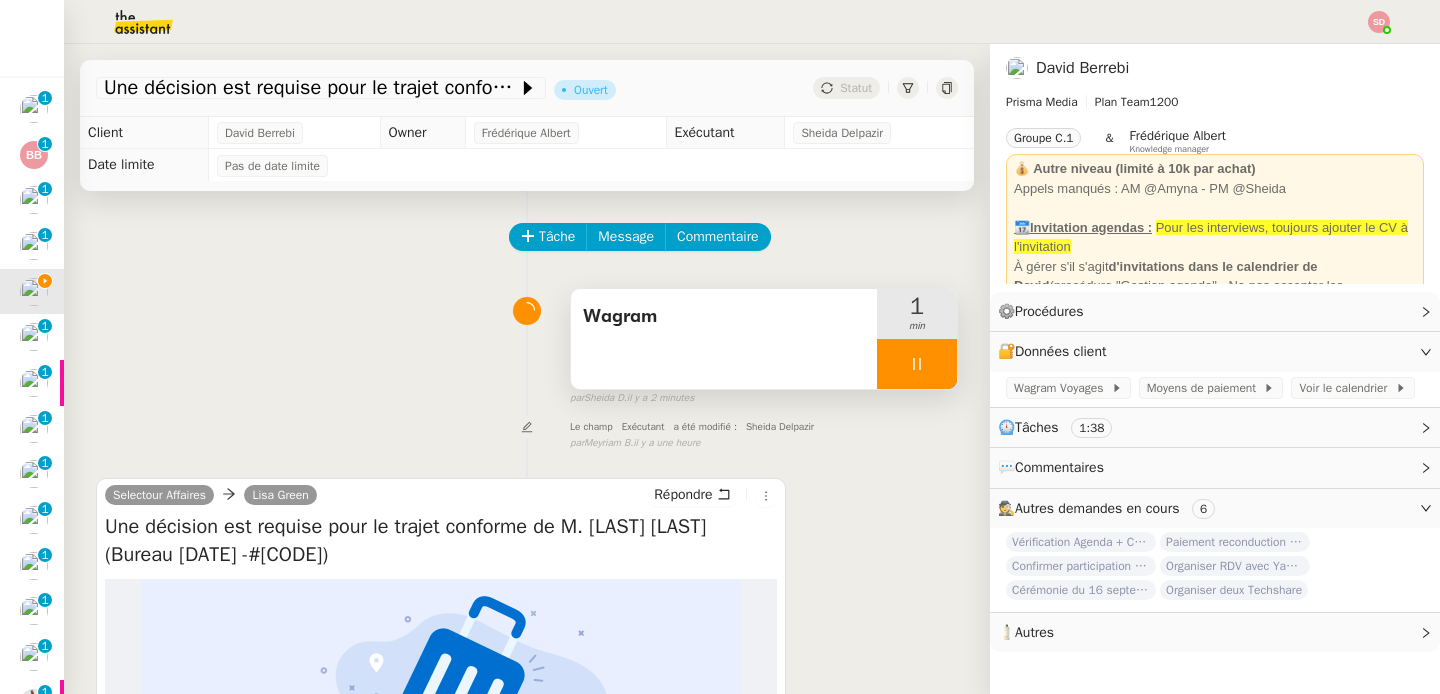 click at bounding box center (917, 364) 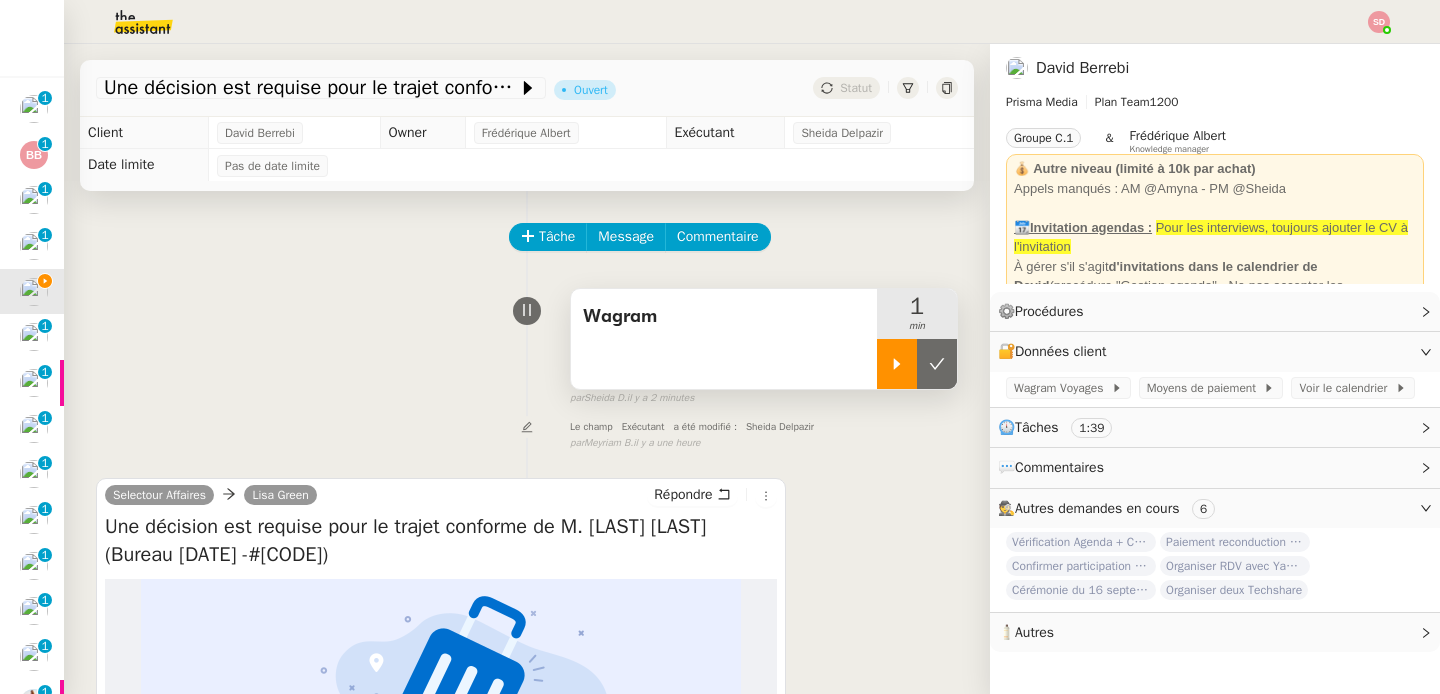 click at bounding box center [937, 364] 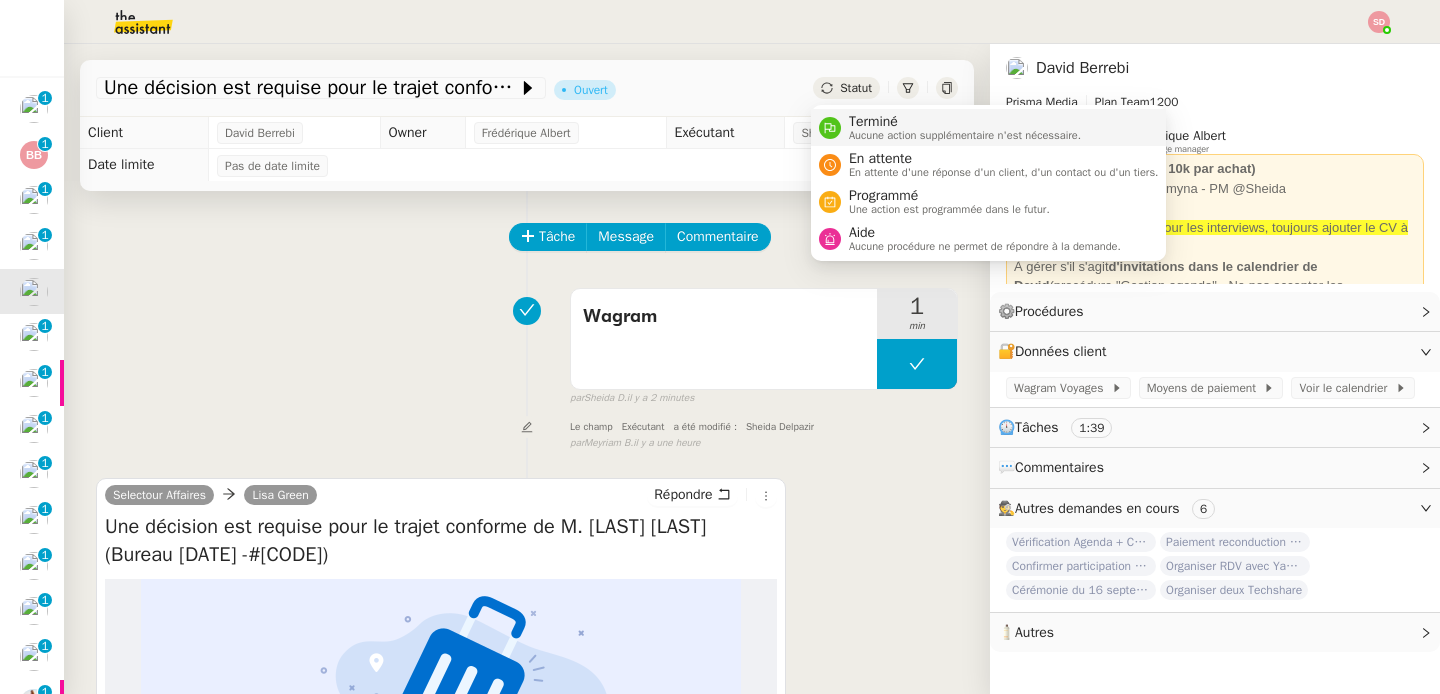 click 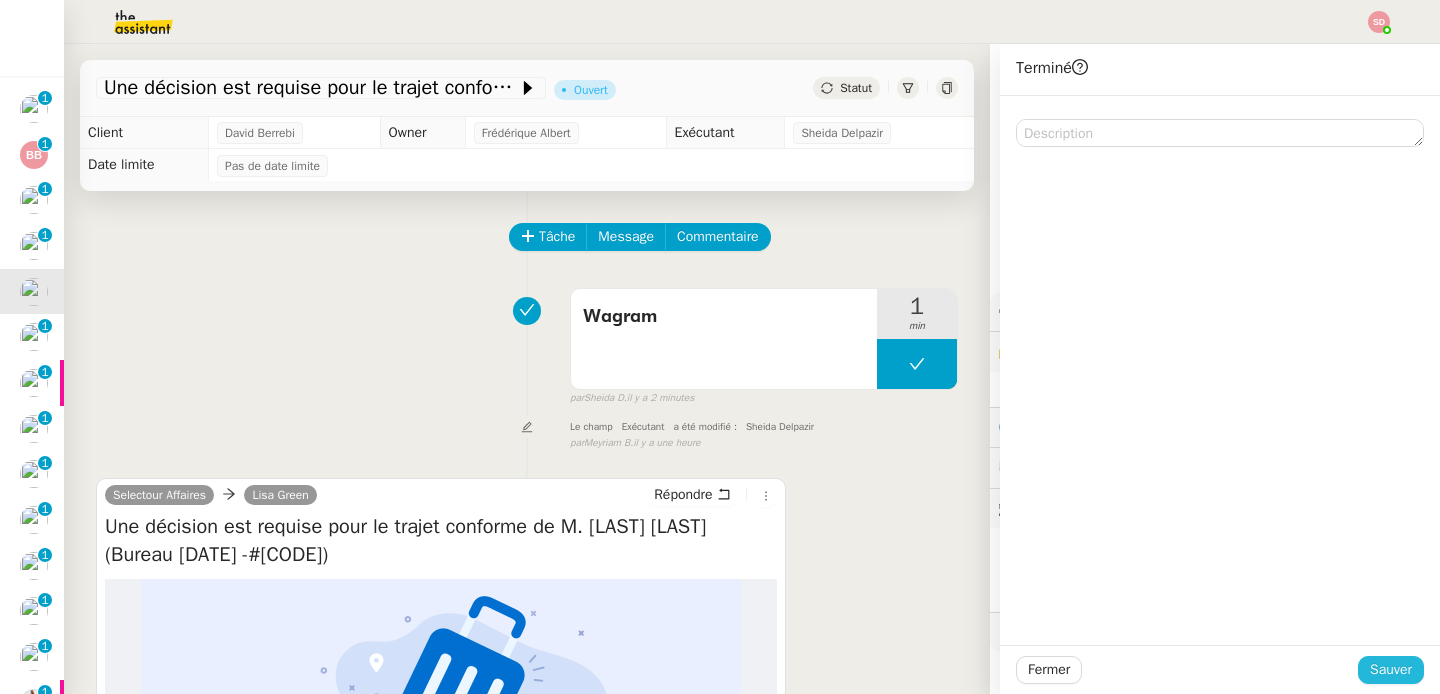 click on "Sauver" 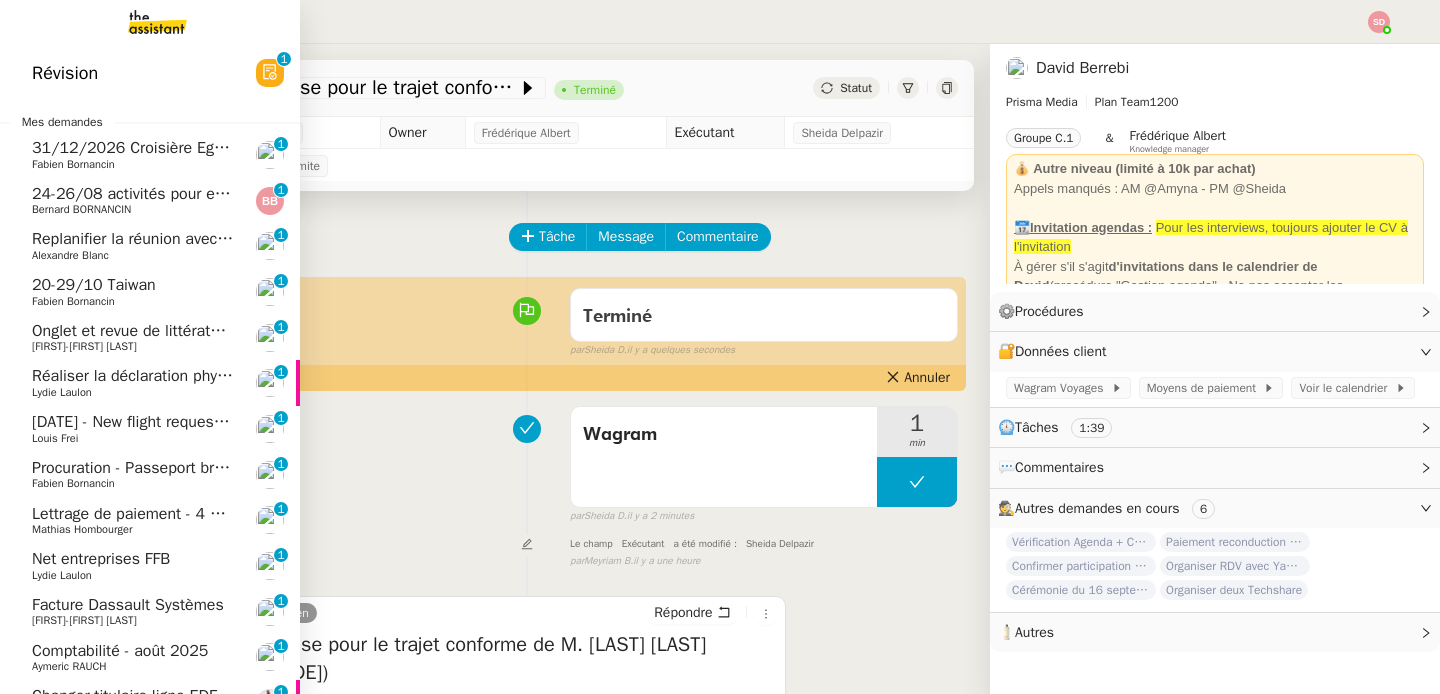 click on "Onglet et revue de littérature - 7 août 2025 Jean-Baptiste Barfety 0 1 2 3 4 5 6 7 8 9" 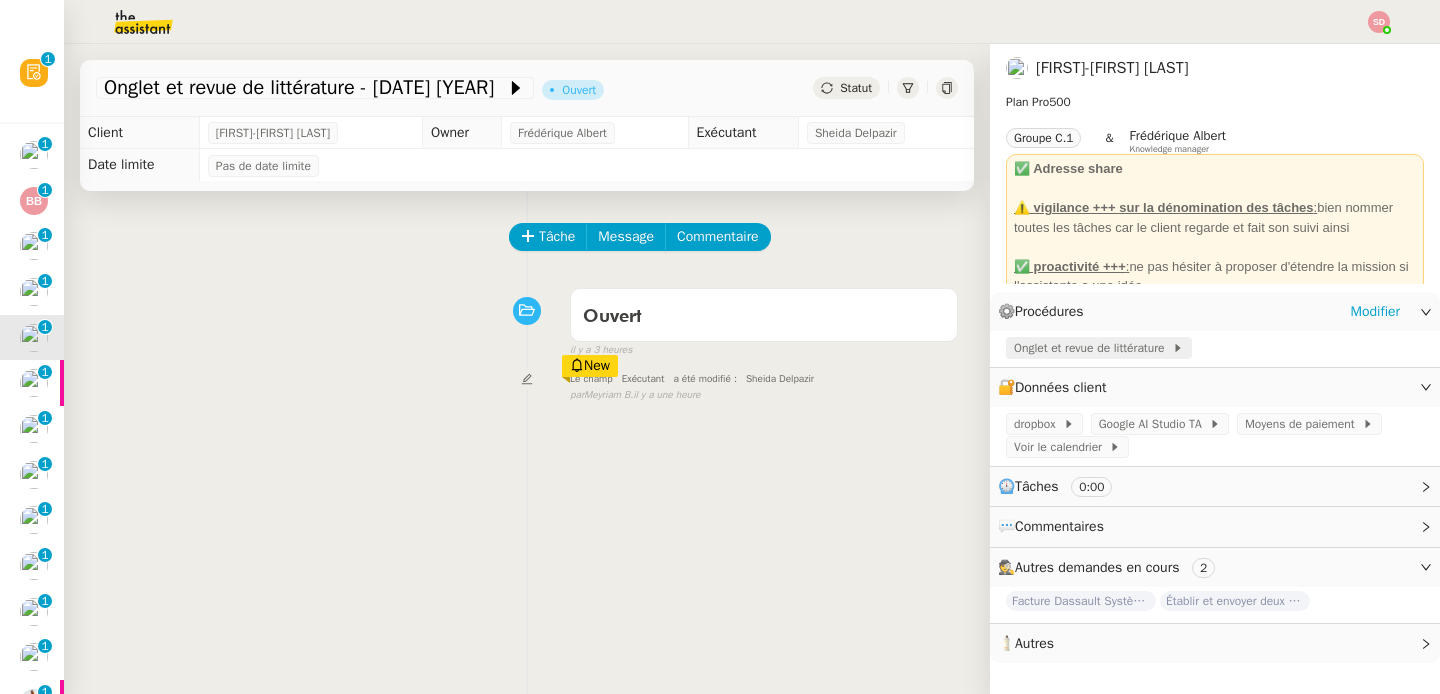 click on "Onglet et revue de littérature" 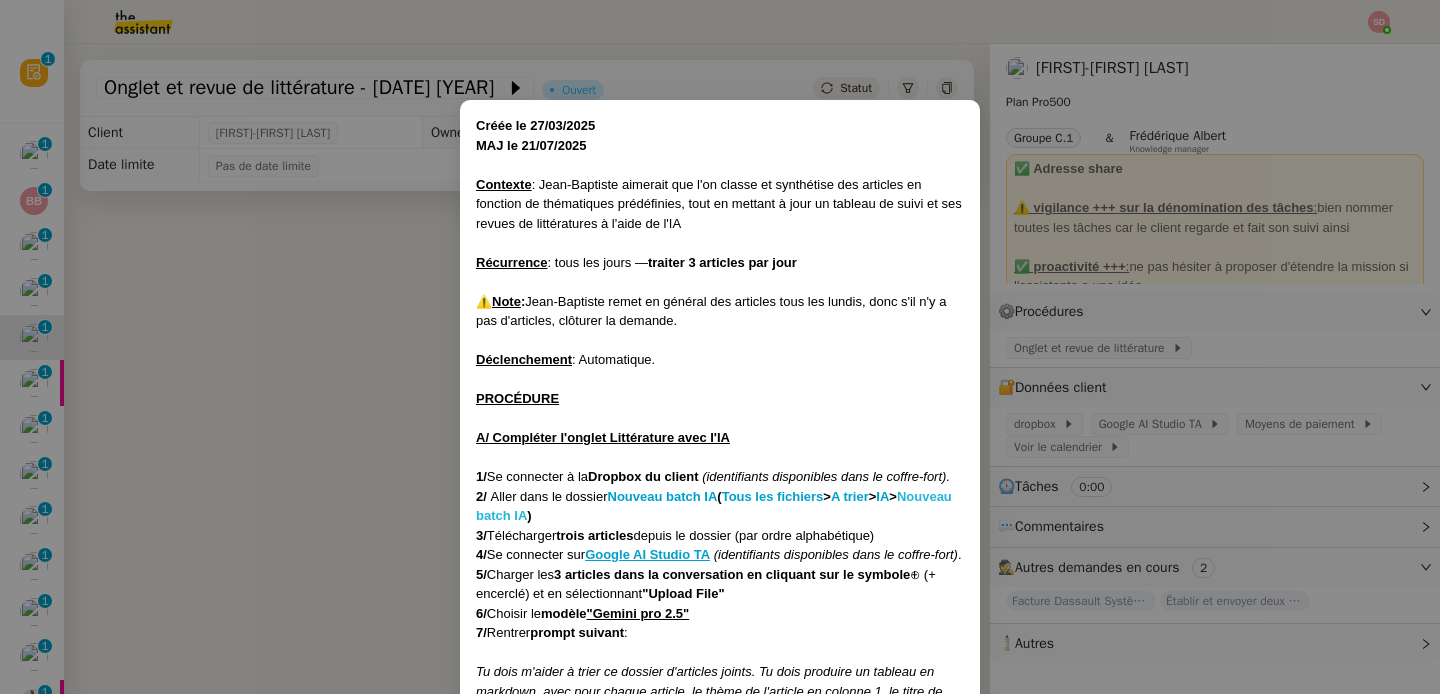click on "Nouveau batch IA" at bounding box center (714, 506) 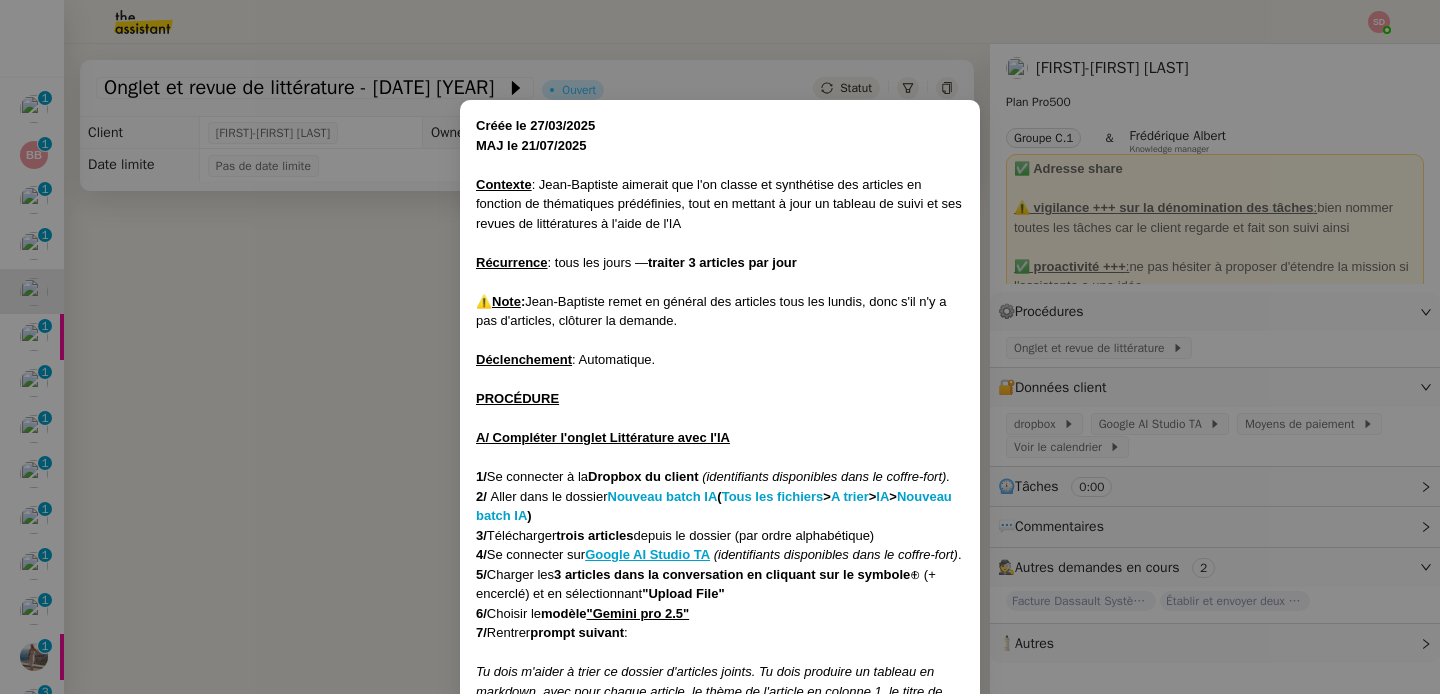 click on "Créée le [DATE] MAJ le [DATE] Contexte  : [FIRST]-[FIRST] aimerait que l'on classe et synthétise des articles en fonction de thématiques prédéfinies, tout en mettant à jour un tableau de suivi et ses revues de littératures à l'aide de l'IA Récurrence  : tous les jours —  traiter [NUMBER] articles par jour ⚠️ Note  :  [FIRST]-[FIRST] remet en général des articles tous les lundis, donc s'il n'y a pas d'articles, clôturer la demande. Déclenchement  : Automatique. PROCÉDURE A/ Compléter l'onglet Littérature avec l'IA  1/  Se connecter à la  Dropbox du client   (identifiants disponibles dans le coffre-fort). 2/   Aller dans le dossier  Nouveau batch IA  ( Tous les fichiers  >  A trier  >  IA  >  Nouveau batch IA ) 3/   Télécharger  trois articles  depuis le dossier (par ordre alphabétique) 4/  Se connecter sur  Google AI Studio TA   (identifiants disponibles dans le coffre-fort) . 5/  Charger les  3 articles dans la conversation en cliquant sur le symbole  6/ 7/ "" at bounding box center [720, 347] 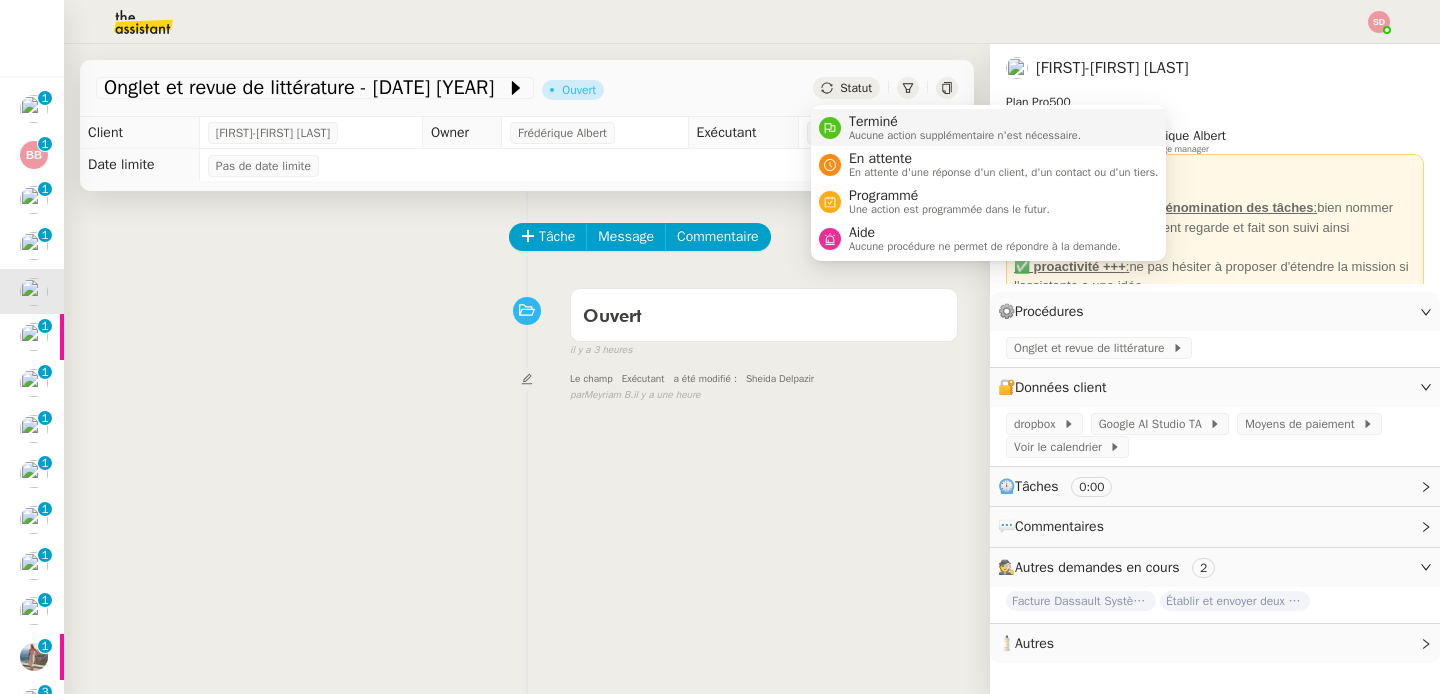 click 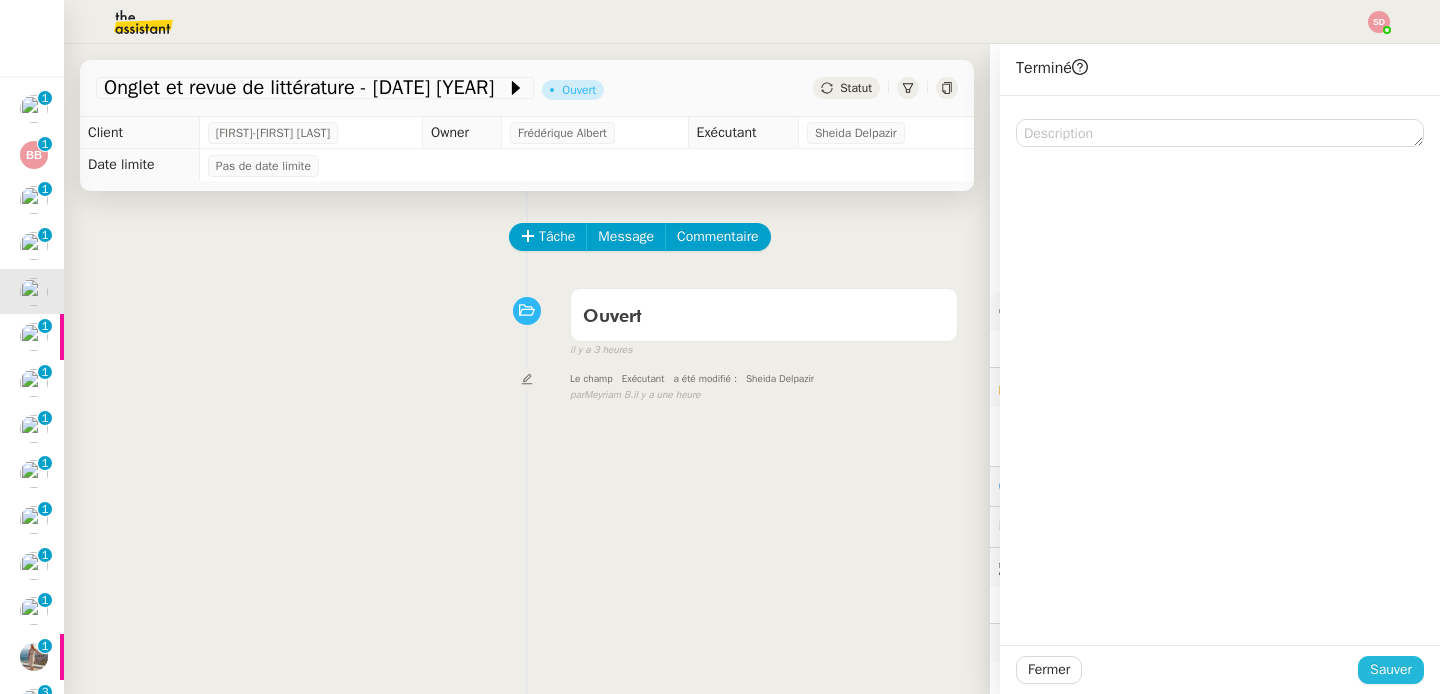 click on "Sauver" 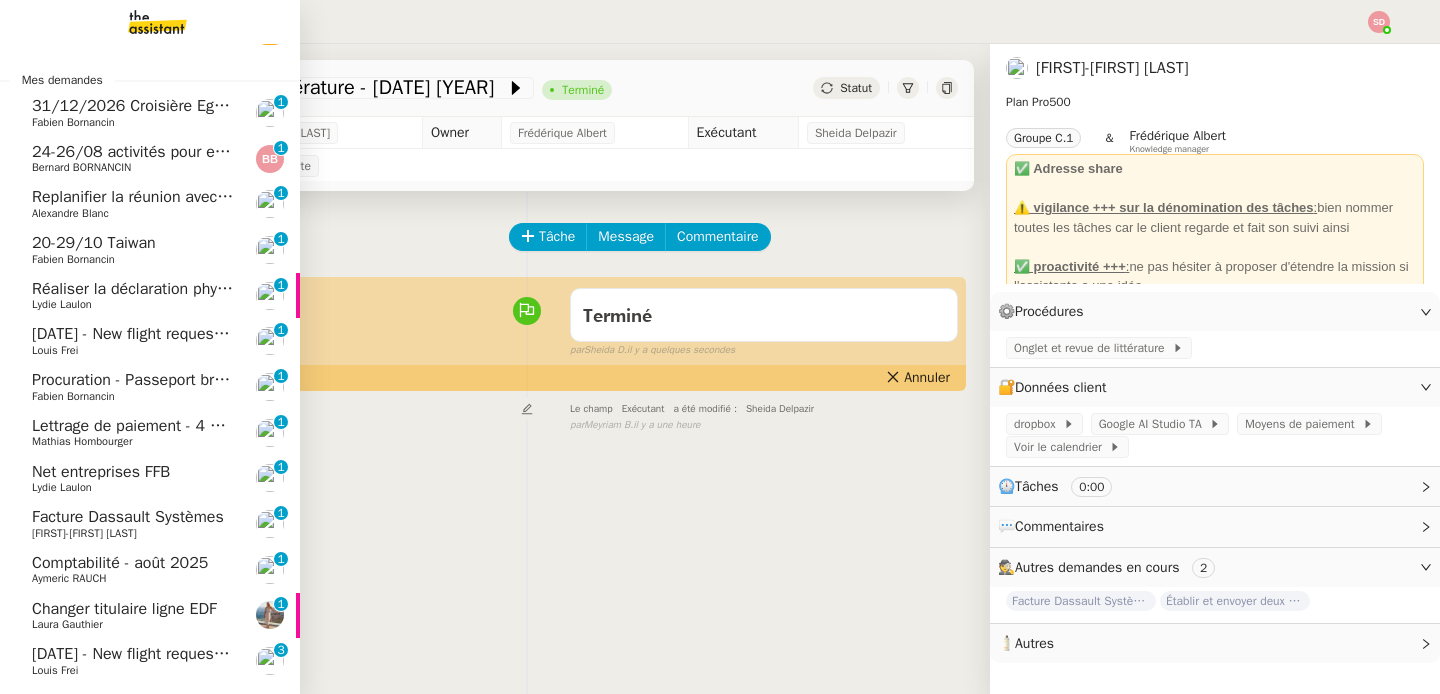 scroll, scrollTop: 90, scrollLeft: 0, axis: vertical 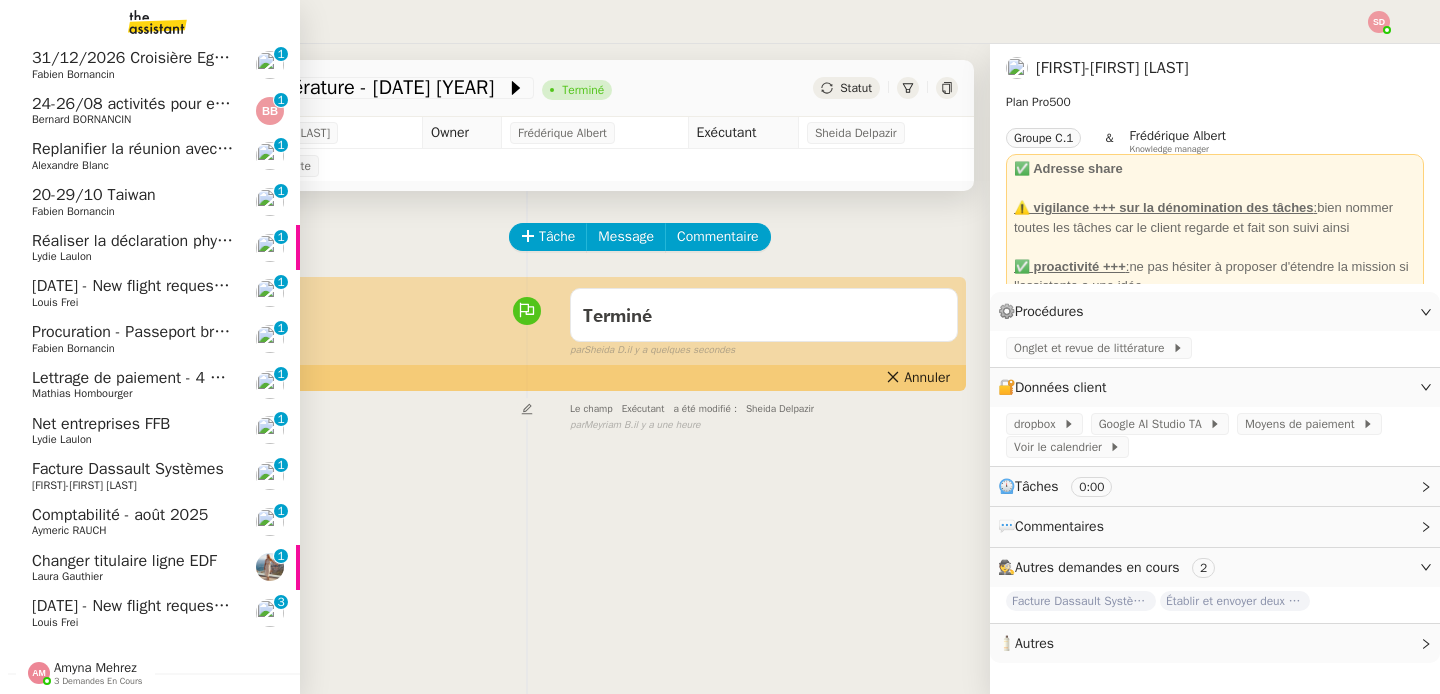 click on "[DATE] - New flight request - [FIRST] [LAST]" 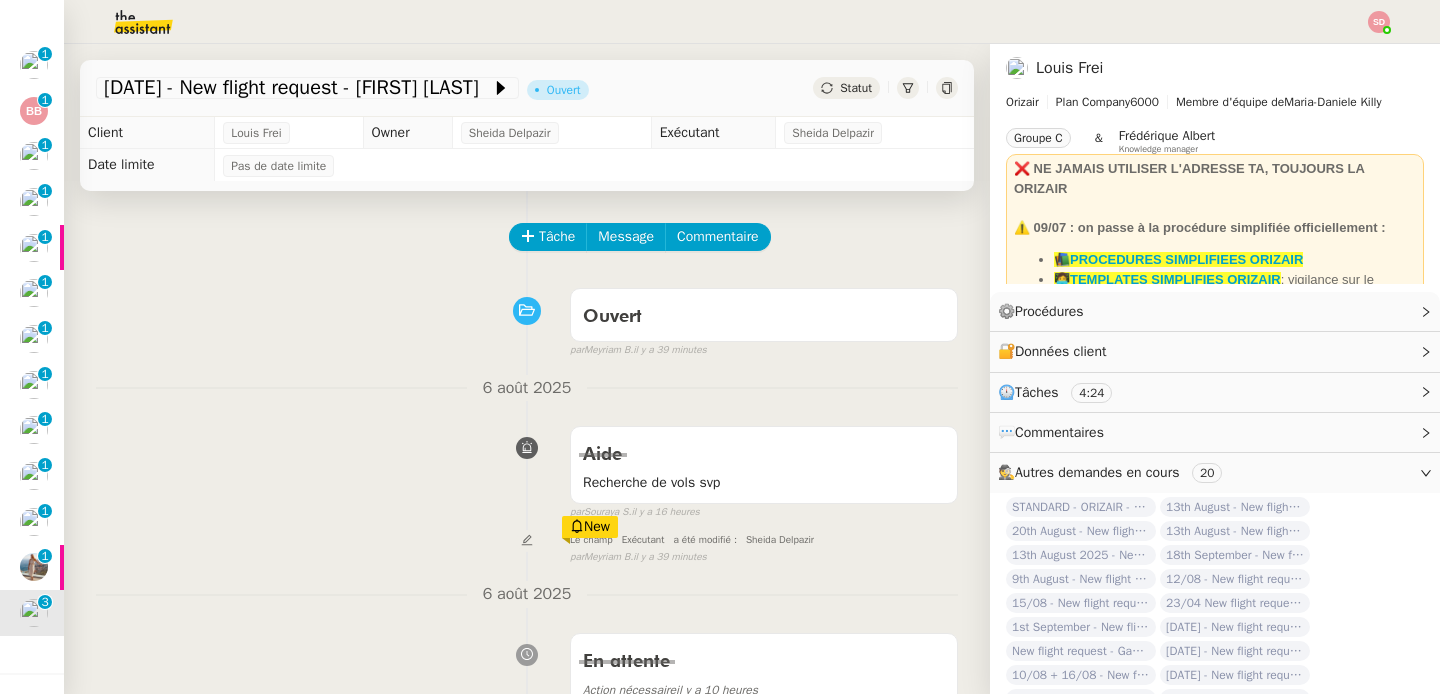 scroll, scrollTop: 44, scrollLeft: 0, axis: vertical 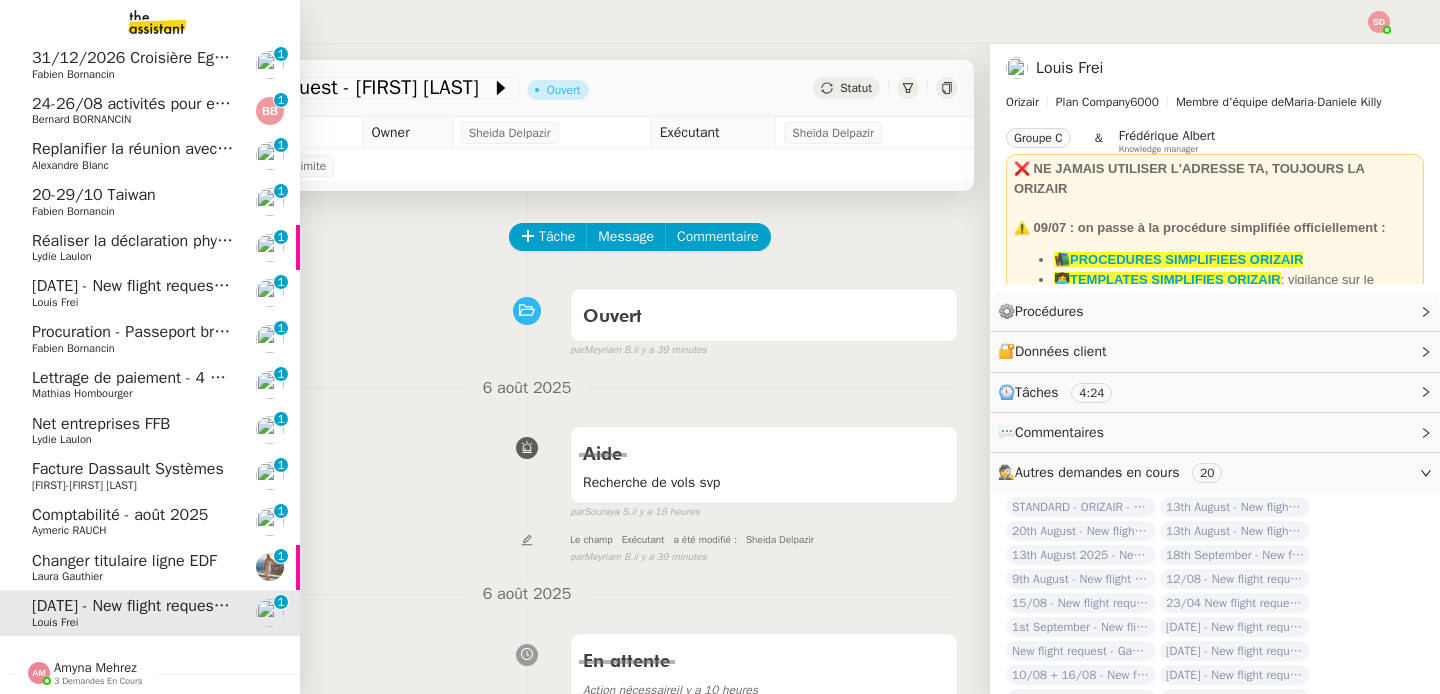 click on "Comptabilité - août 2025" 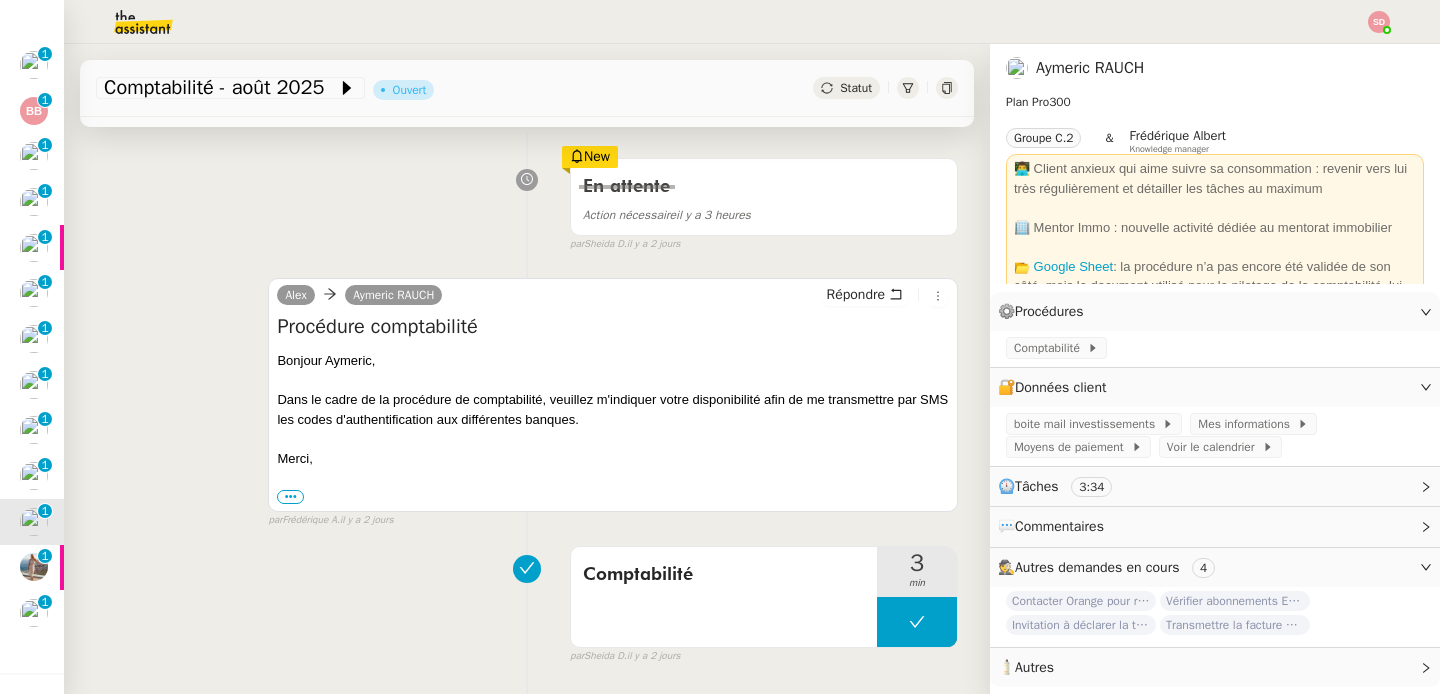 scroll, scrollTop: 334, scrollLeft: 0, axis: vertical 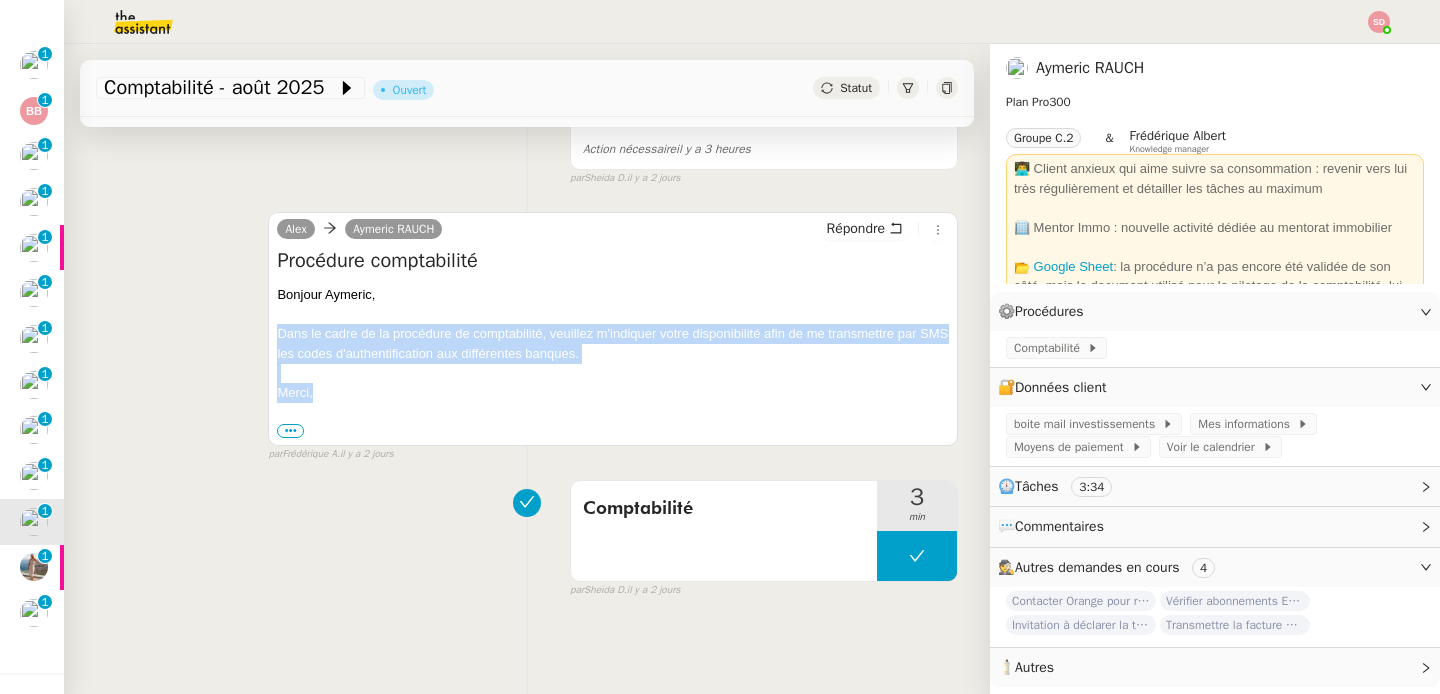 drag, startPoint x: 279, startPoint y: 331, endPoint x: 339, endPoint y: 396, distance: 88.45903 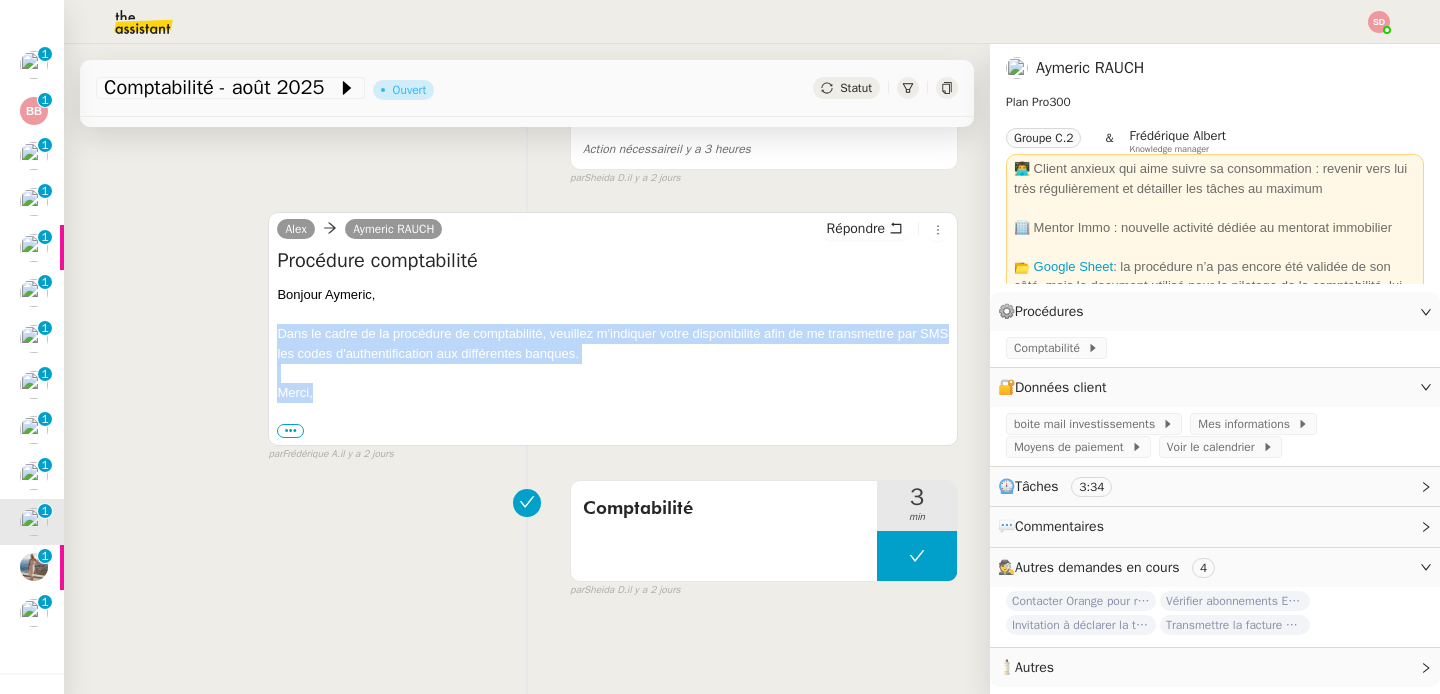 click on "Bonjour [FIRST], Dans le cadre de la procédure de comptabilité, veuillez m'indiquer votre disponibilité afin de me transmettre par SMS les codes d'authentification aux différentes banques. Merci,
•••
[FIRST]
Personal assistant  •  The Assistant
[EMAIL]" at bounding box center [613, 363] 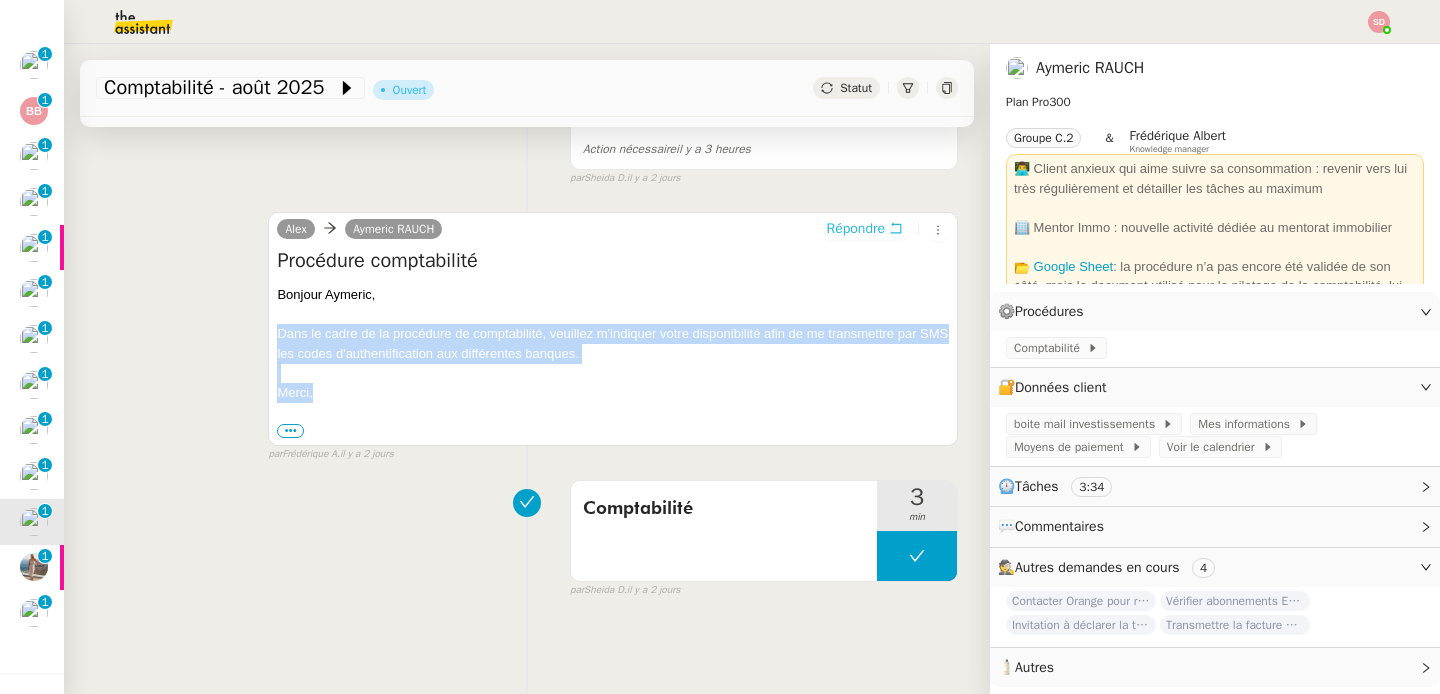 click on "Répondre" at bounding box center [856, 229] 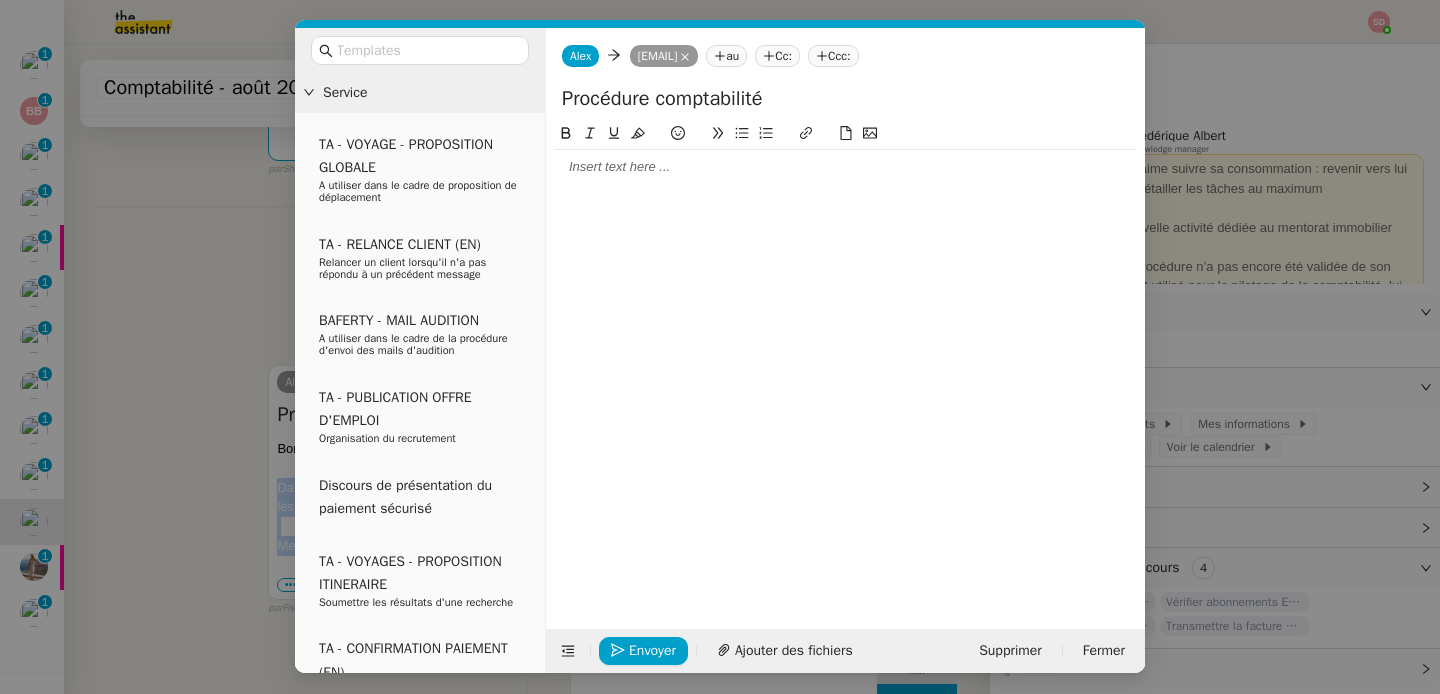 scroll, scrollTop: 487, scrollLeft: 0, axis: vertical 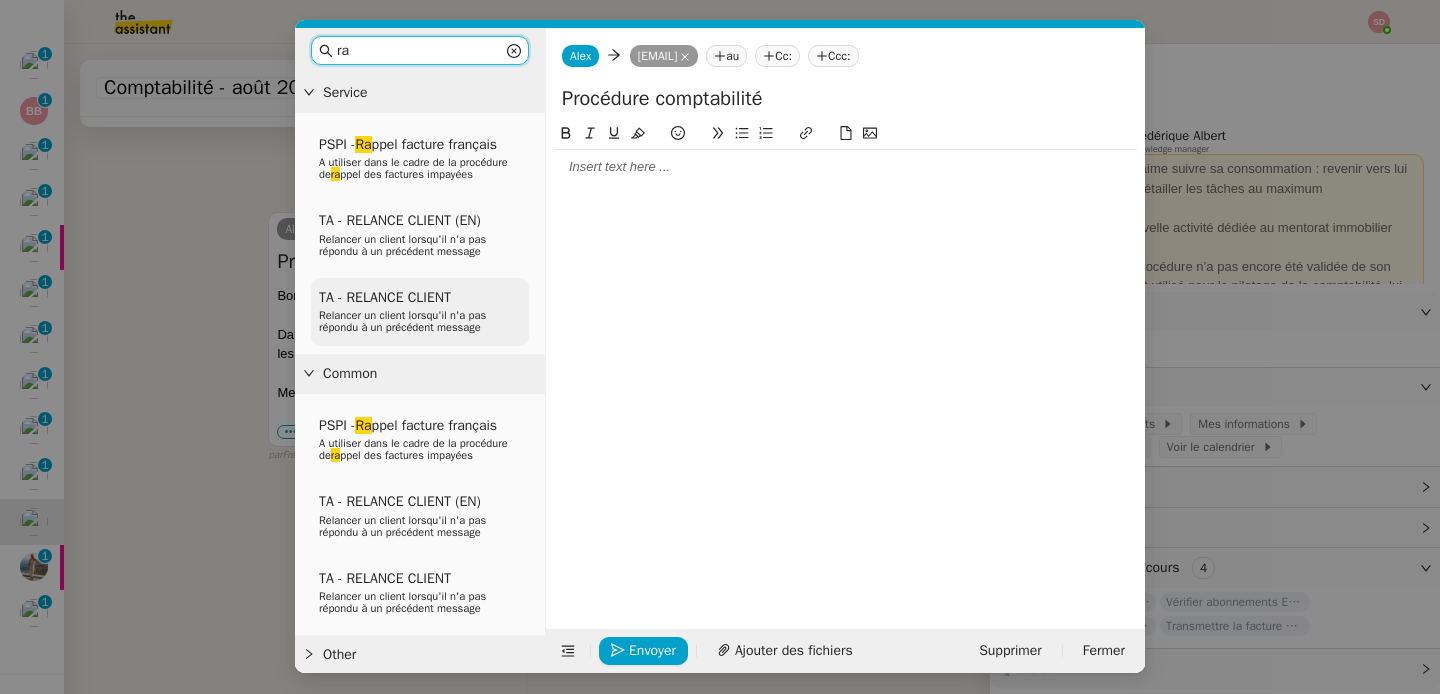 type on "ra" 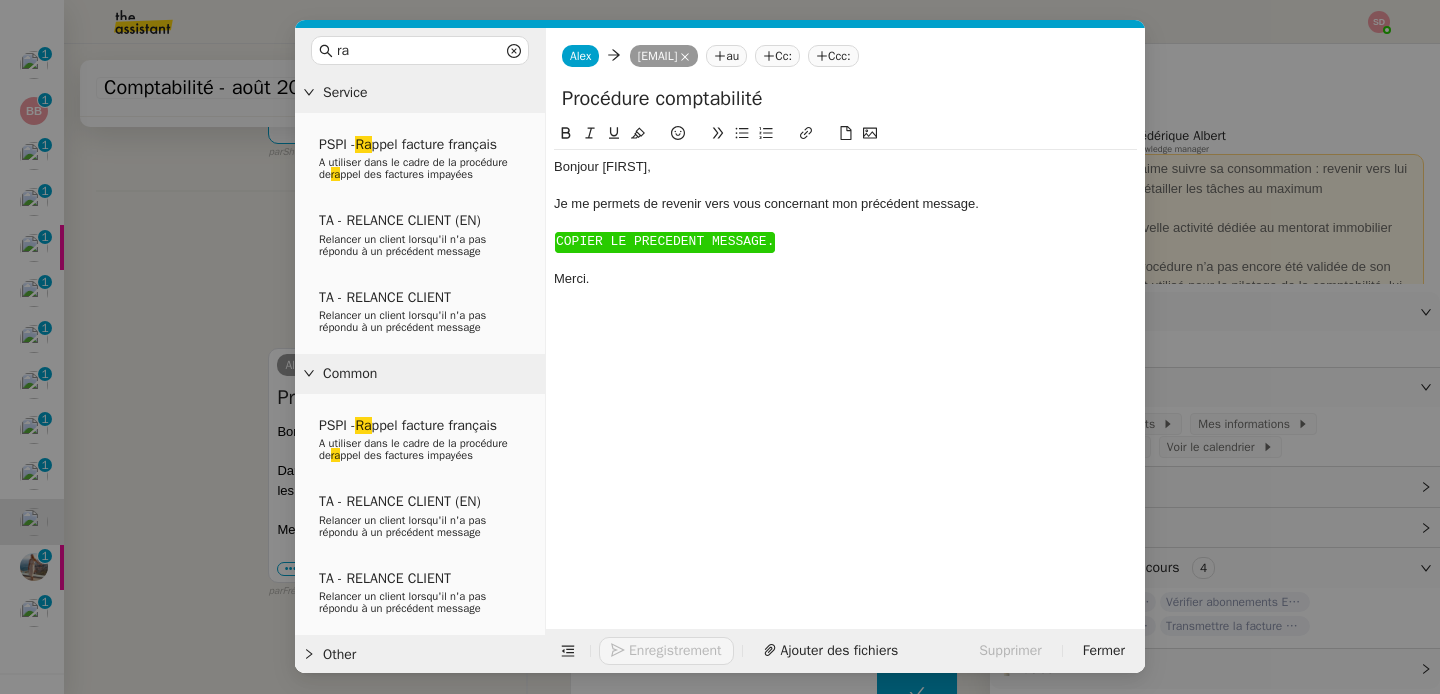 scroll, scrollTop: 623, scrollLeft: 0, axis: vertical 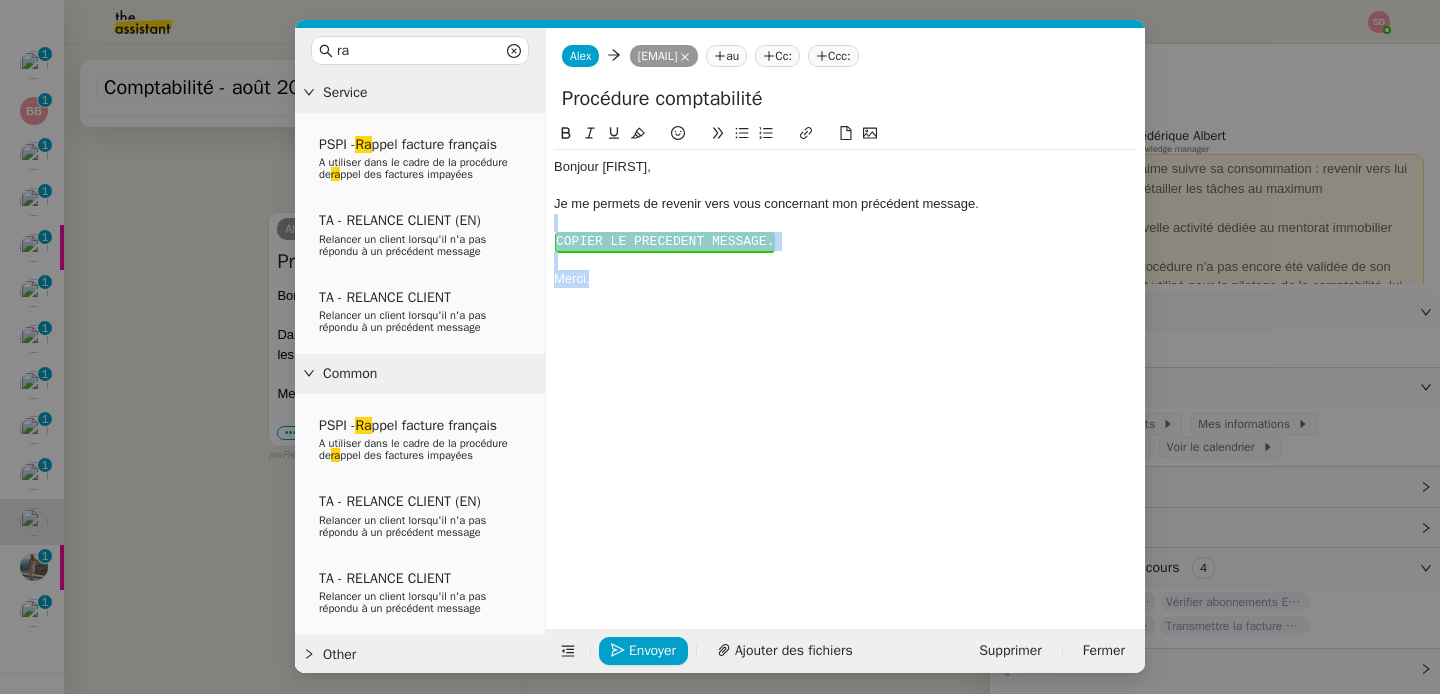 drag, startPoint x: 626, startPoint y: 304, endPoint x: 555, endPoint y: 228, distance: 104.00481 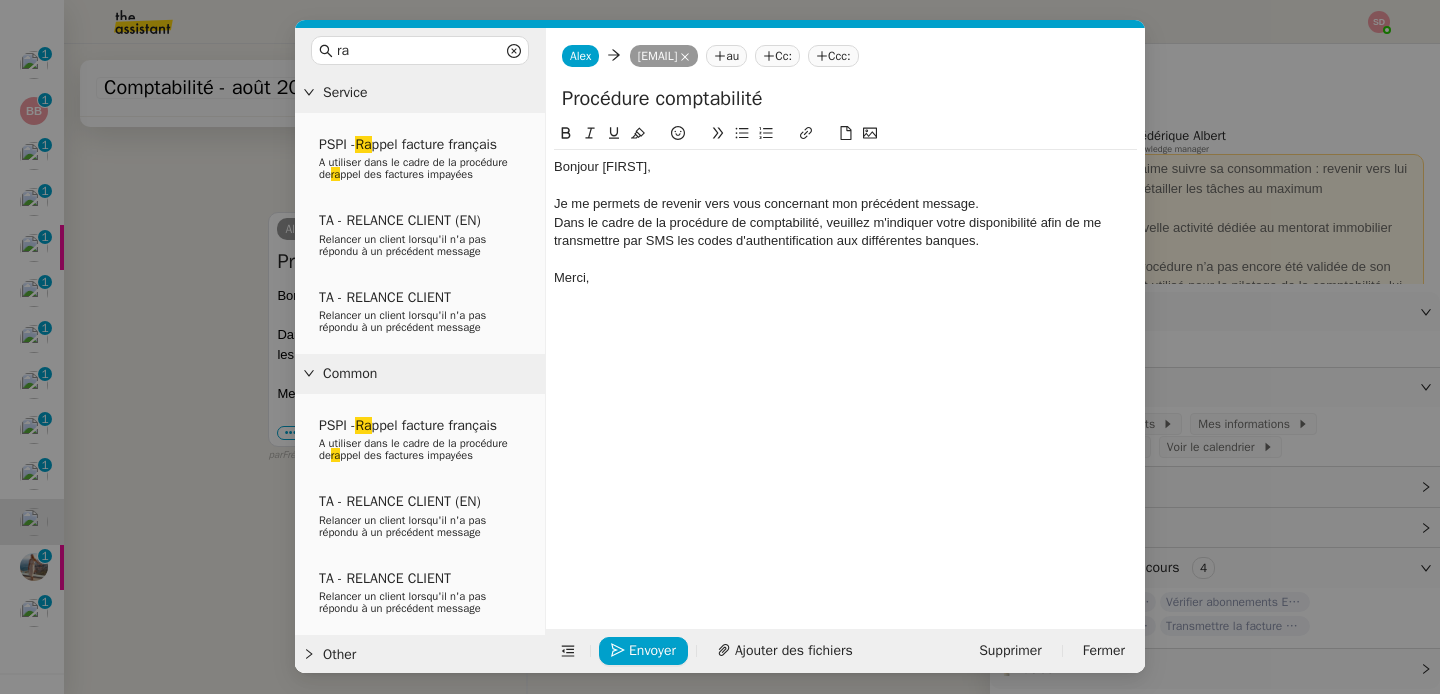 scroll, scrollTop: 0, scrollLeft: 0, axis: both 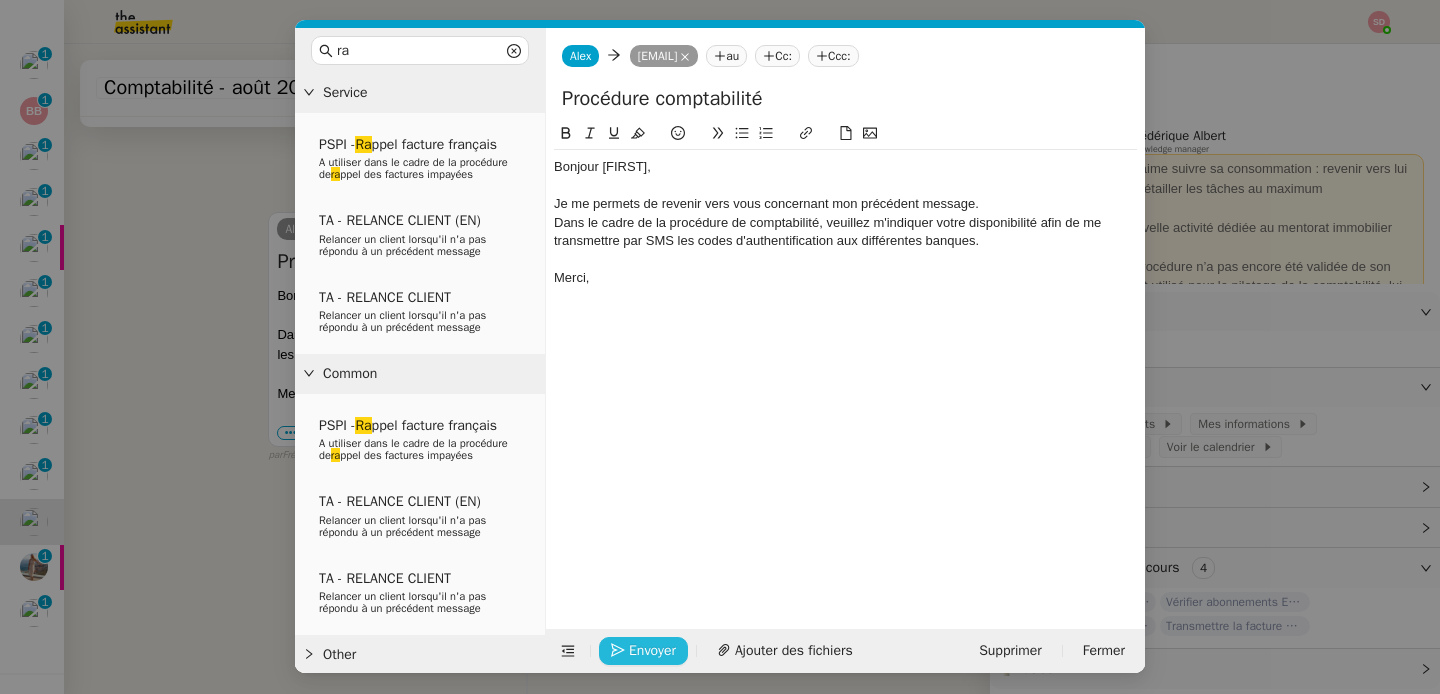 click on "Envoyer" 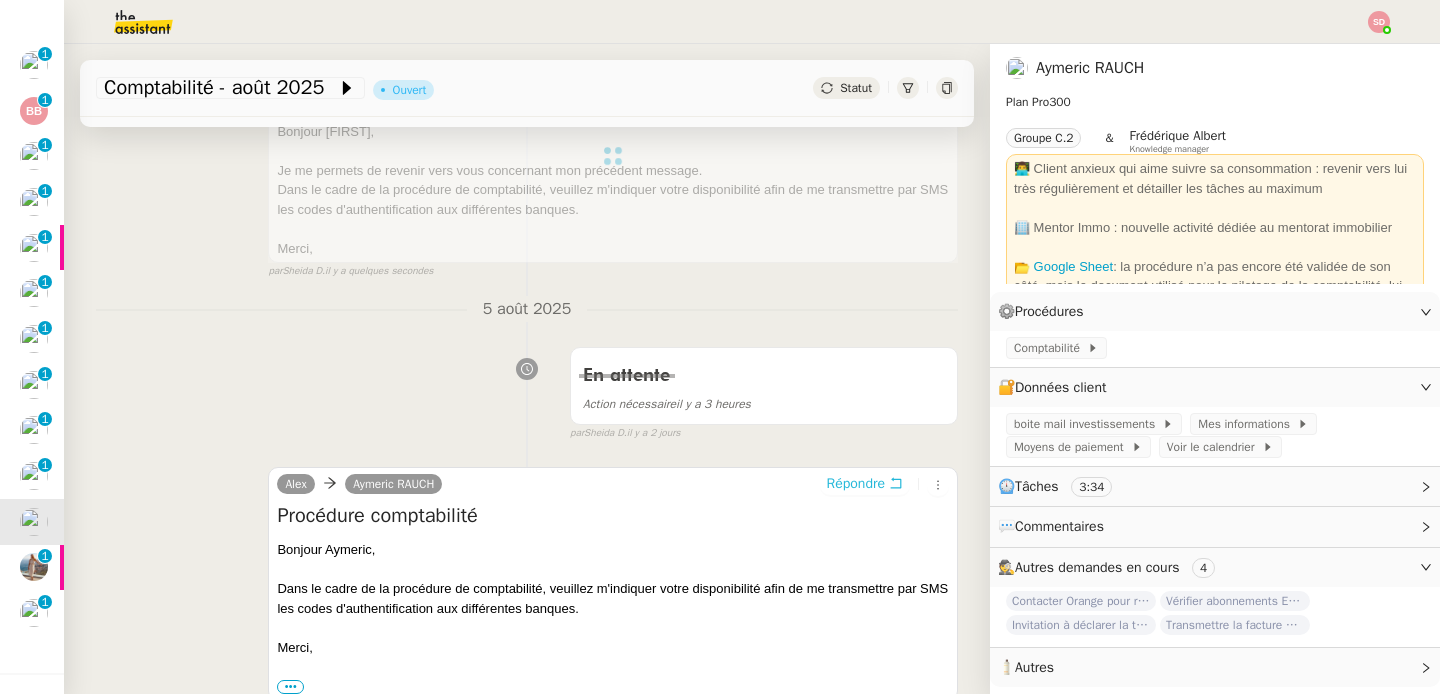 scroll, scrollTop: 0, scrollLeft: 0, axis: both 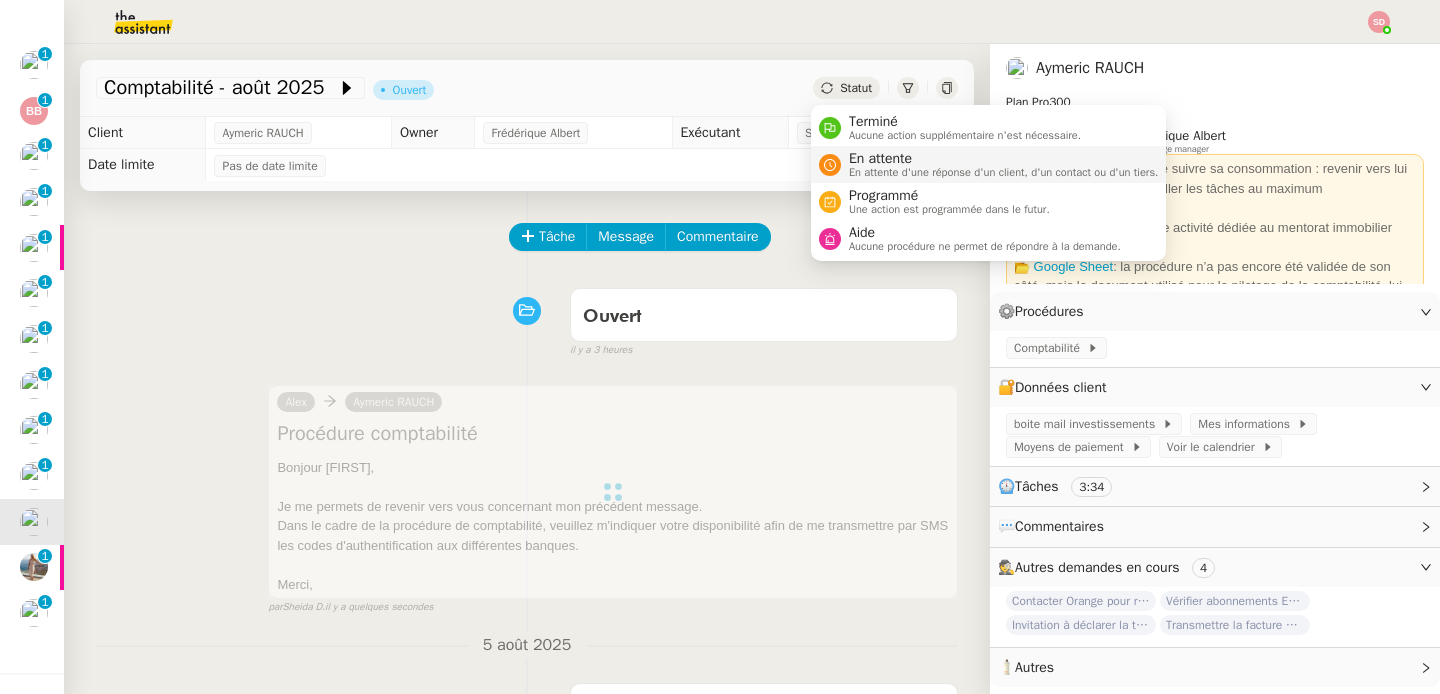 click on "En attente" at bounding box center [1004, 159] 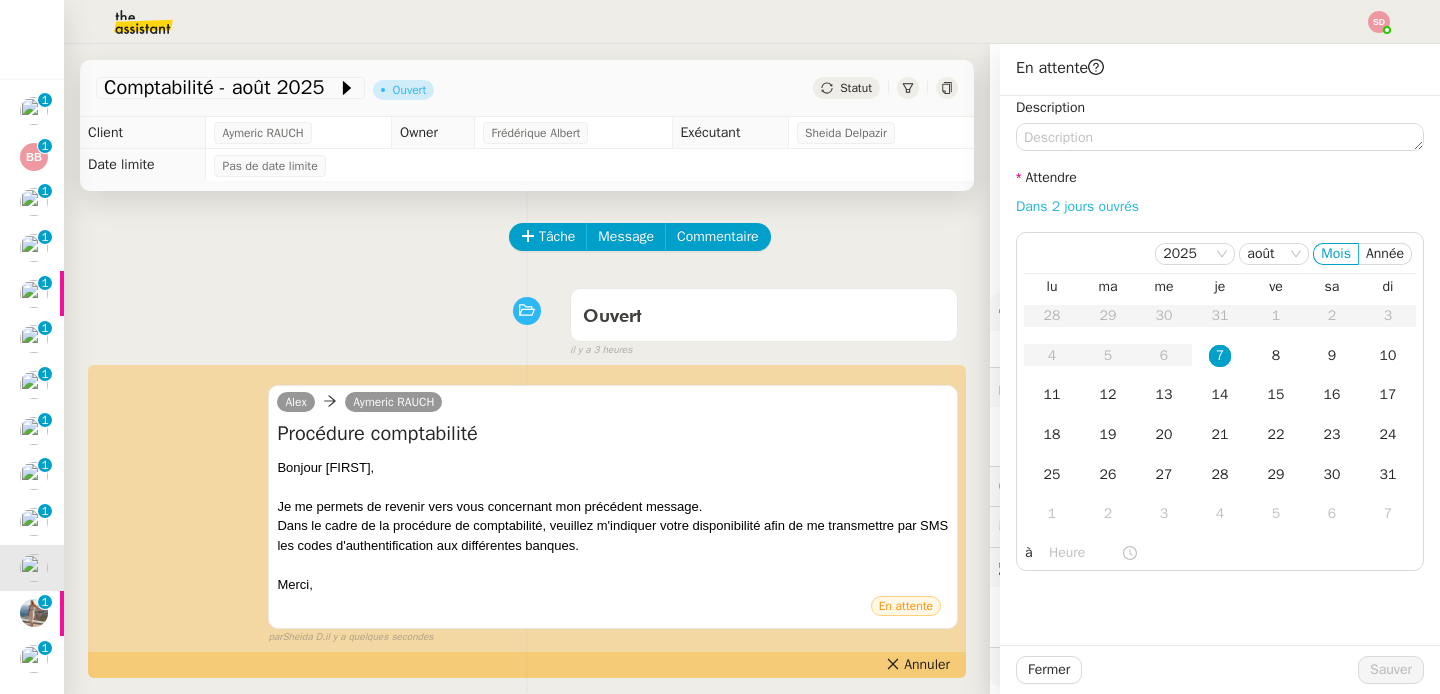 scroll, scrollTop: 90, scrollLeft: 0, axis: vertical 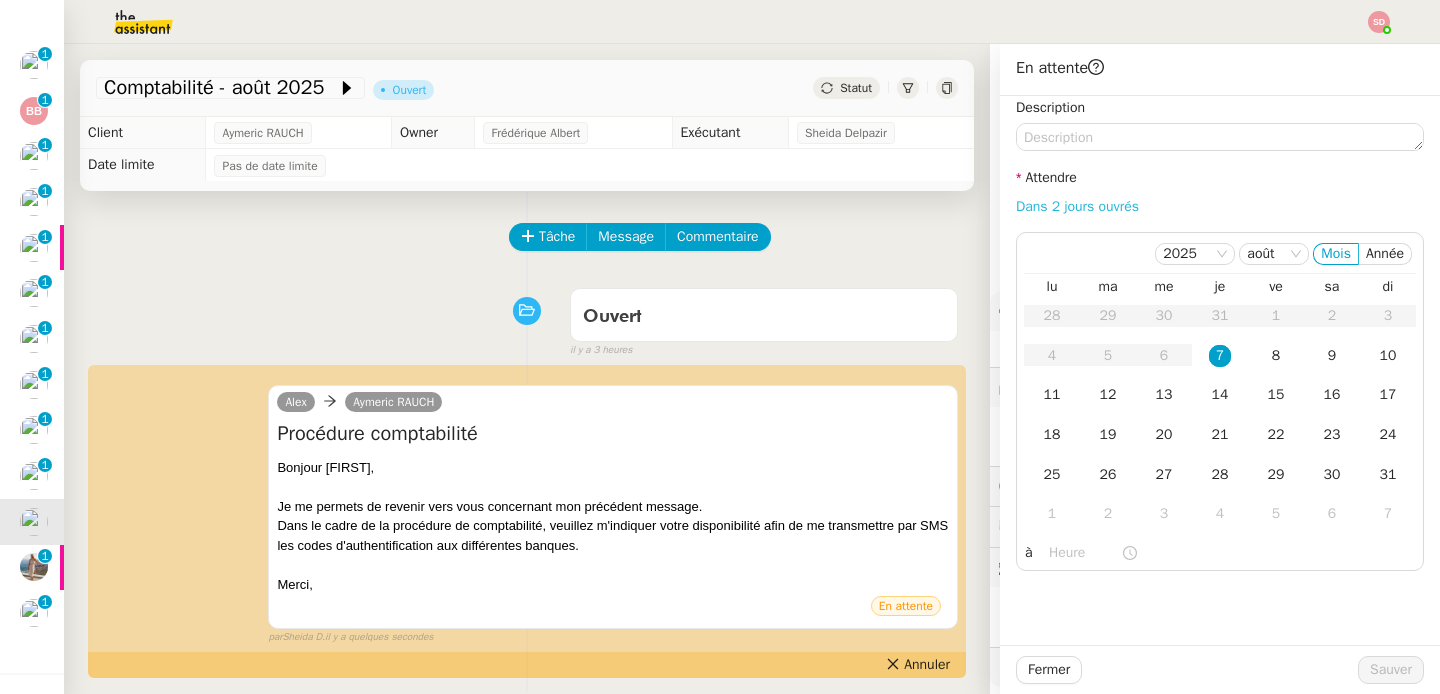 click on "Dans 2 jours ouvrés" 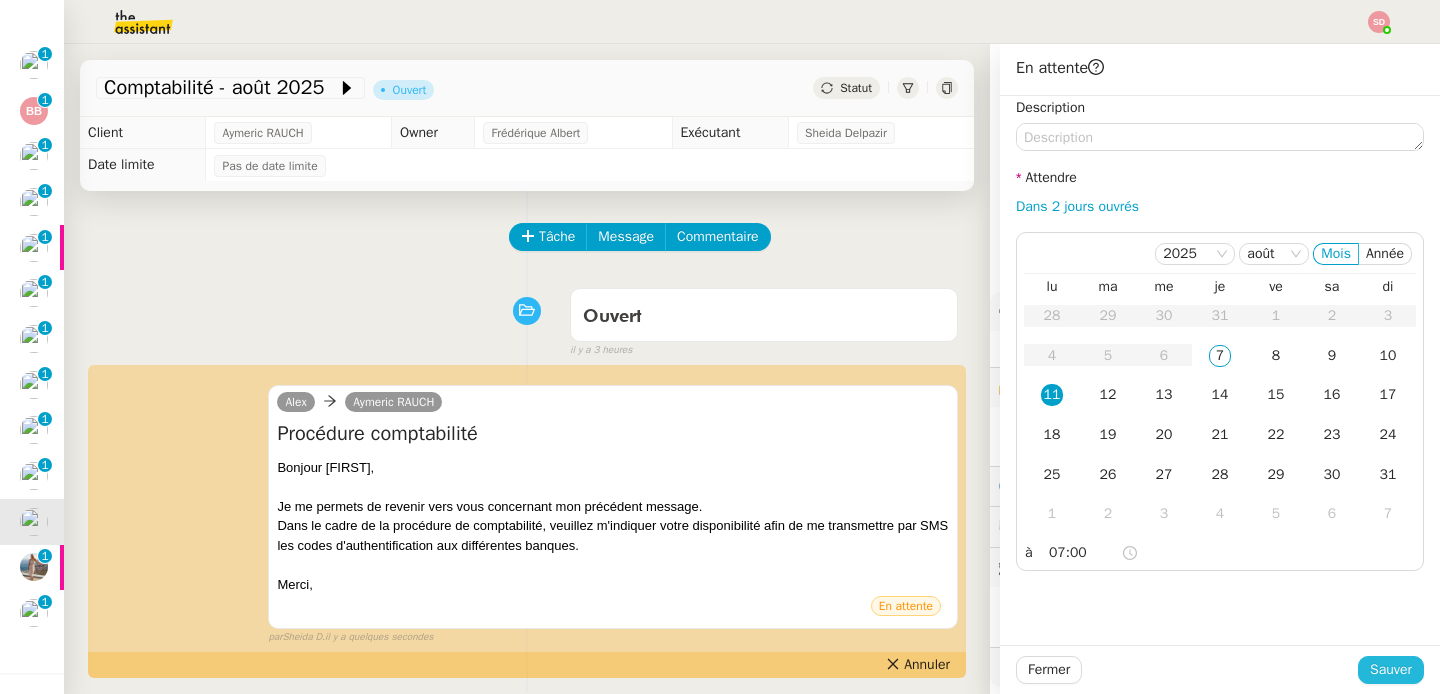 click on "Sauver" 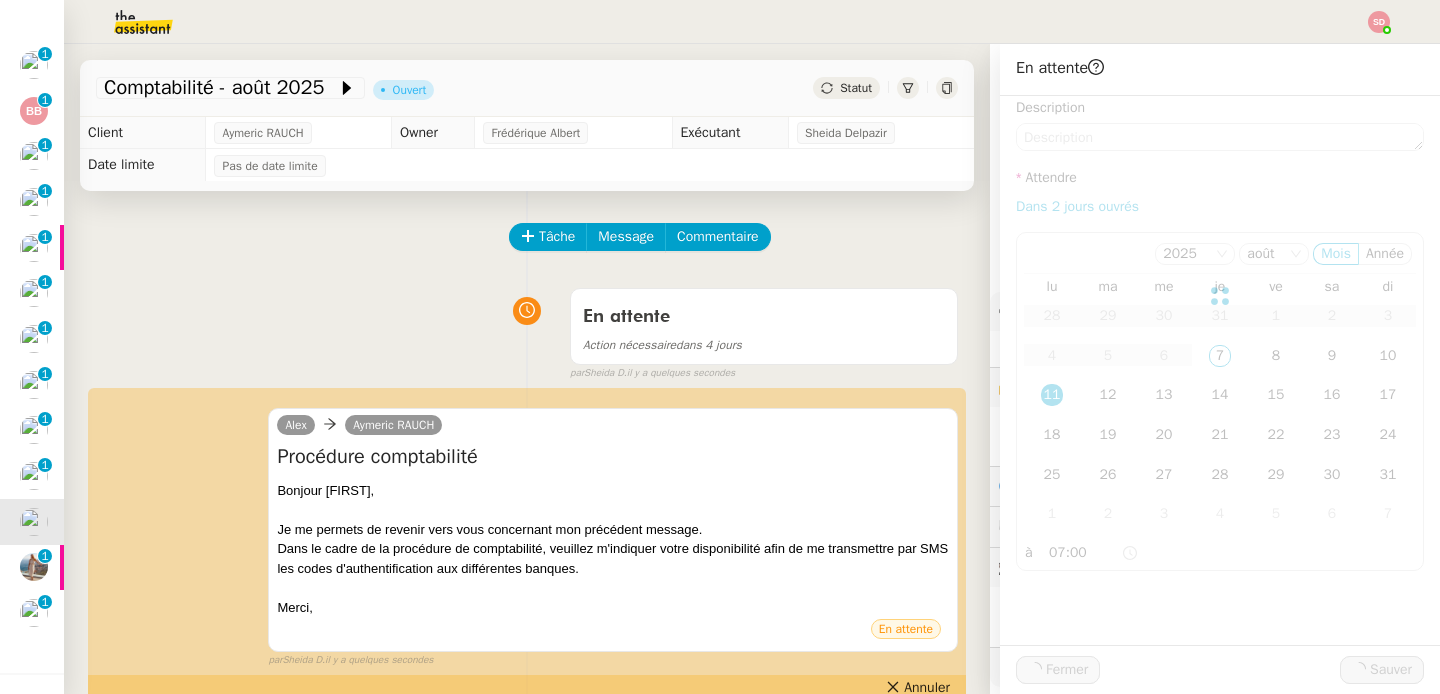 scroll, scrollTop: 45, scrollLeft: 0, axis: vertical 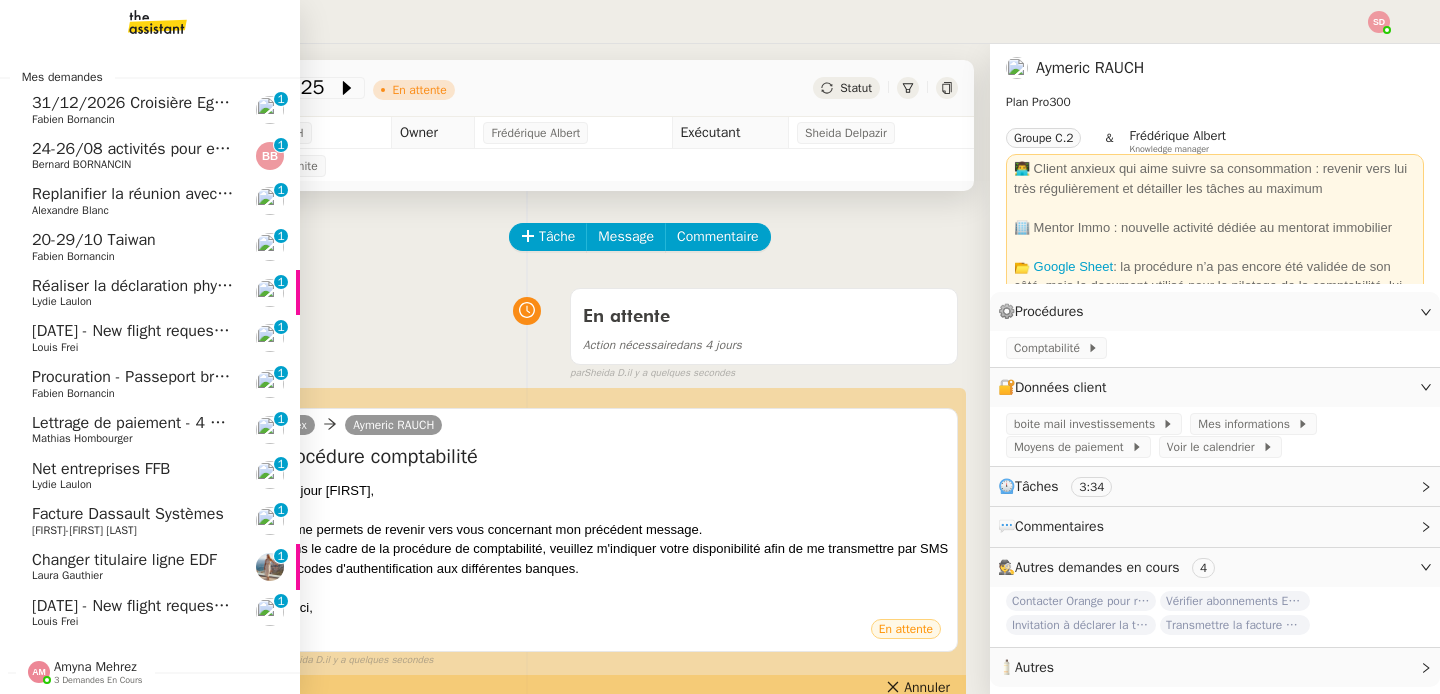 click on "Laura Gauthier" 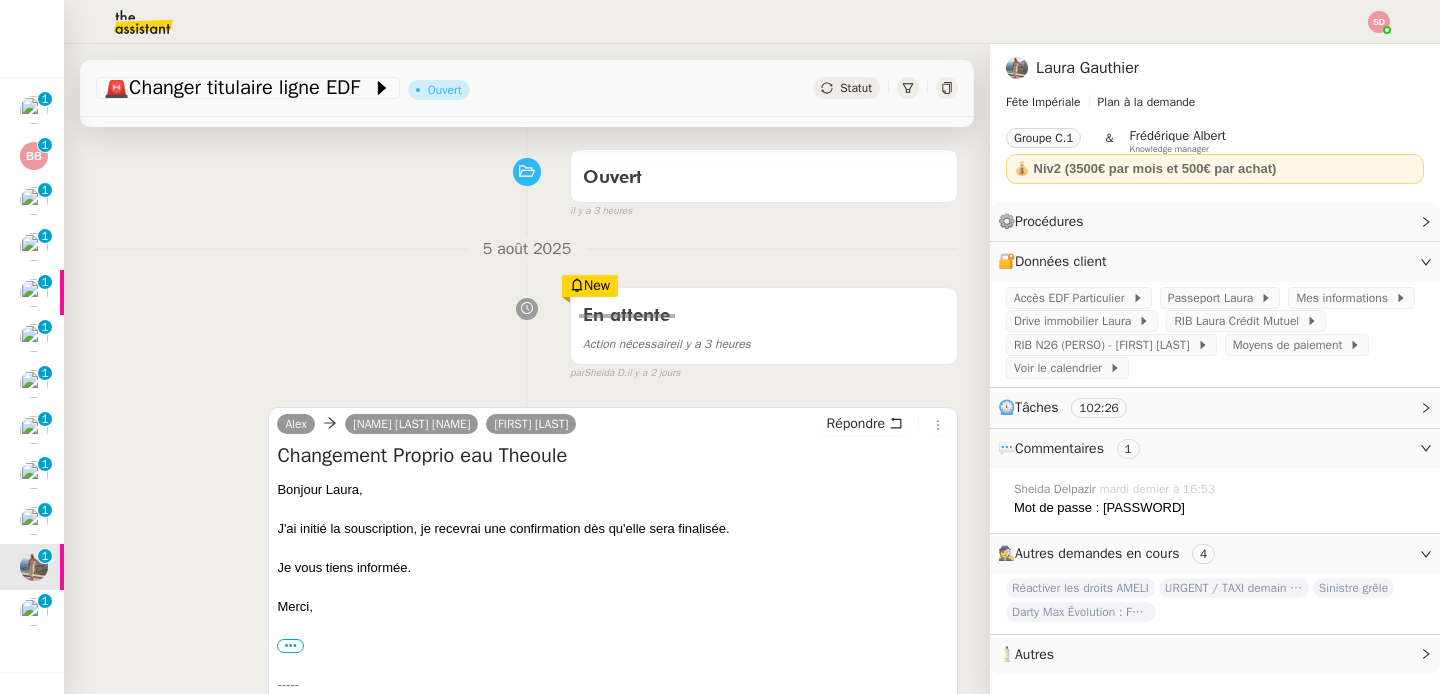 scroll, scrollTop: 0, scrollLeft: 0, axis: both 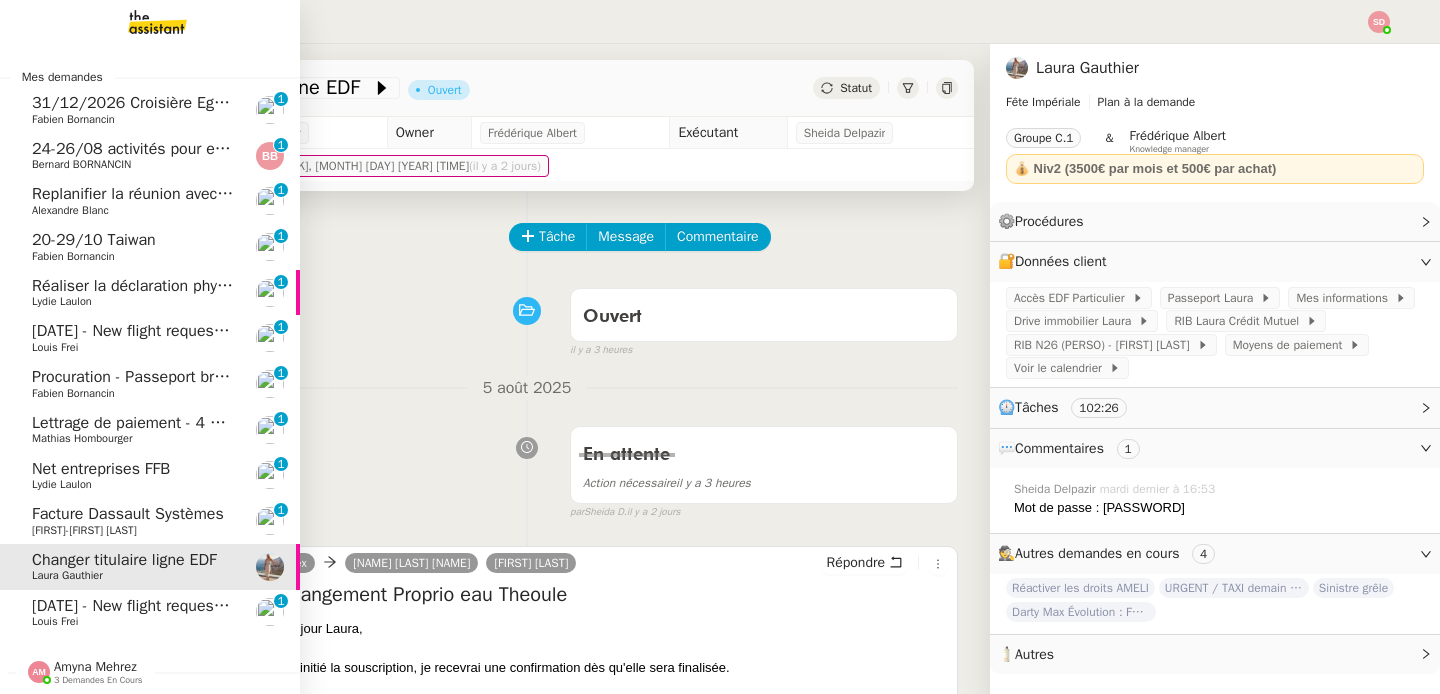 click on "[DATE] - New flight request - [NAME] [LAST]" 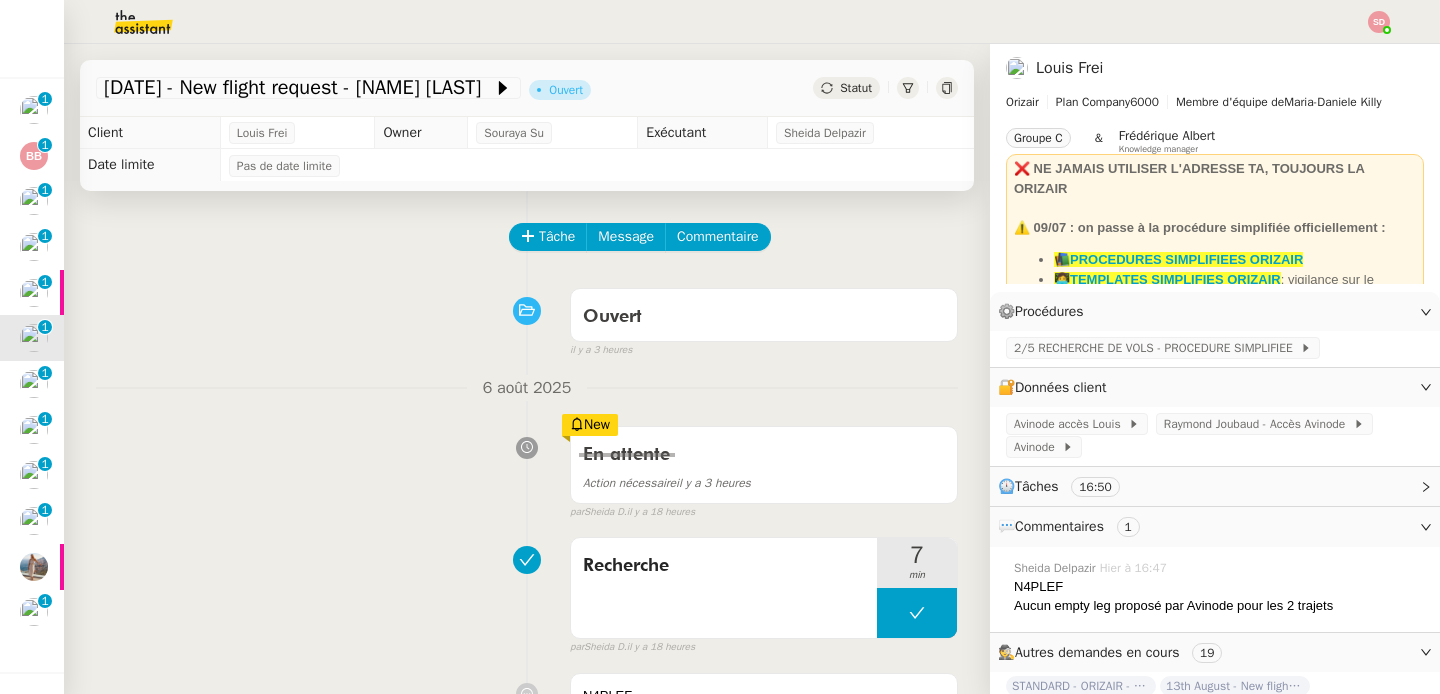 scroll, scrollTop: 6, scrollLeft: 0, axis: vertical 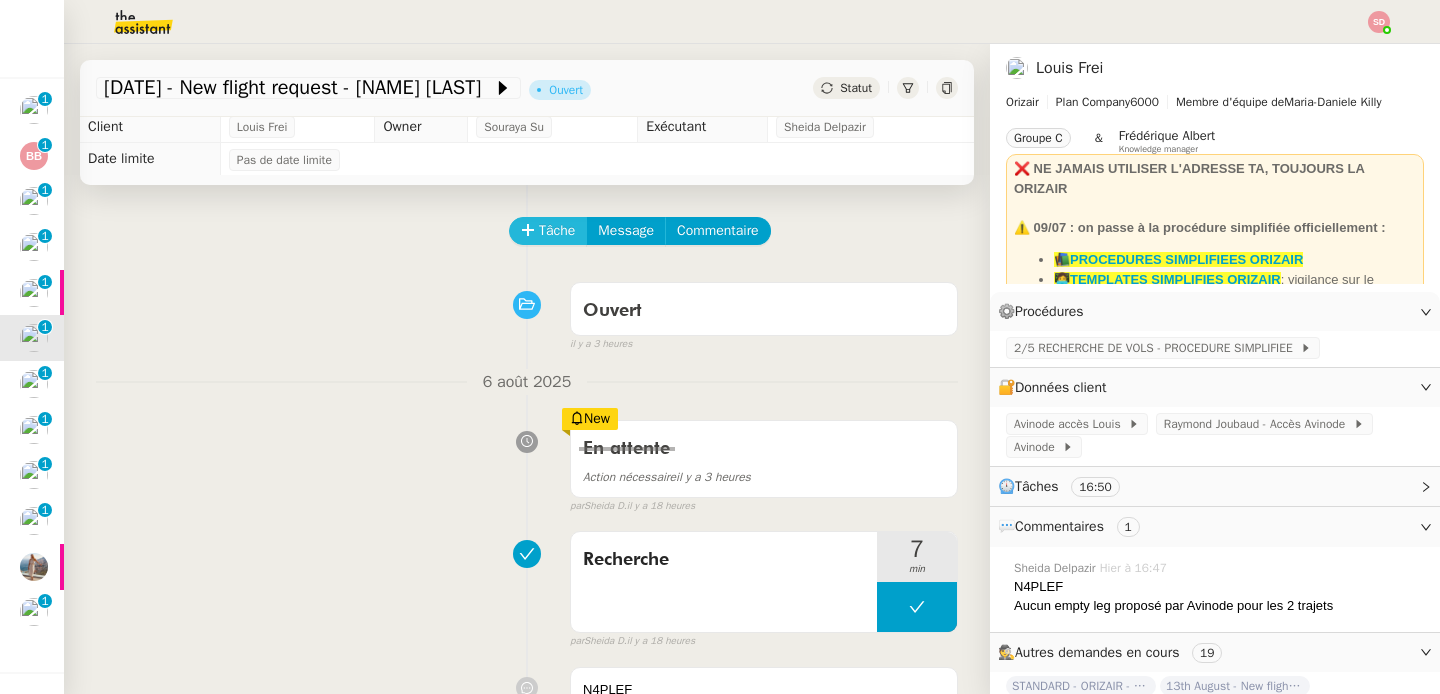 click on "Tâche" 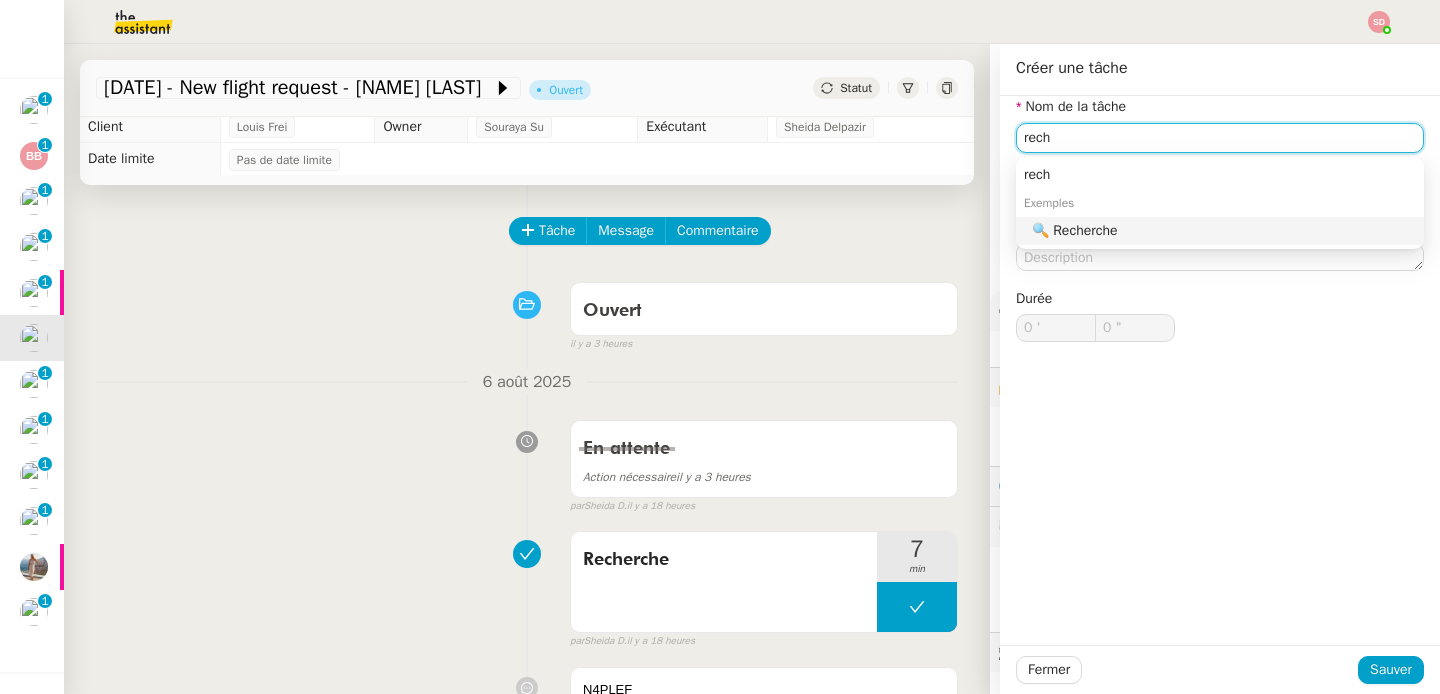 click on "🔍 Recherche" 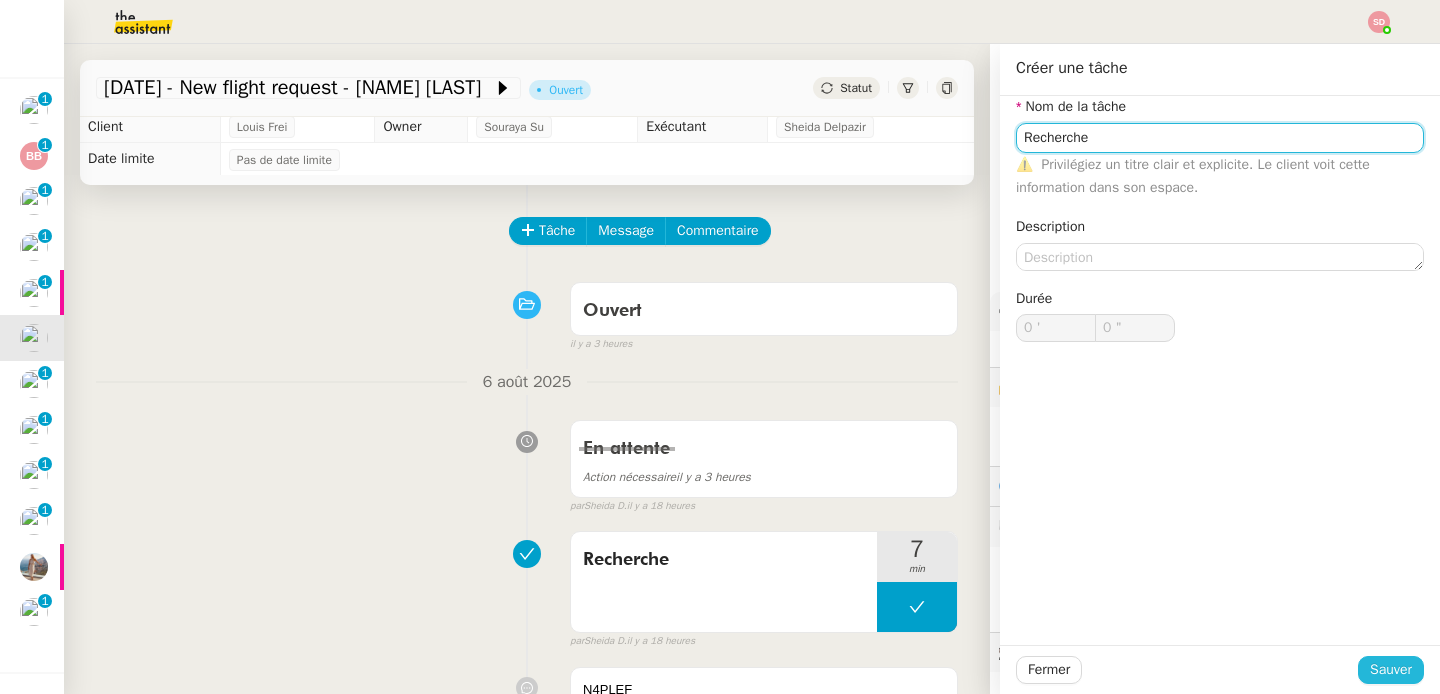 type on "Recherche" 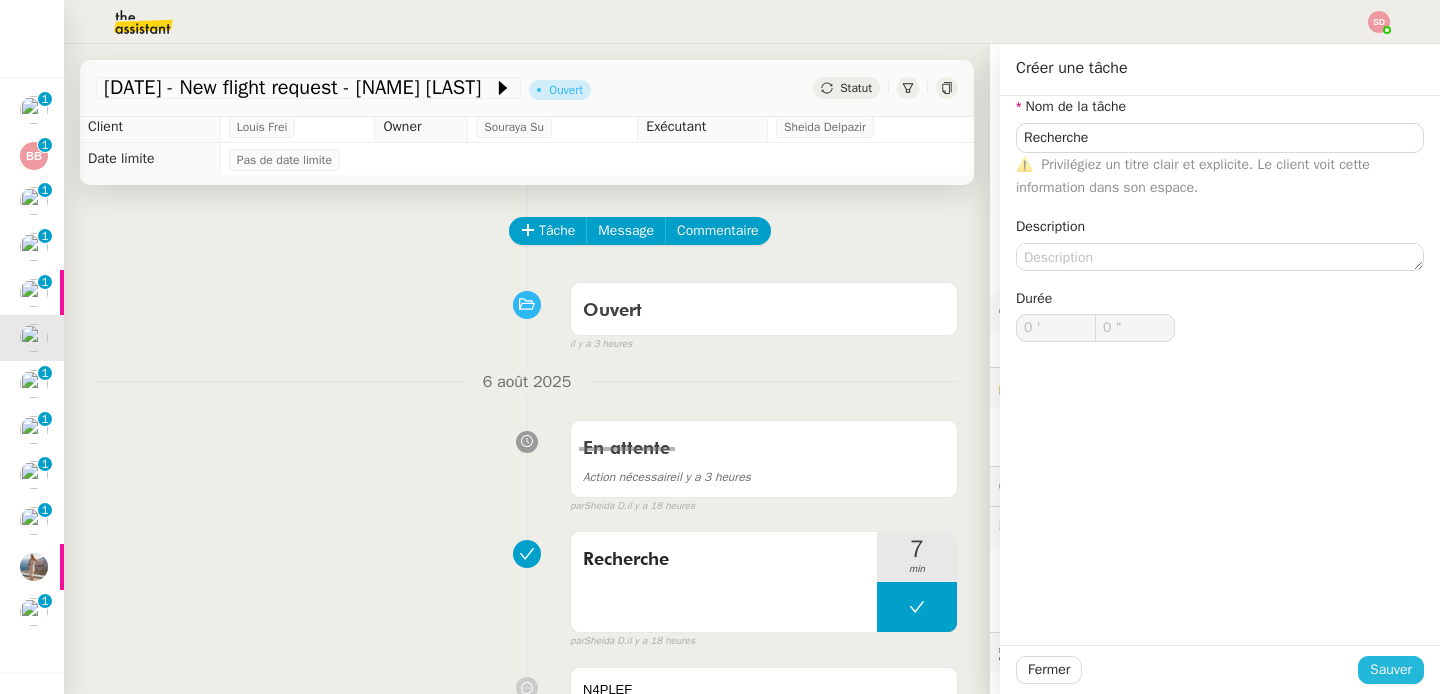 click on "Sauver" 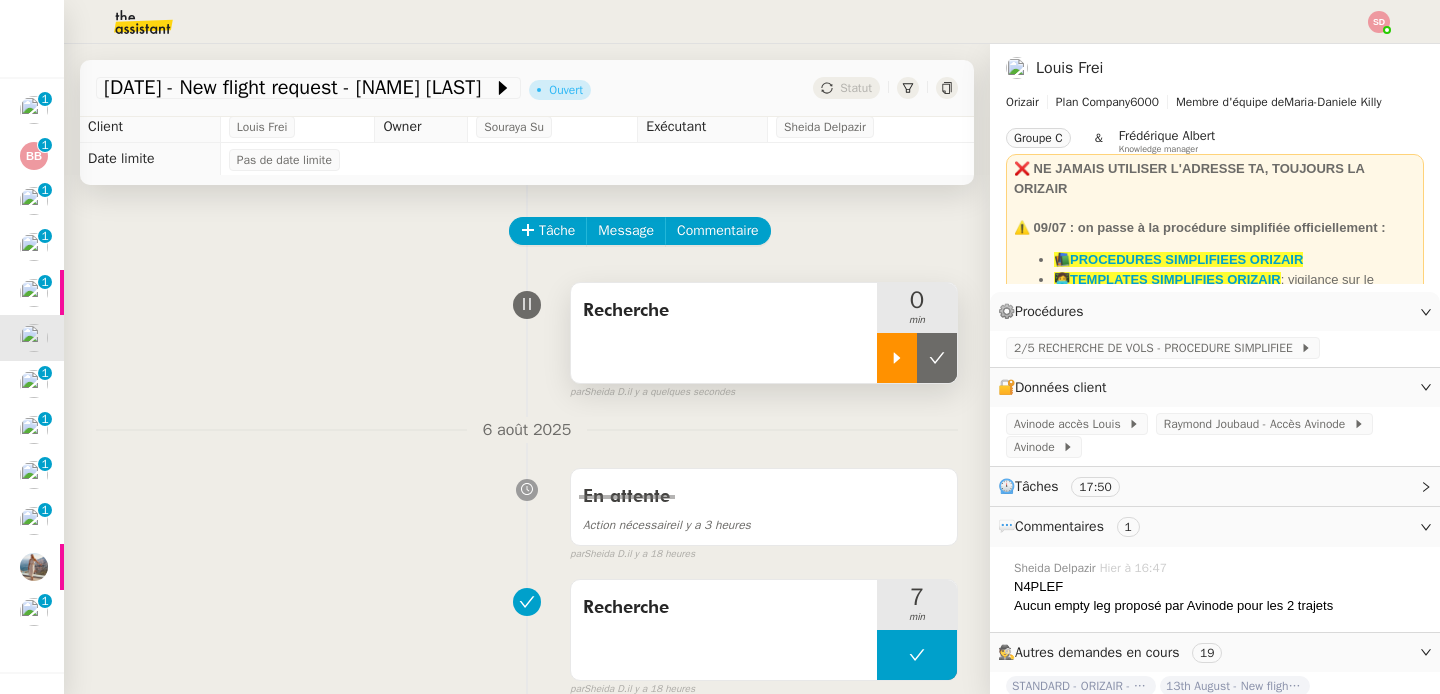click at bounding box center (897, 358) 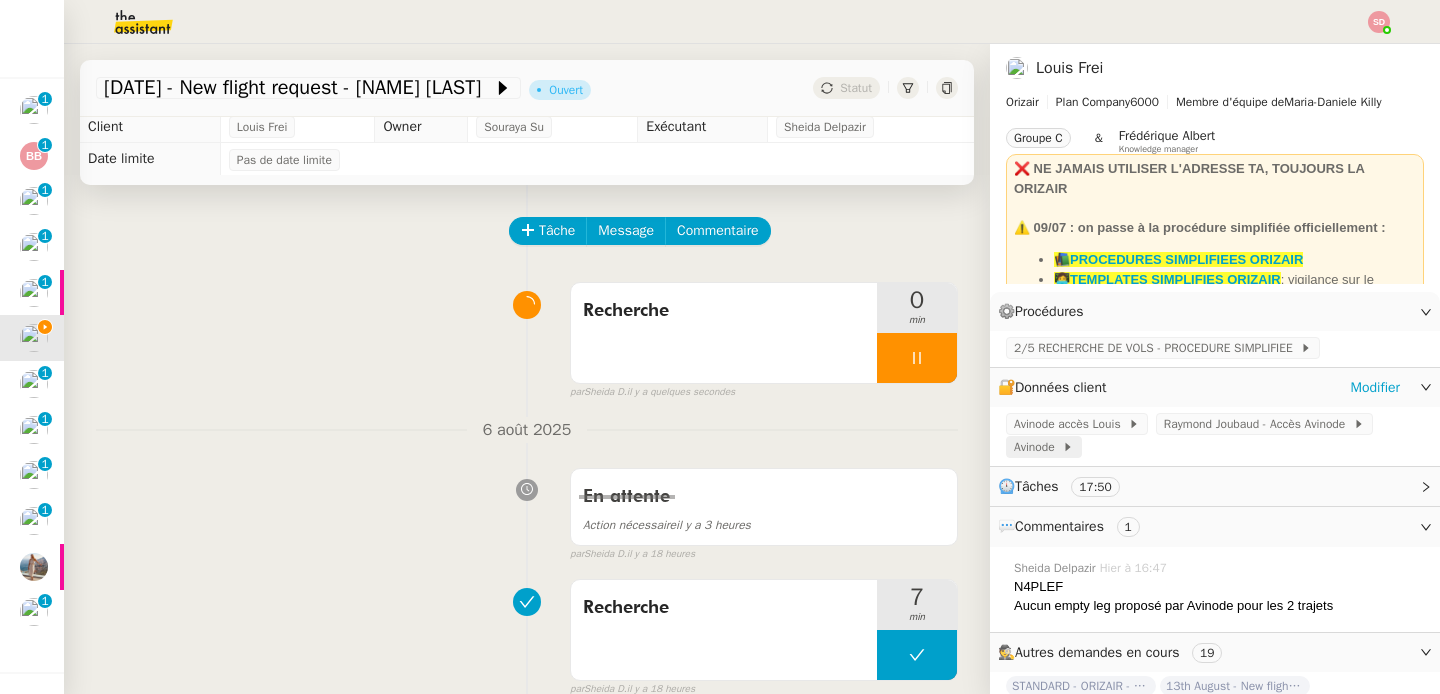 click on "Avinode" 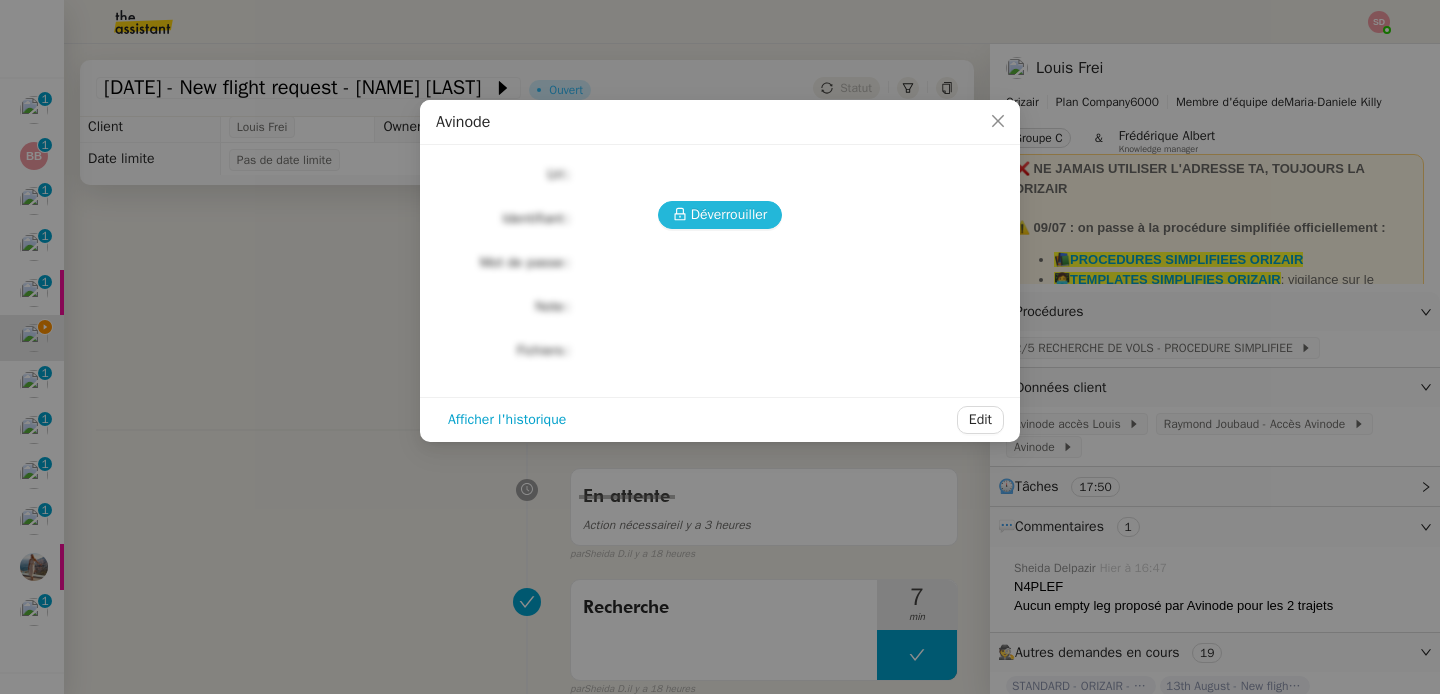 click on "Déverrouiller" at bounding box center (720, 215) 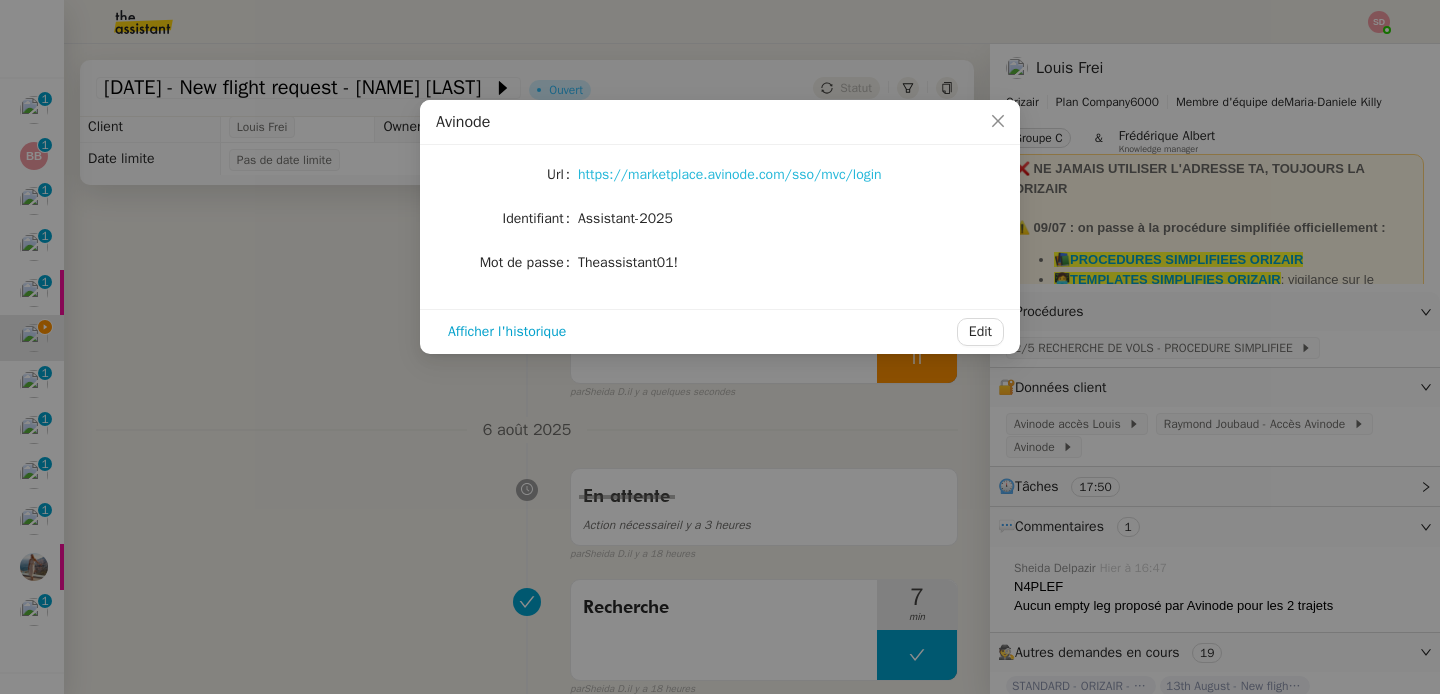 click on "https://marketplace.avinode.com/sso/mvc/login" 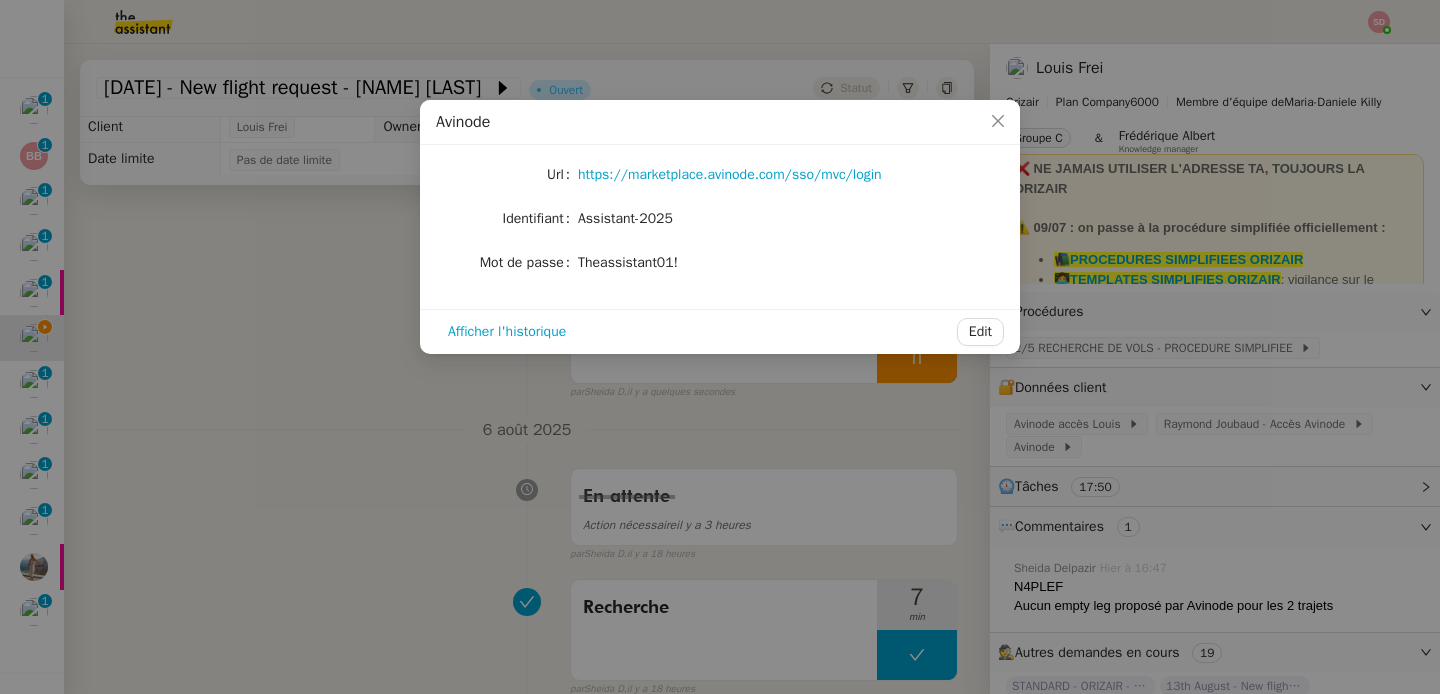 click on "Avinode  Url https://marketplace.avinode.com/sso/mvc/login    Identifiant Assistant-2025 Mot de passe Theassistant01! Afficher l'historique Edit" at bounding box center [720, 347] 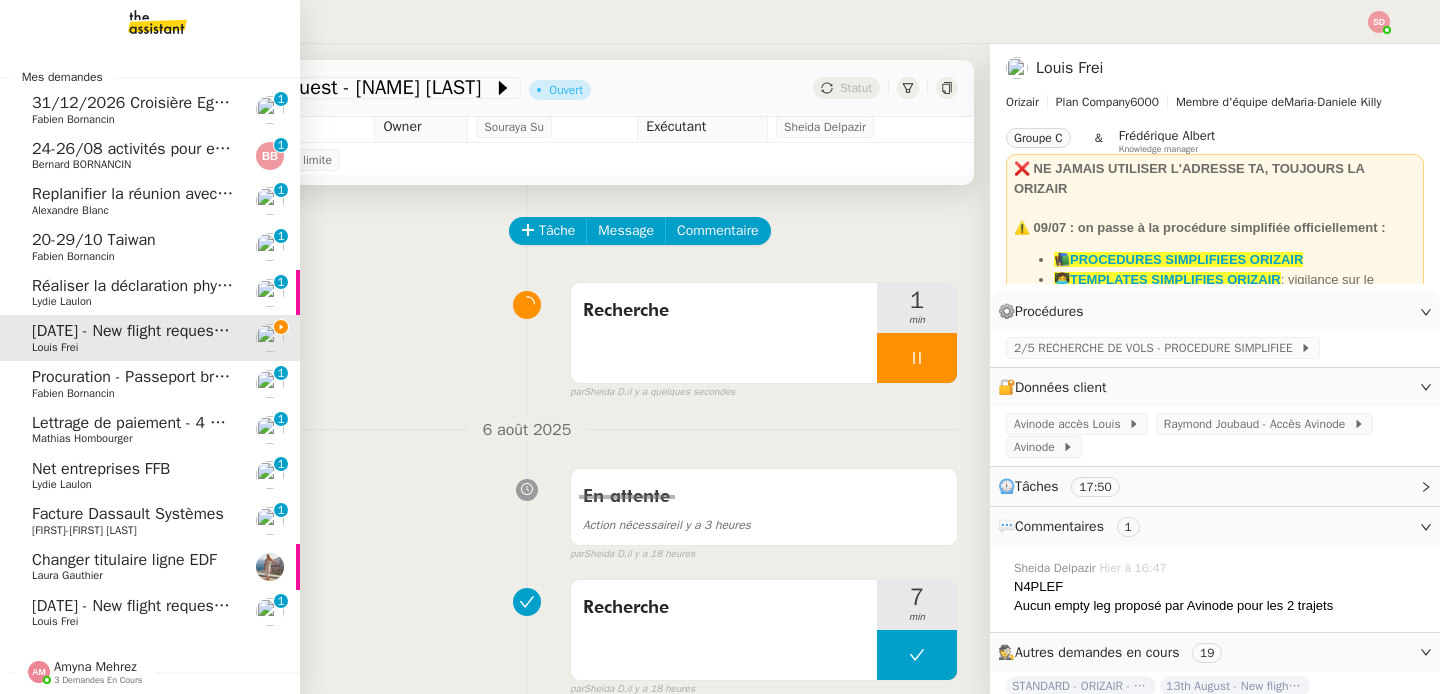 click on "3 demandes en cours" 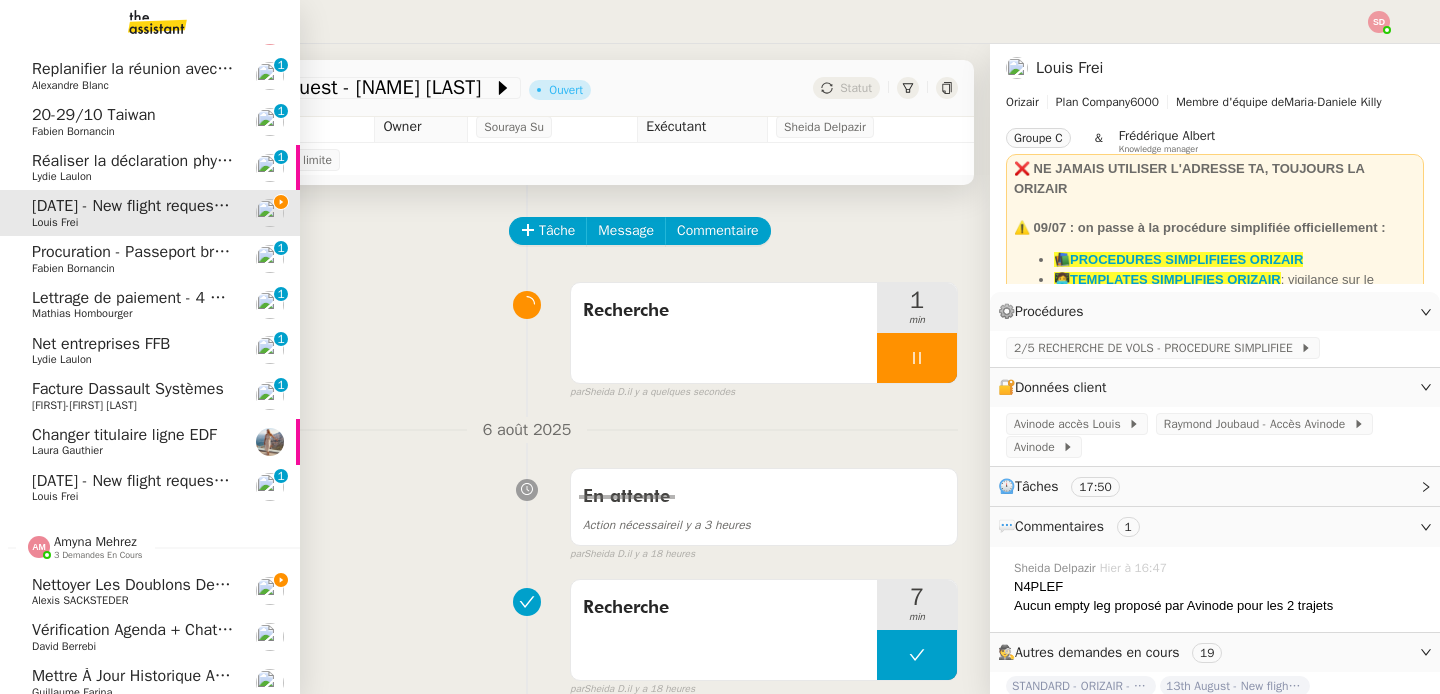 scroll, scrollTop: 182, scrollLeft: 0, axis: vertical 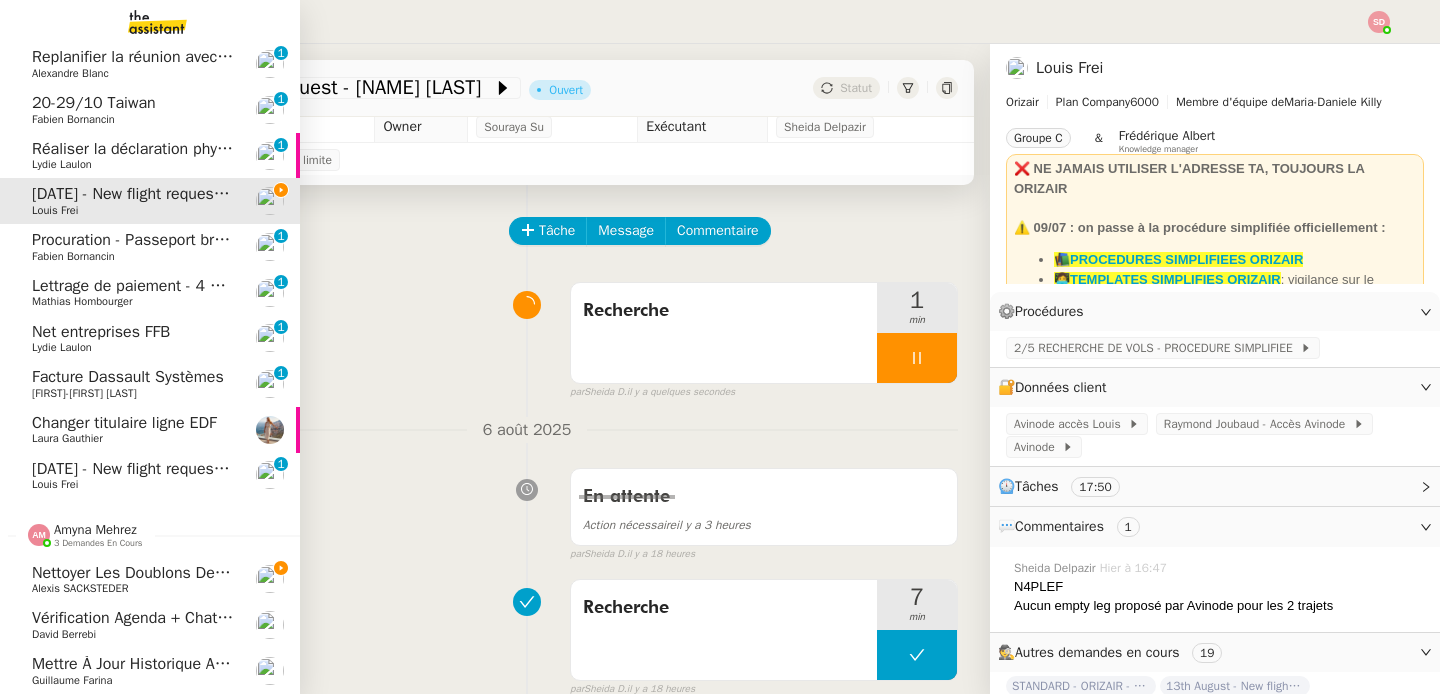 click on "Alexis SACKSTEDER" 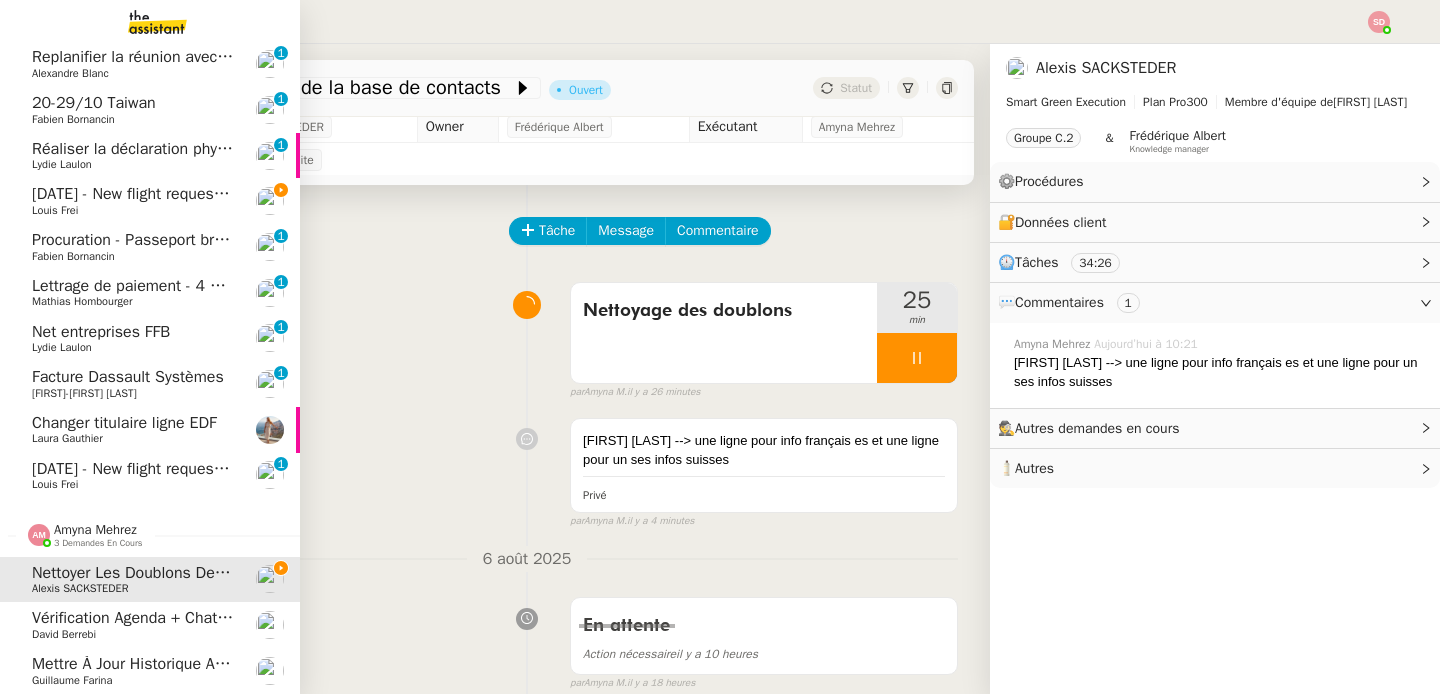 click on "Vérification Agenda + Chat + Wagram (9h et 14h)" 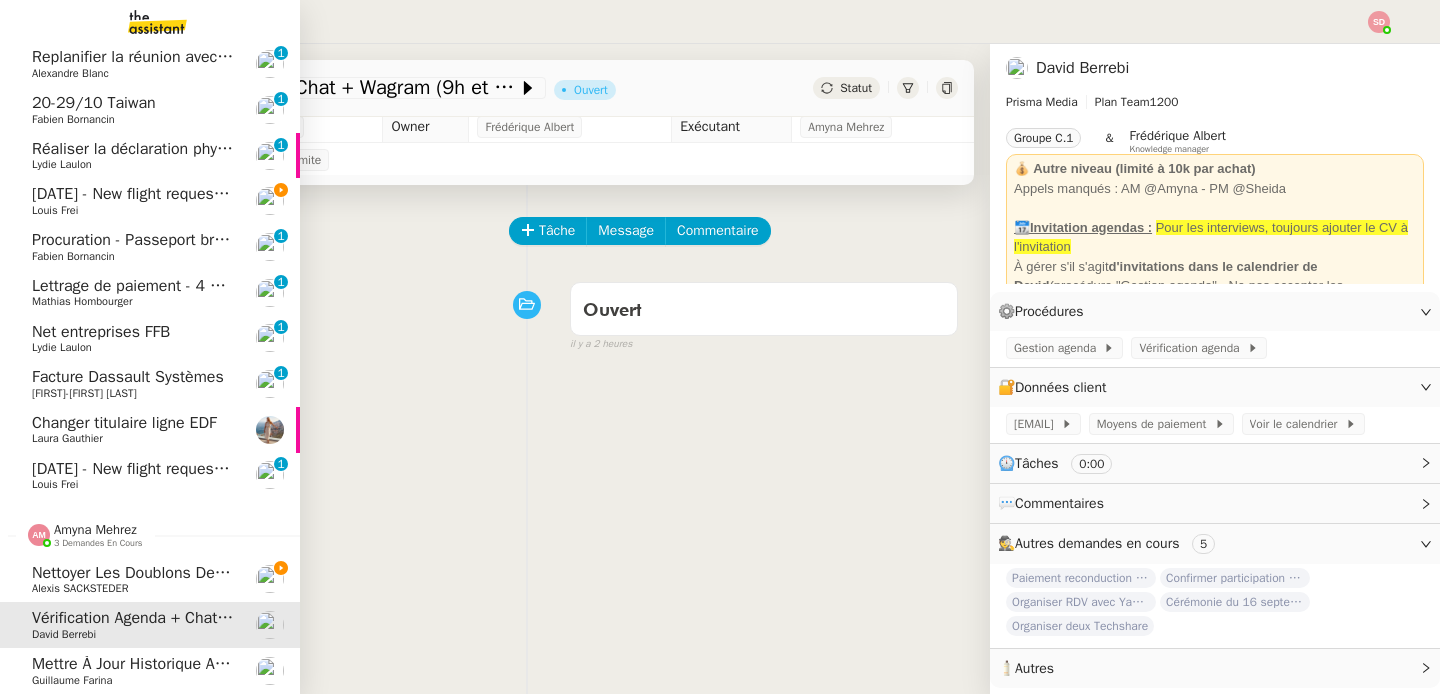 click on "Mettre à jour historique Abaco Exercice 2024 - 2025" 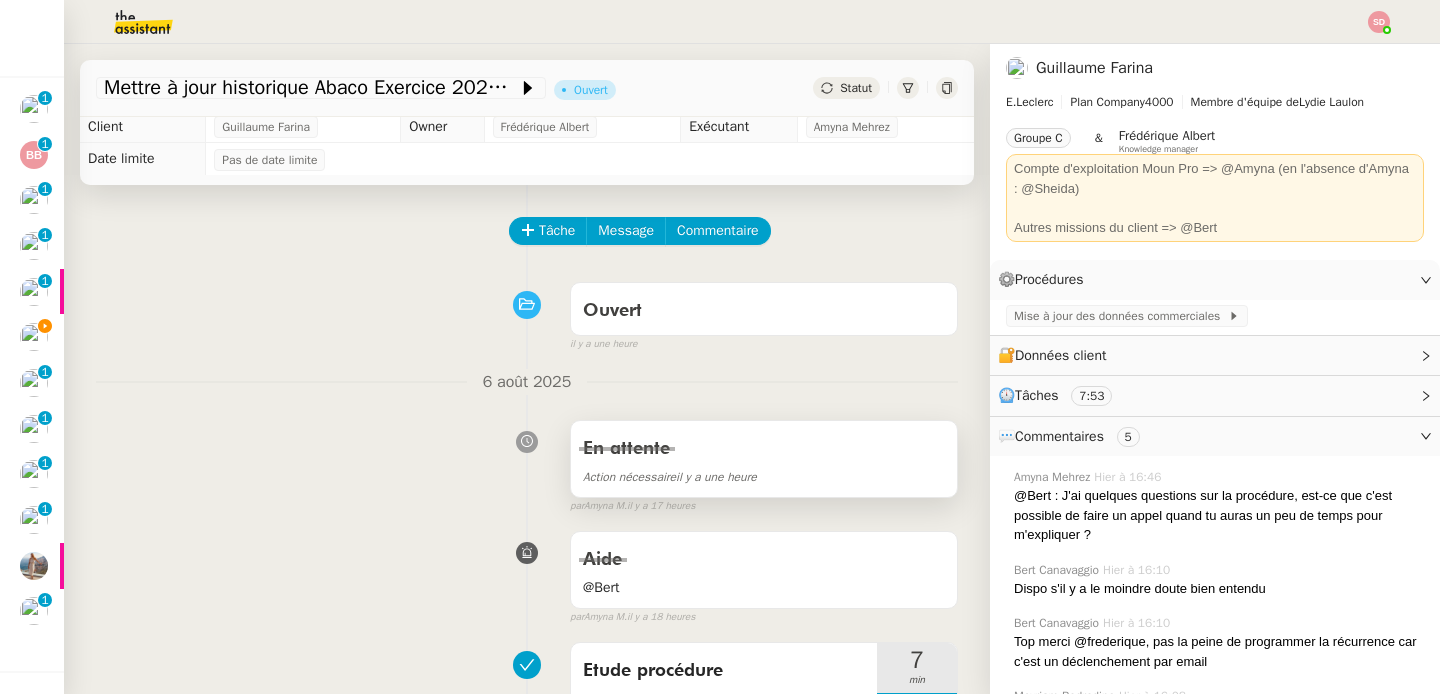 scroll, scrollTop: 0, scrollLeft: 0, axis: both 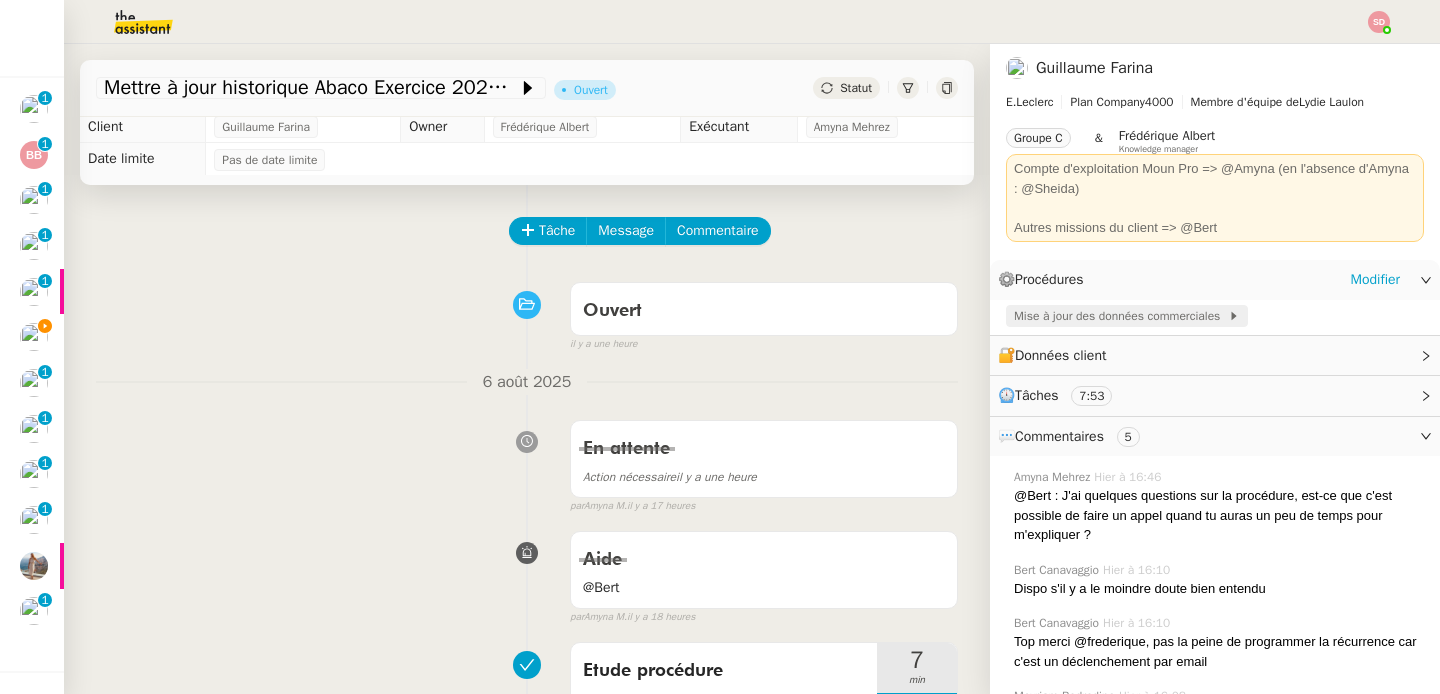 click on "Mise à jour des données commerciales" 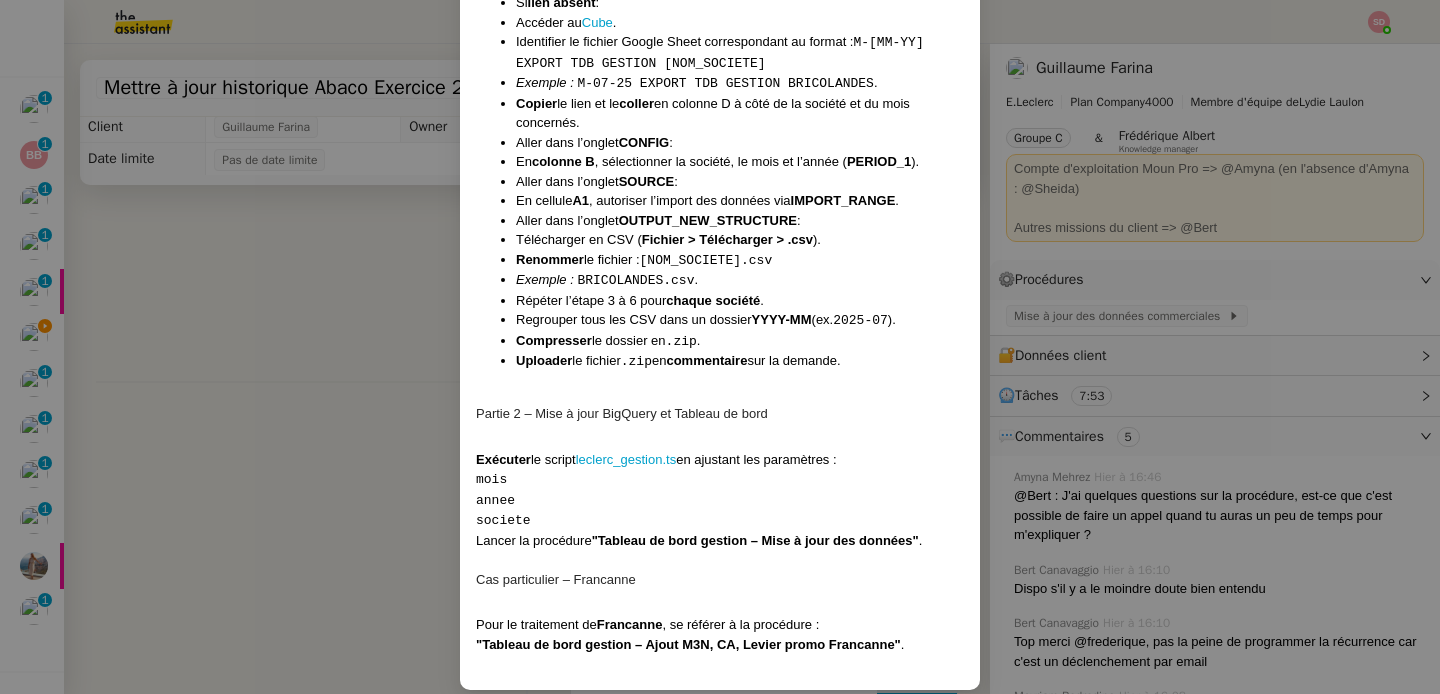 scroll, scrollTop: 872, scrollLeft: 0, axis: vertical 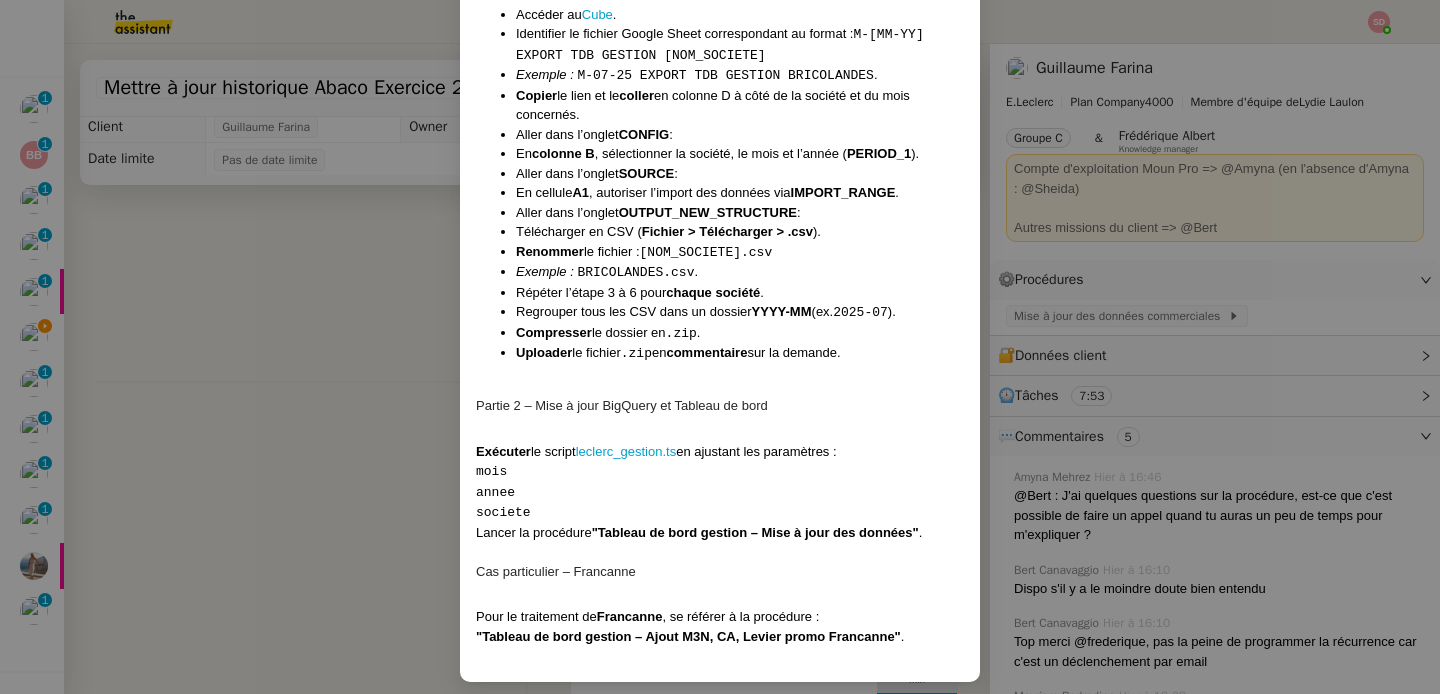 click on "Contexte Abaco est un outil back office interne à Leclerc permettant le suivi quotidien des données commerciales (CA, marges, levier promo, casse, stocks…). Chaque mois, les données sont extraites pour plusieurs sociétés de grande distribution : Sodilandes, GM, Juncadis, Juncadis Drive, Bricolandes, Bricodis, Sarbazan, Pinkman, Skyler. Ces données doivent être : Traitées. Envoyées sur BigQuery. Actualisées dans le Tableau de bord Gestion [v.NUMBER] pour permettre à la direction de piloter la performance. Déclenchement Réception d’un email de [NAME] [LAST], par exemple : "Bonjour, Je viens de déposer dans le 'Cube' les extractions CA des huit sociétés du mois de juillet [YEAR]." Récurrence En début de chaque mois. Instructions Partie 1 – Préparation et récupération des fichiers Ouvrir le fichier TDB GESTION Traitement raw v.NUMBER Aller dans l’onglet DATA. Pour chaque société de la liste vérifier si un lien est déjà renseigné en colonne D" at bounding box center (720, 347) 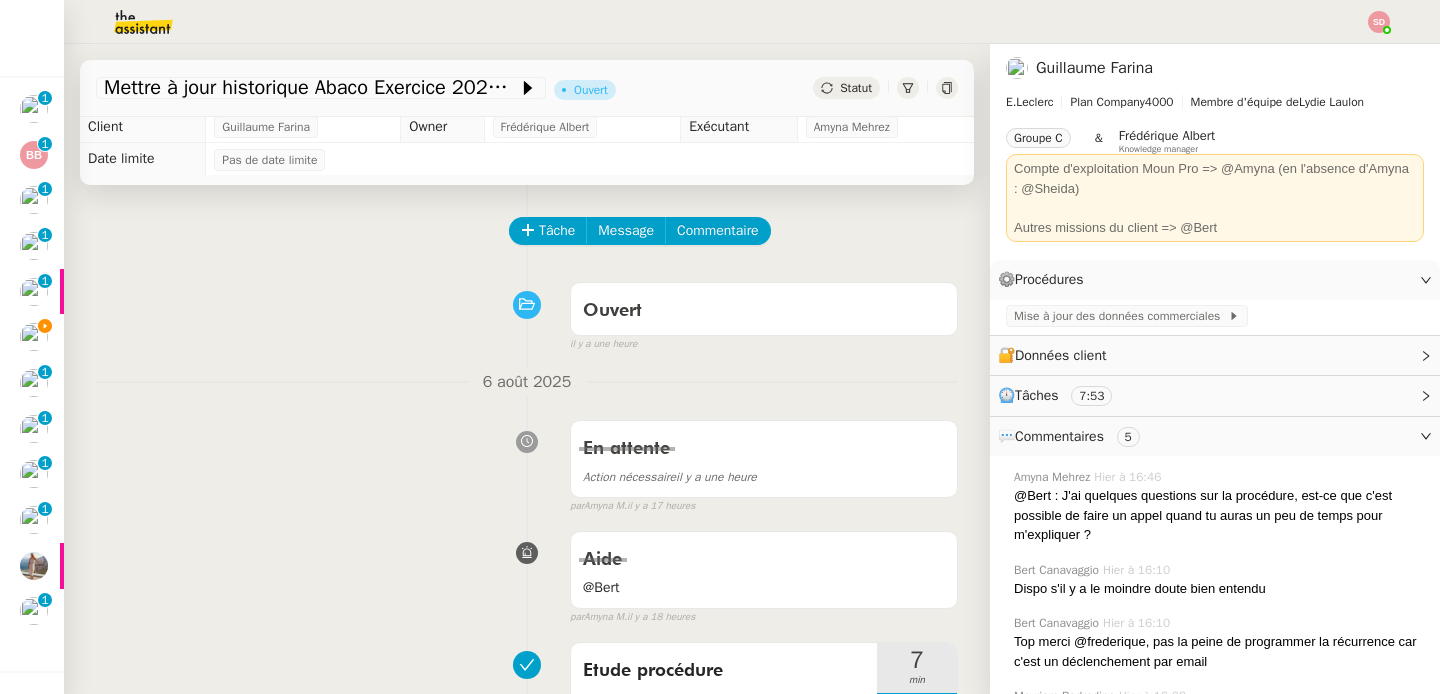scroll, scrollTop: 772, scrollLeft: 0, axis: vertical 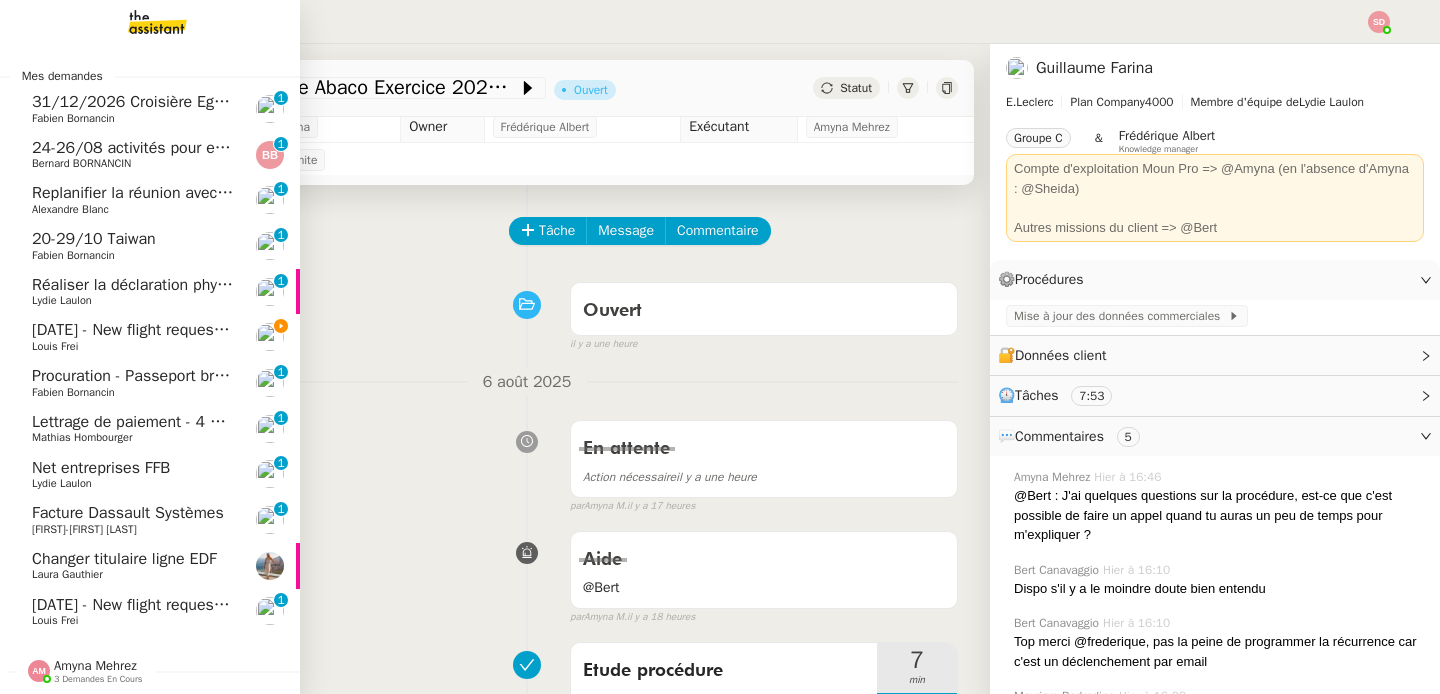 click on "Louis Frei" 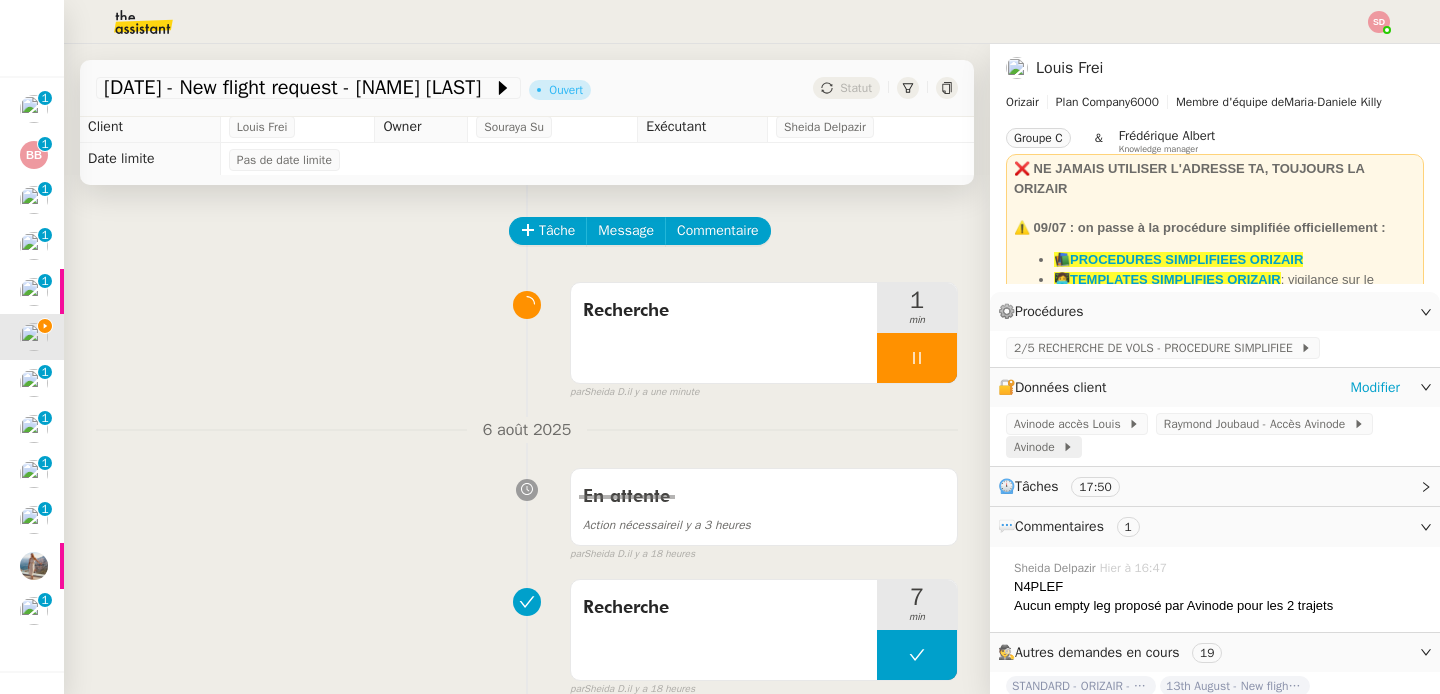 click on "Avinode" 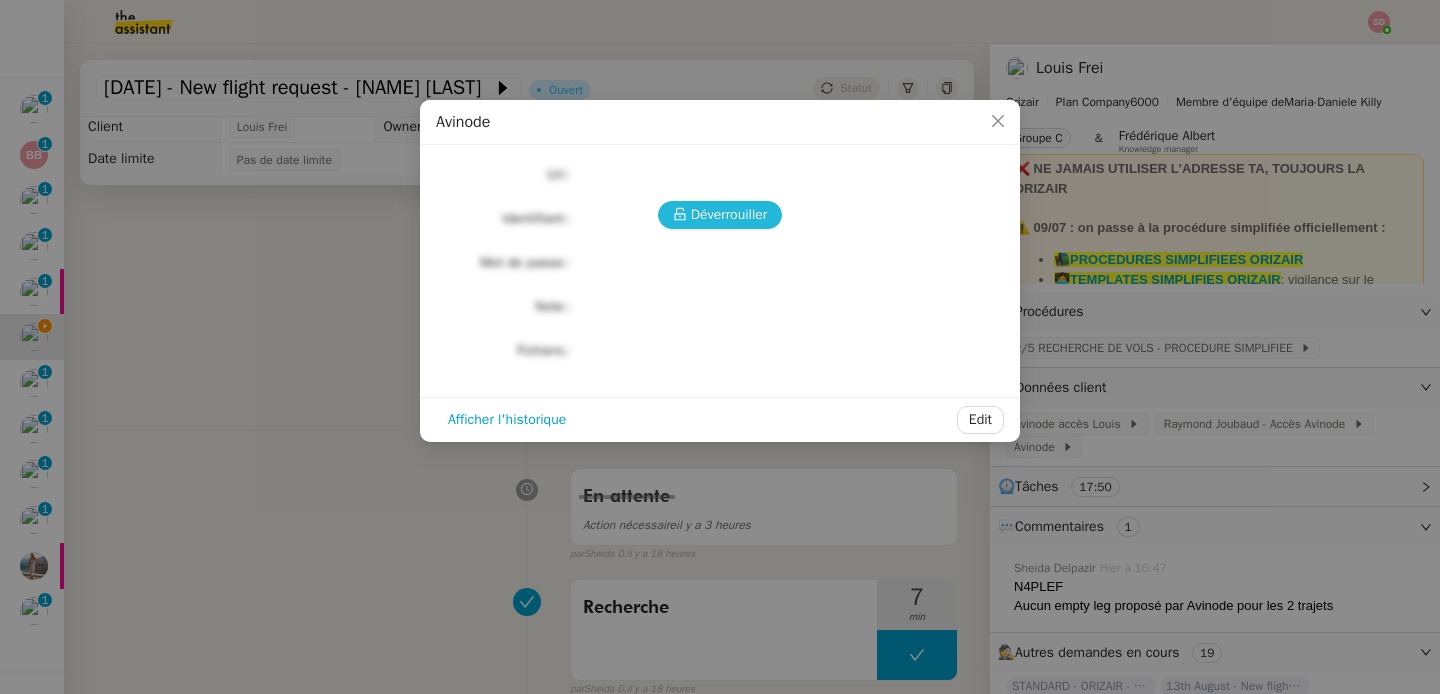 click on "Déverrouiller" at bounding box center [720, 215] 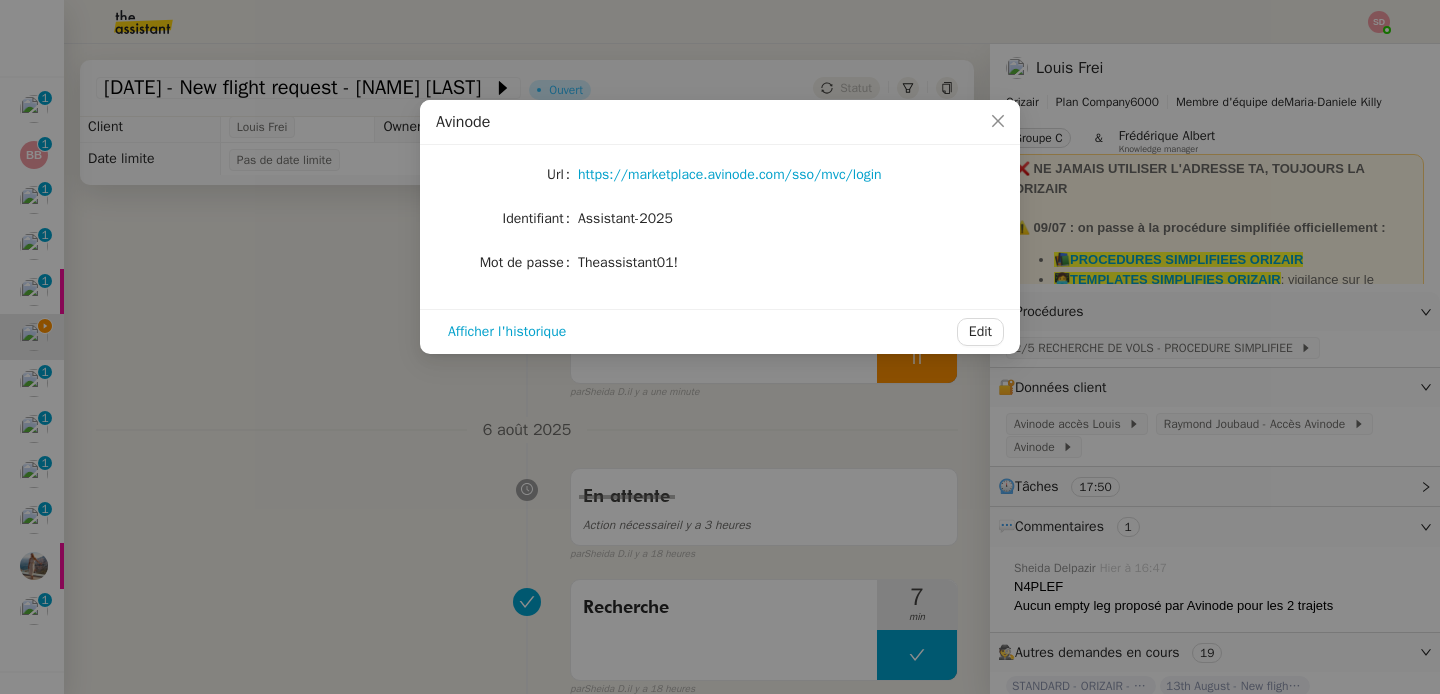 click on "Assistant-2025" 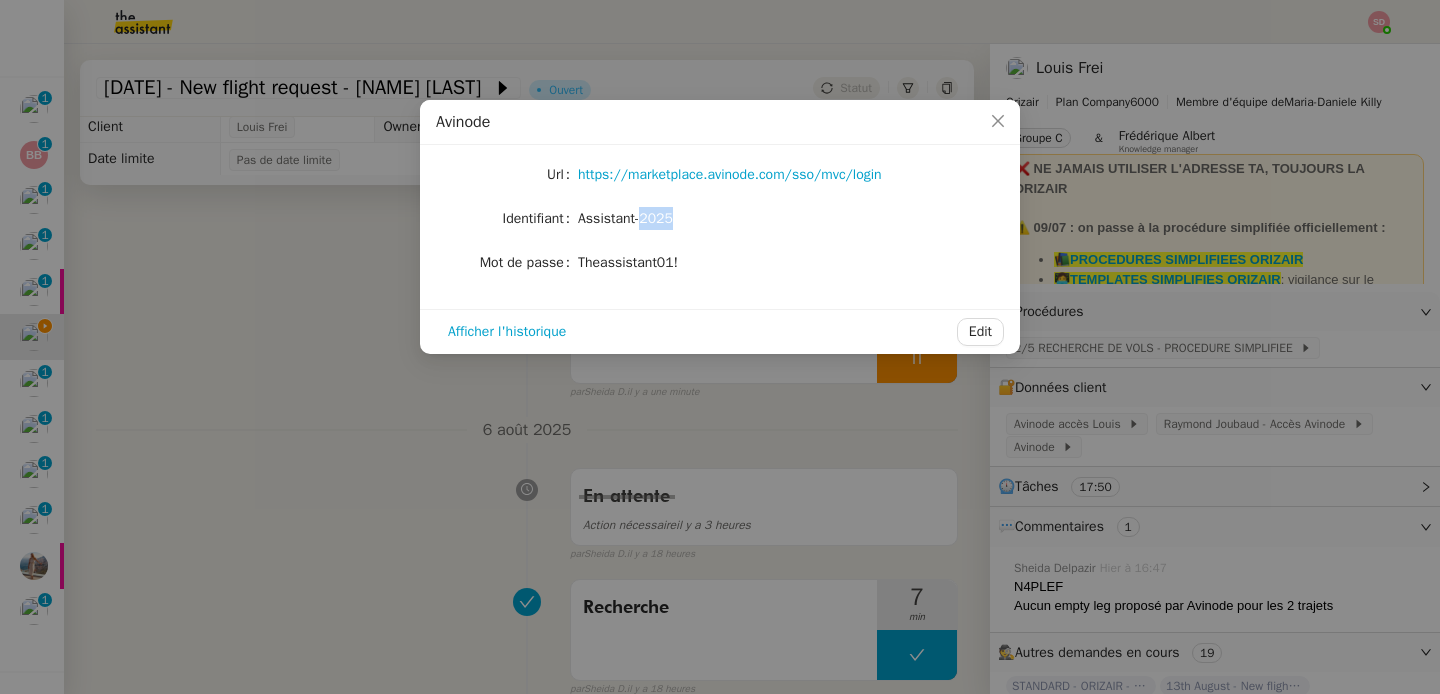 click on "Assistant-2025" 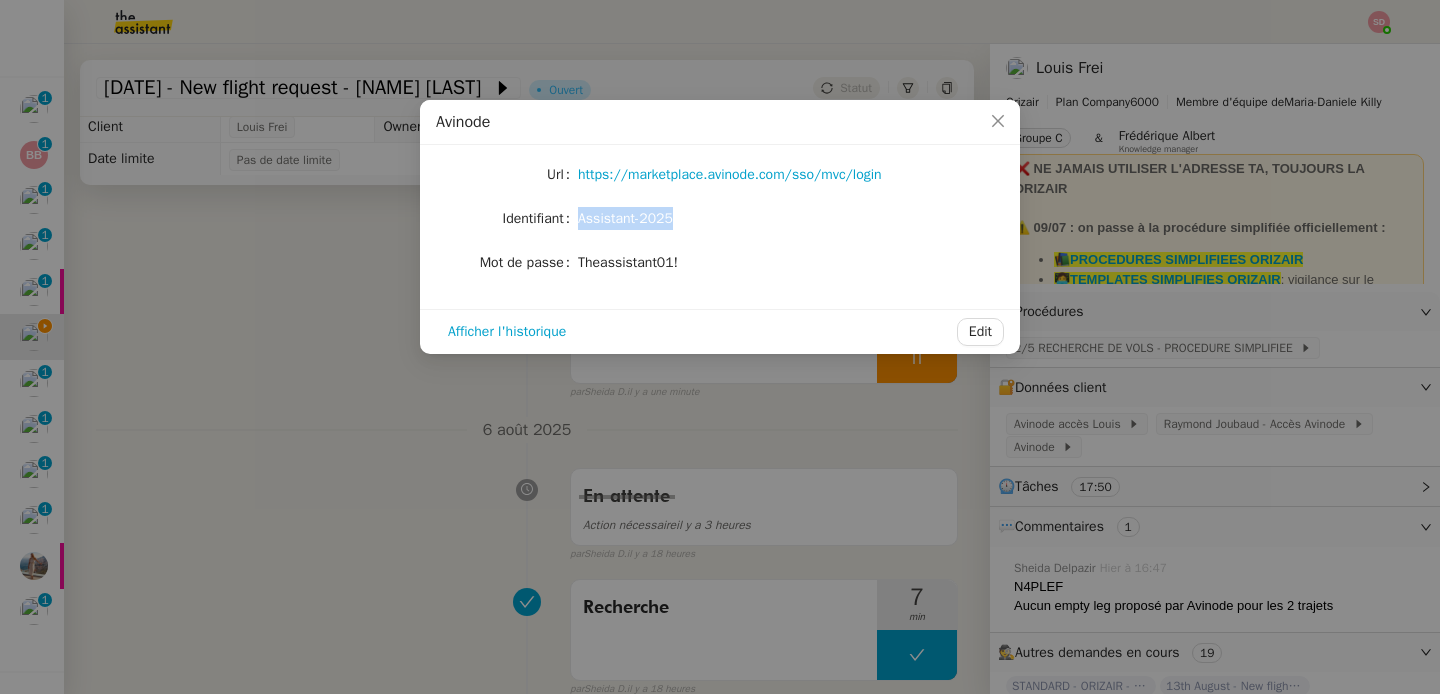 click on "Assistant-2025" 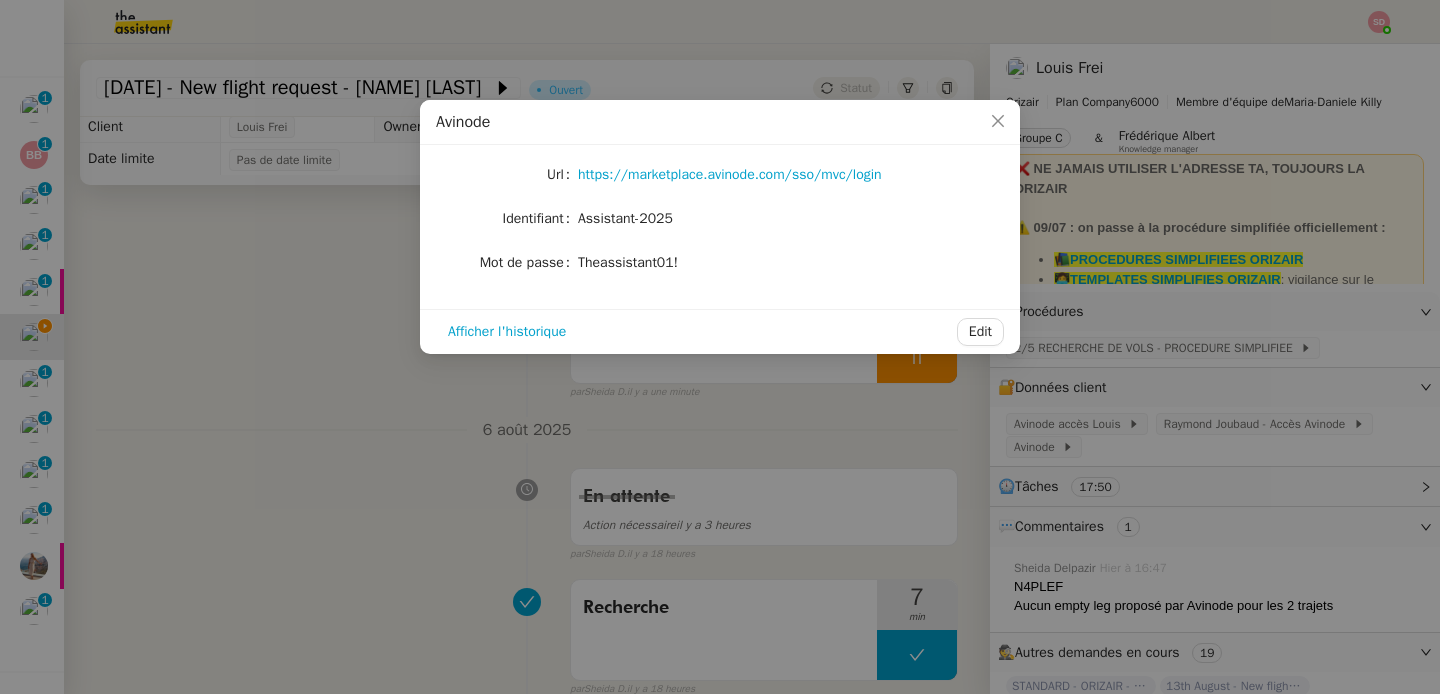 click on "Theassistant01!" 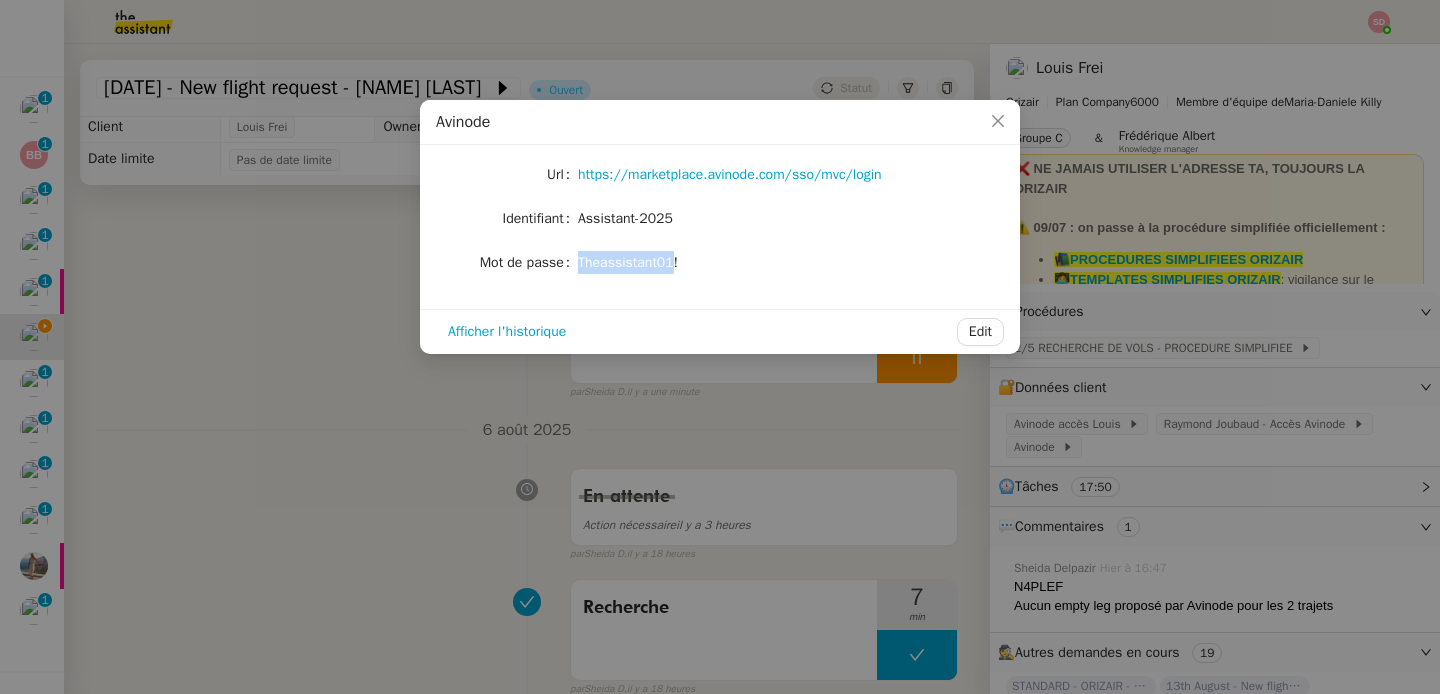 click on "Theassistant01!" 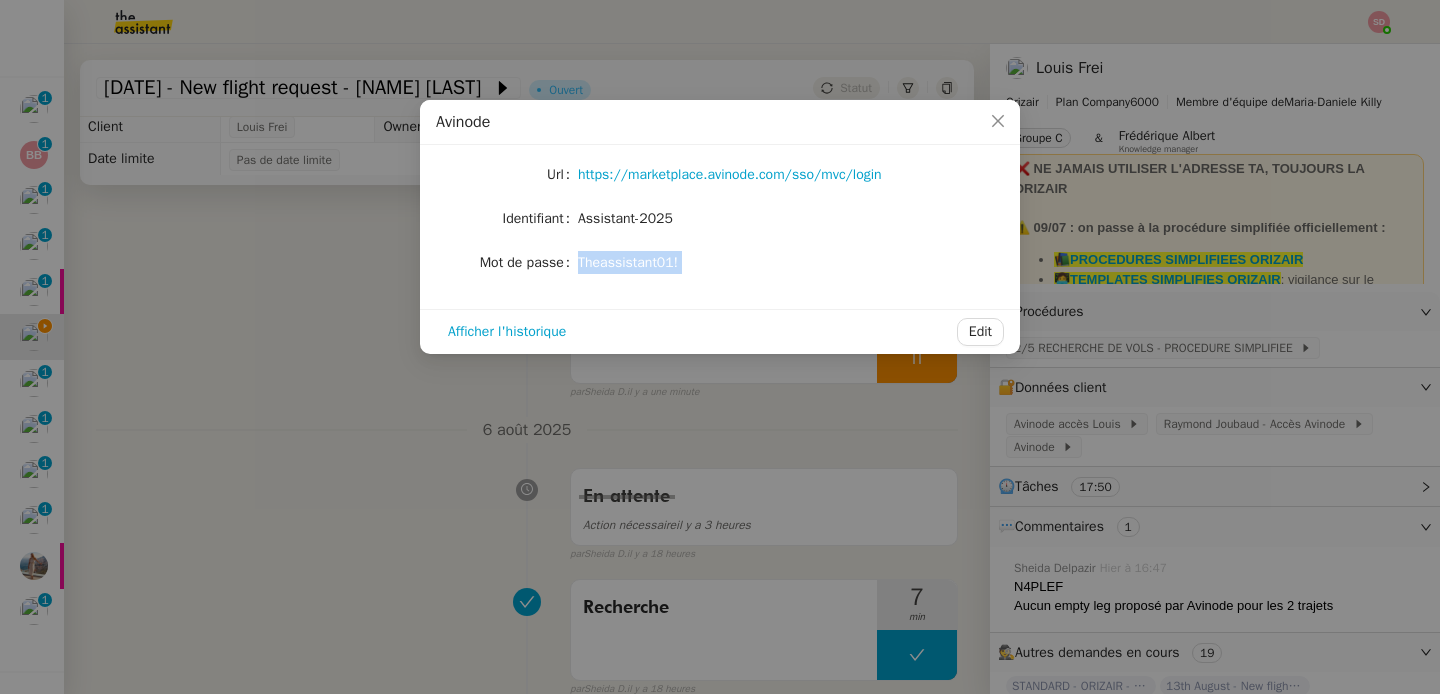 click on "Theassistant01!" 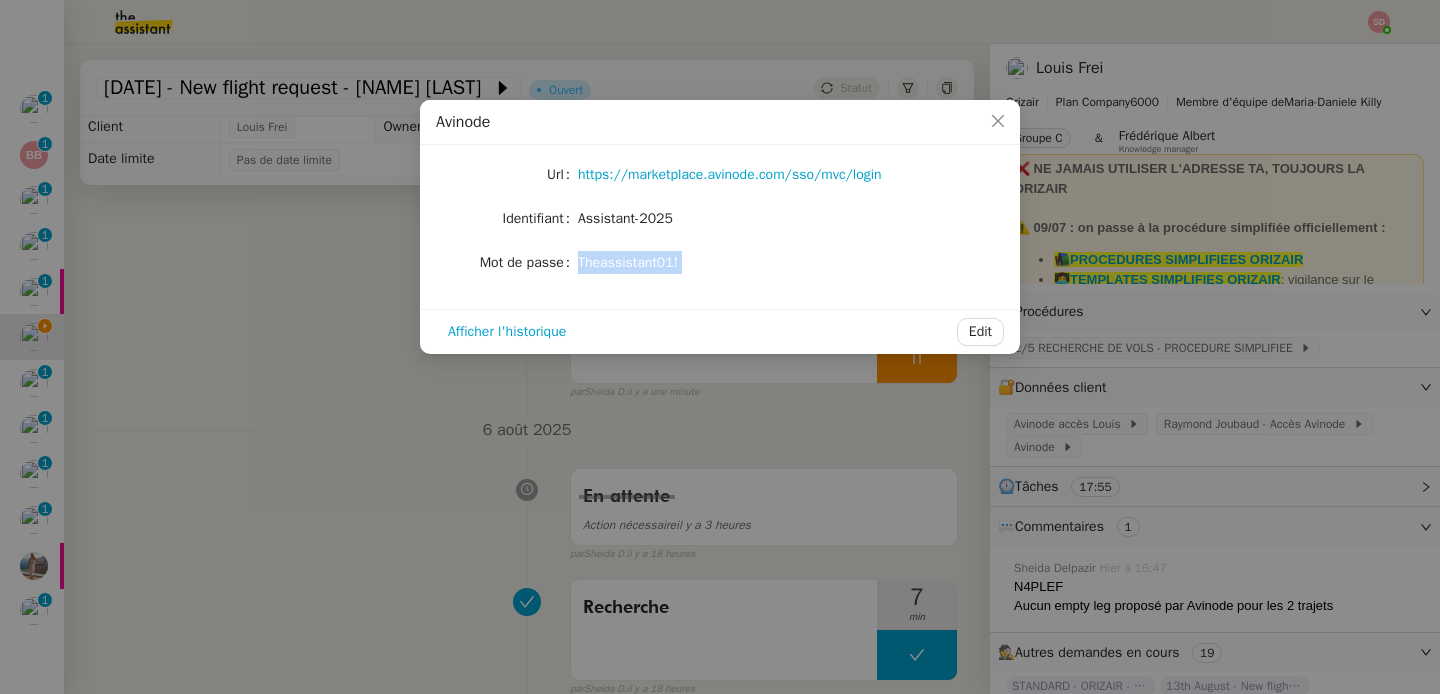 click on "Avinode  Url https://marketplace.avinode.com/sso/mvc/login    Identifiant Assistant-2025 Mot de passe Theassistant01! Afficher l'historique Edit" at bounding box center (720, 347) 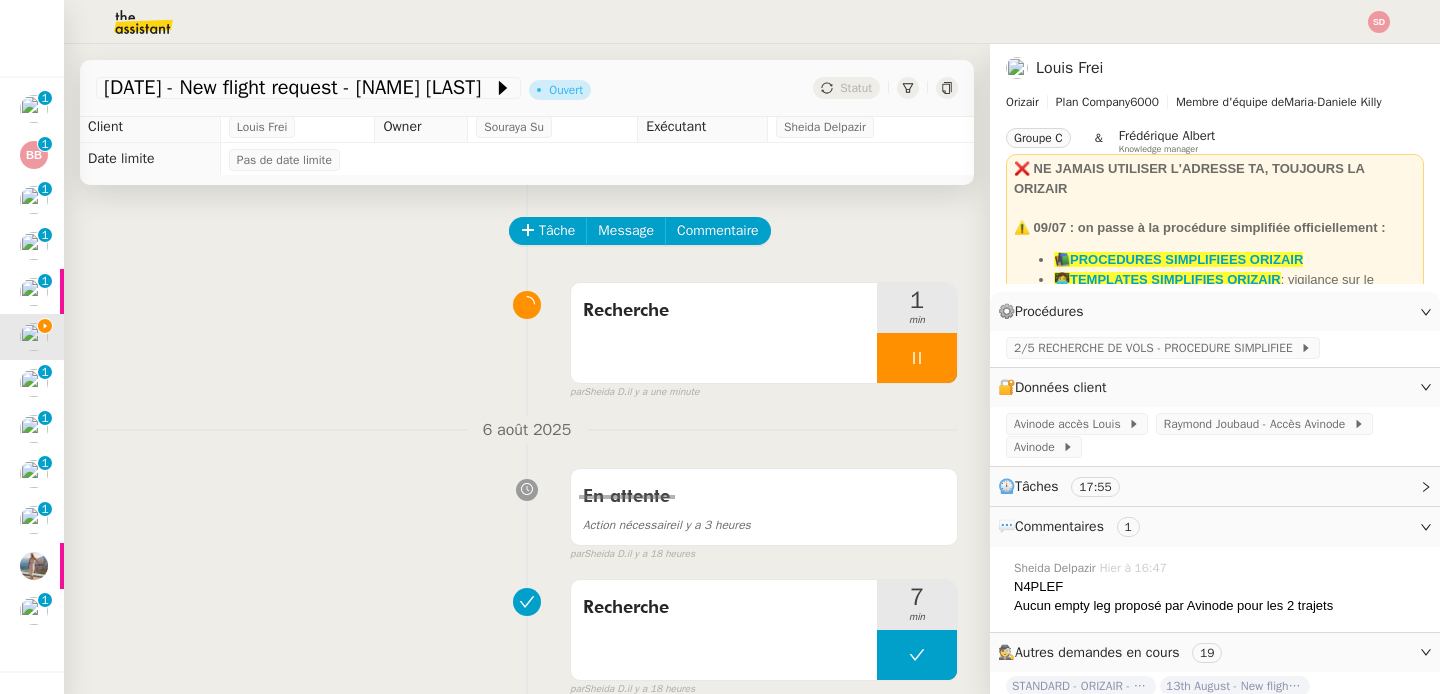 click on "N4PLEF" 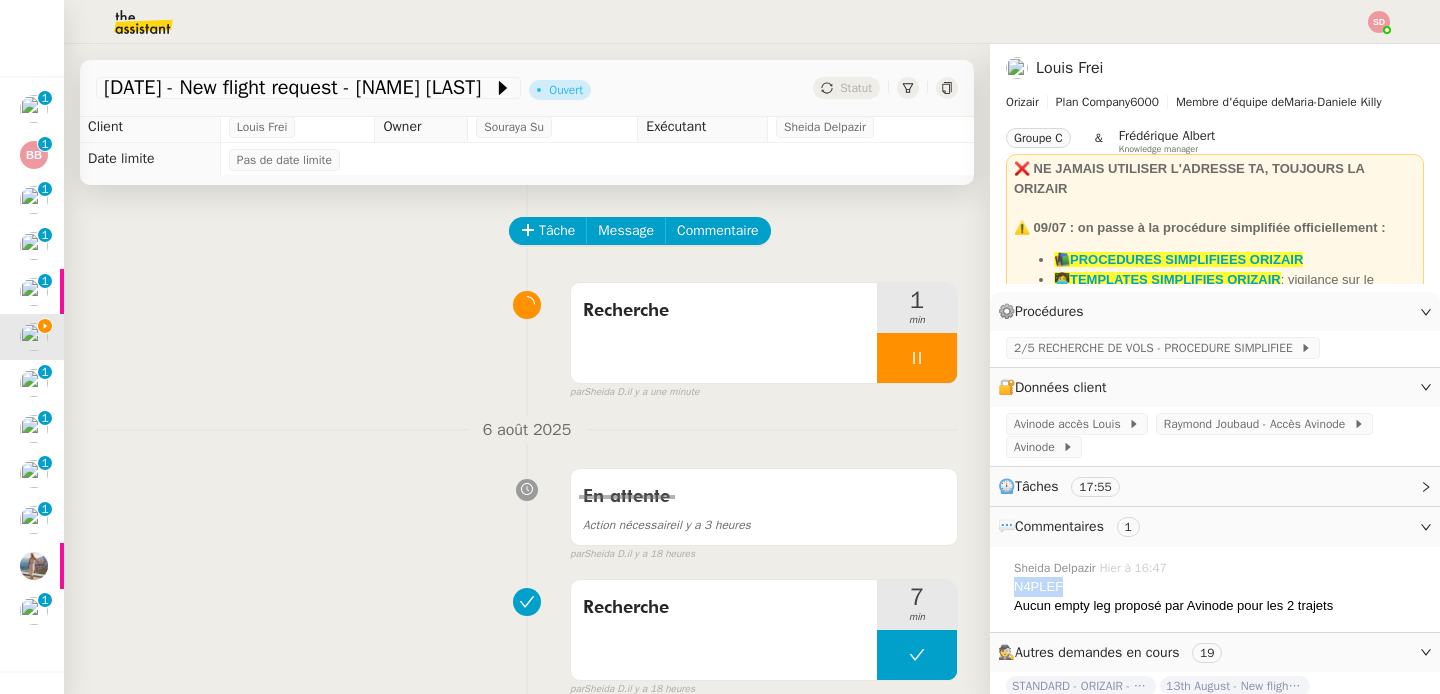 click on "N4PLEF" 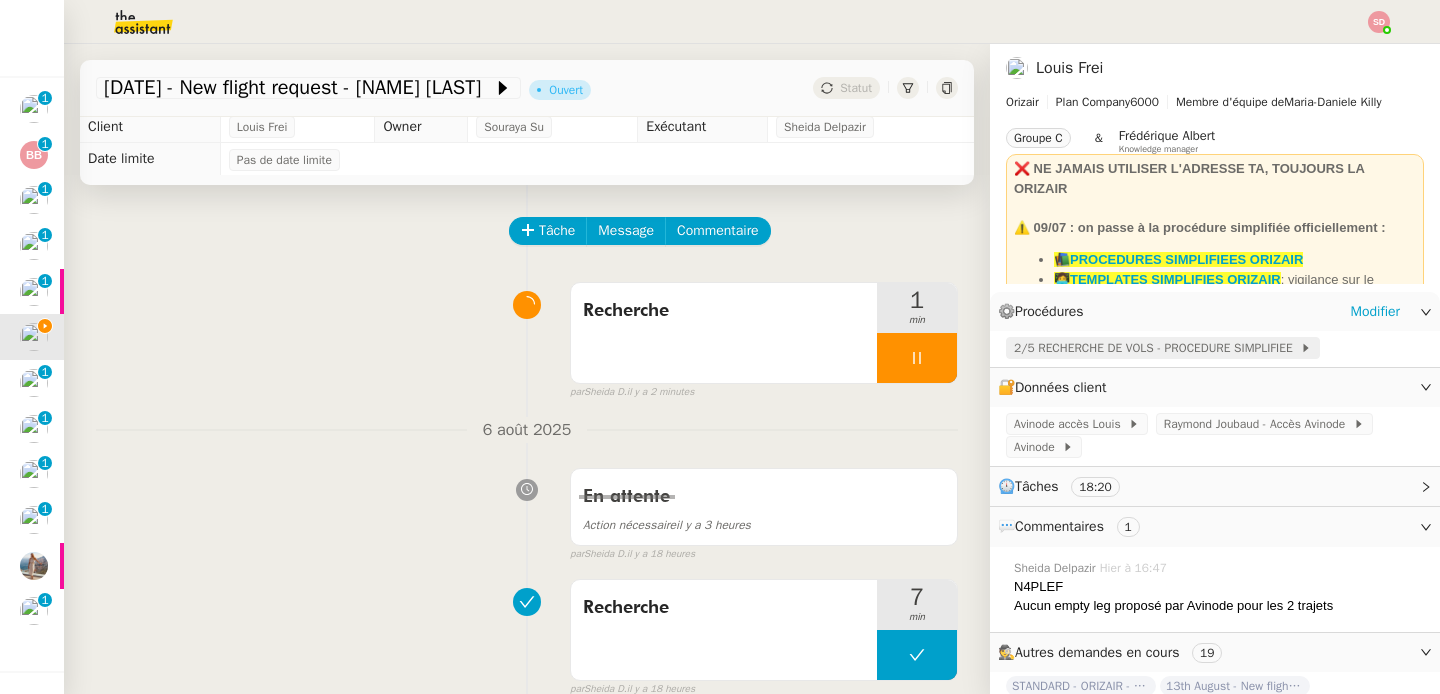click on "2/5 RECHERCHE DE VOLS - PROCEDURE SIMPLIFIEE" 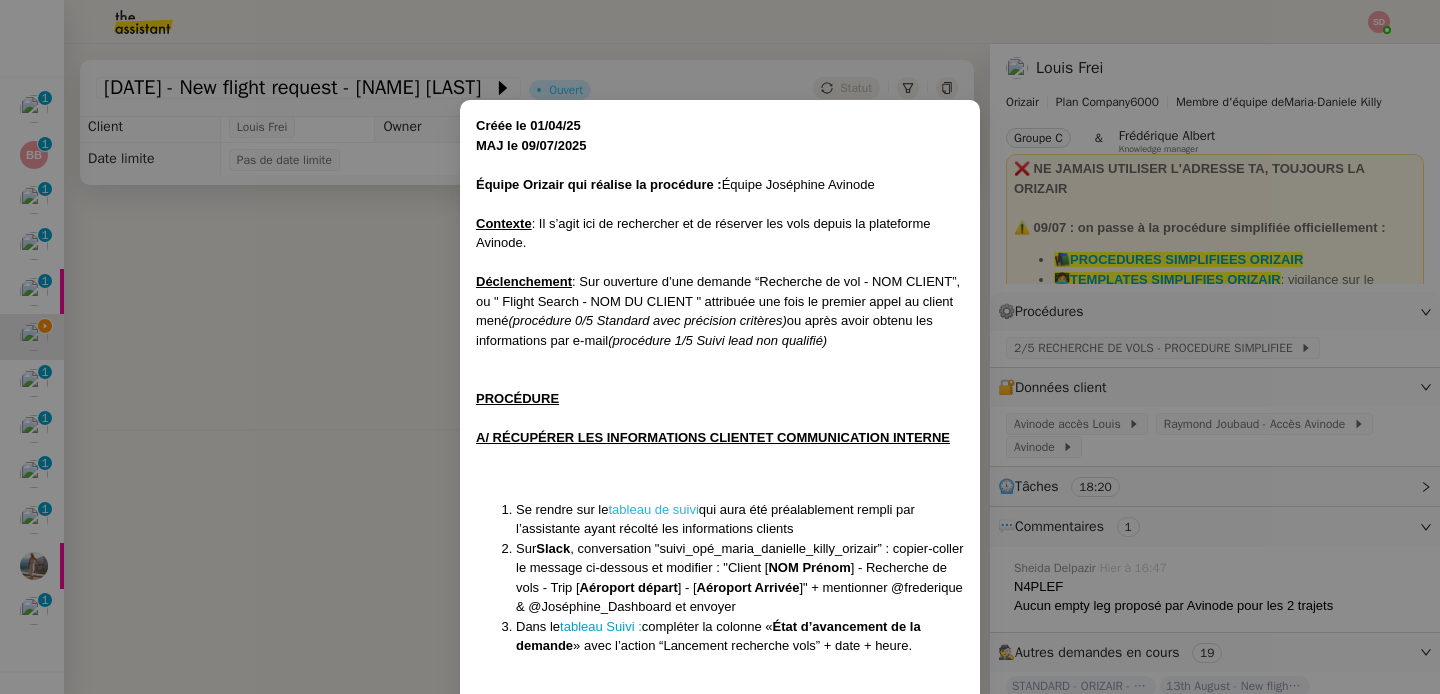 click on "tableau de suivi" at bounding box center [654, 509] 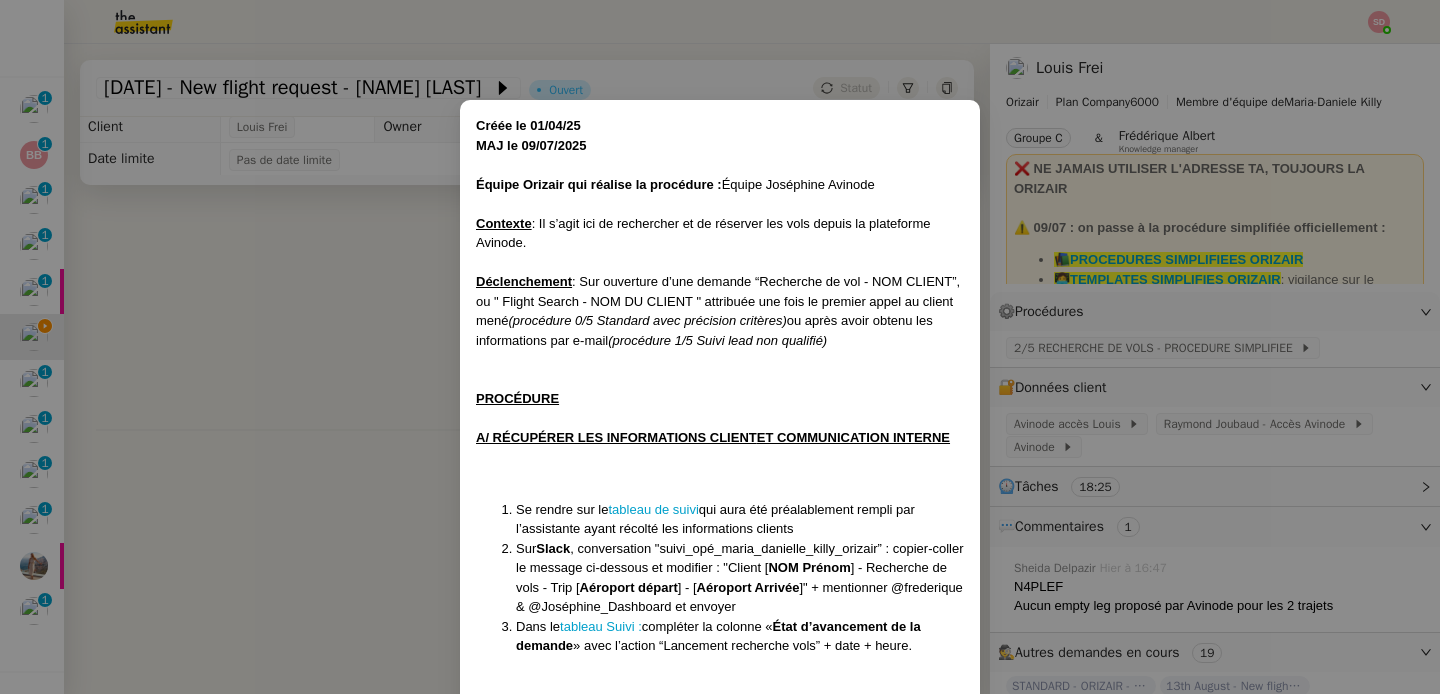 click on "Créée le [DATE]  MAJ le [DATE] Équipe Orizair qui réalise la procédure :  Équipe Joséphine Avinode  Contexte  : Il s’agit ici de rechercher et de réserver les vols depuis la plateforme Avinode. Déclenchement  : Sur ouverture d’une demande “Recherche de vol - [LAST] [FIRST] ”, ou " Flight Search - [LAST] [FIRST] " attribuée une fois le premier appel au client mené  (procédure 0/5 Standard avec précision critères)  ou après avoir obtenu les informations par e-mail  (procédure 1/5 Suivi lead non qualifié)   PROCÉDURE   A/ RÉCUPÉRER LES INFORMATIONS CLIENT  ET COMMUNICATION INTERNE Se rendre sur le  tableau de suivi  qui aura été préalablement rempli par l’assistante ayant récolté les informations clients Sur  Slack , conversation "suivi_opé_maria_danielle_killy_orizair” : copier-coller le message ci-dessous et modifier : "Client [ LAST ] [ FIRST ] - Recherche de vols - Trip [ AIRPORT ] - [ AIRPORT Dans le  tableau Suivi :  compléter la colonne « M   +" at bounding box center (720, 347) 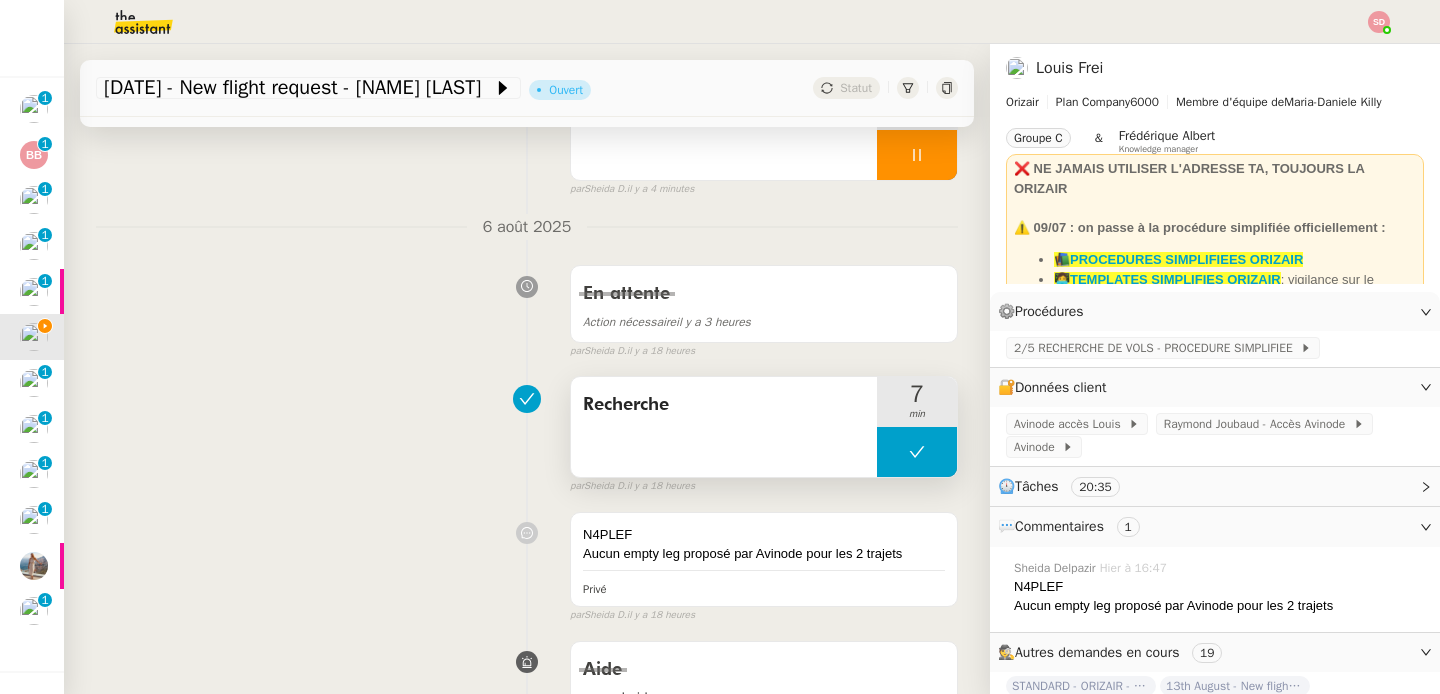 scroll, scrollTop: 248, scrollLeft: 0, axis: vertical 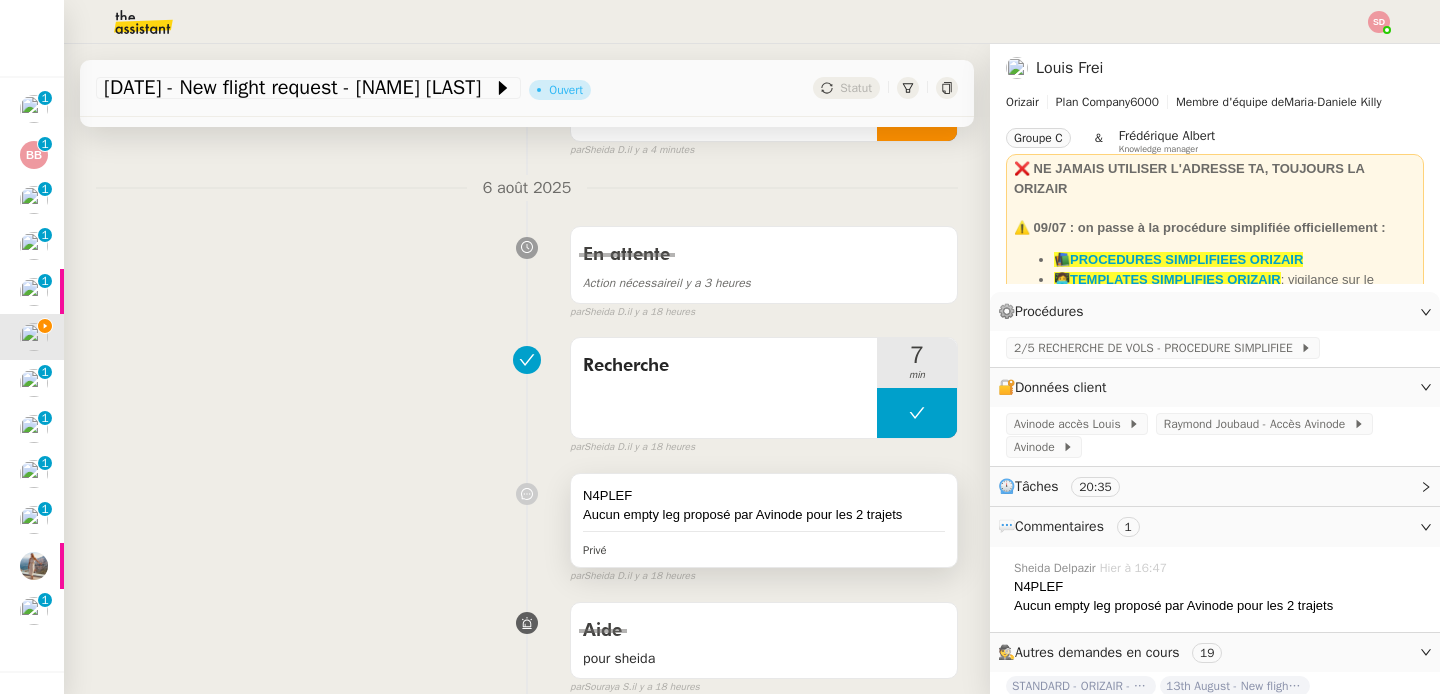 click on "Aucun empty leg proposé par Avinode pour les 2 trajets" at bounding box center (764, 515) 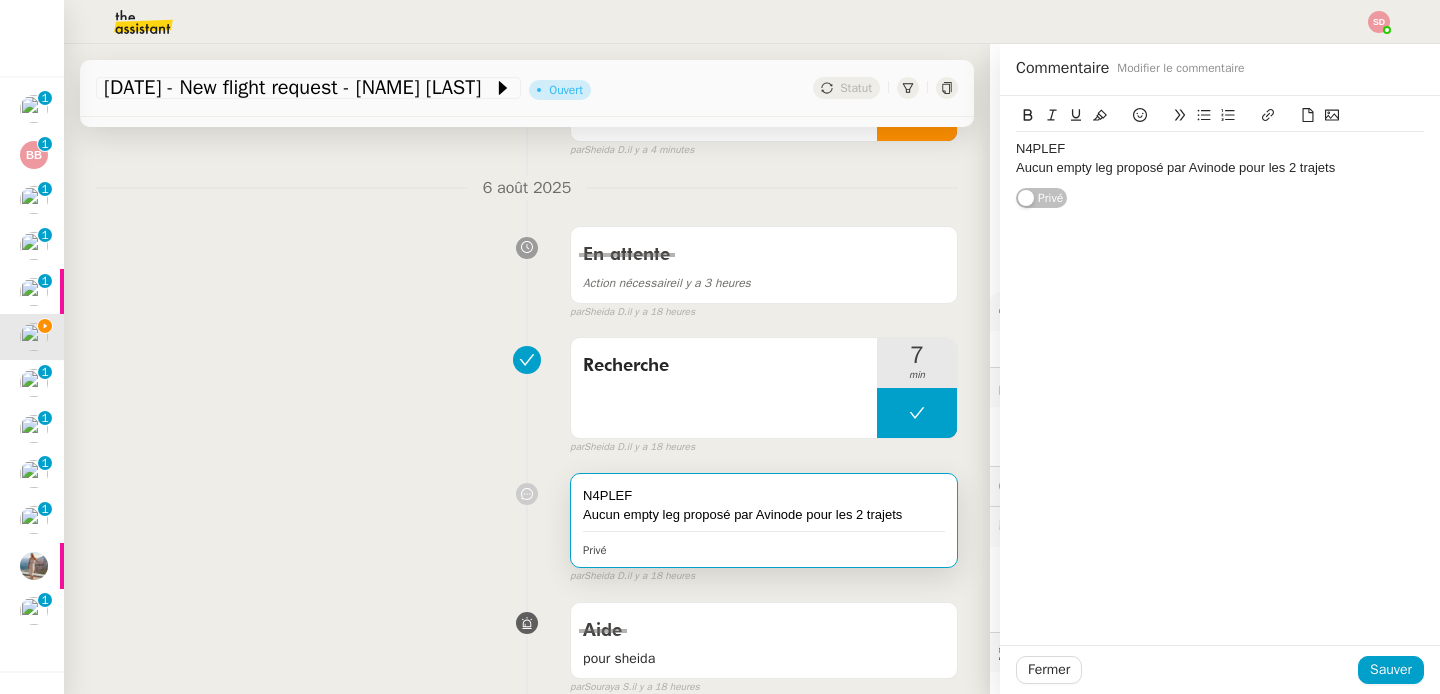 click on "N4PLEF" 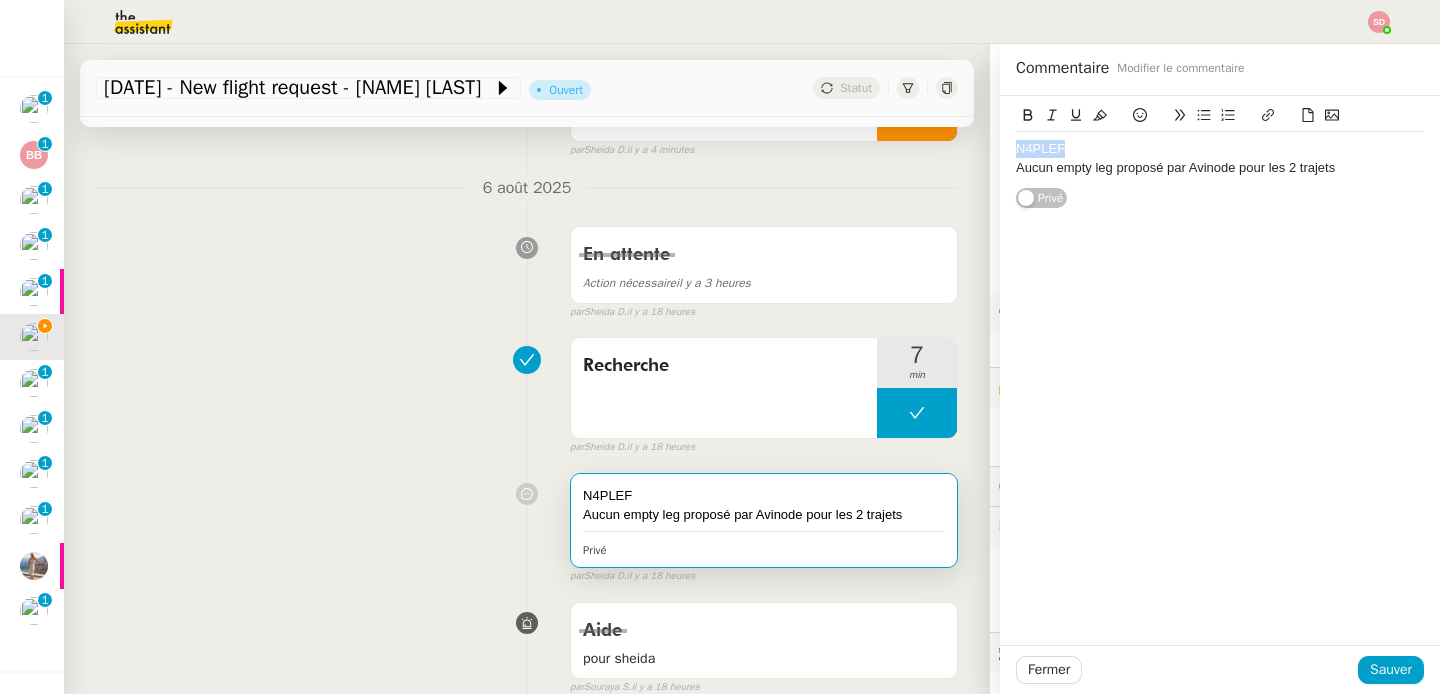 click on "N4PLEF" 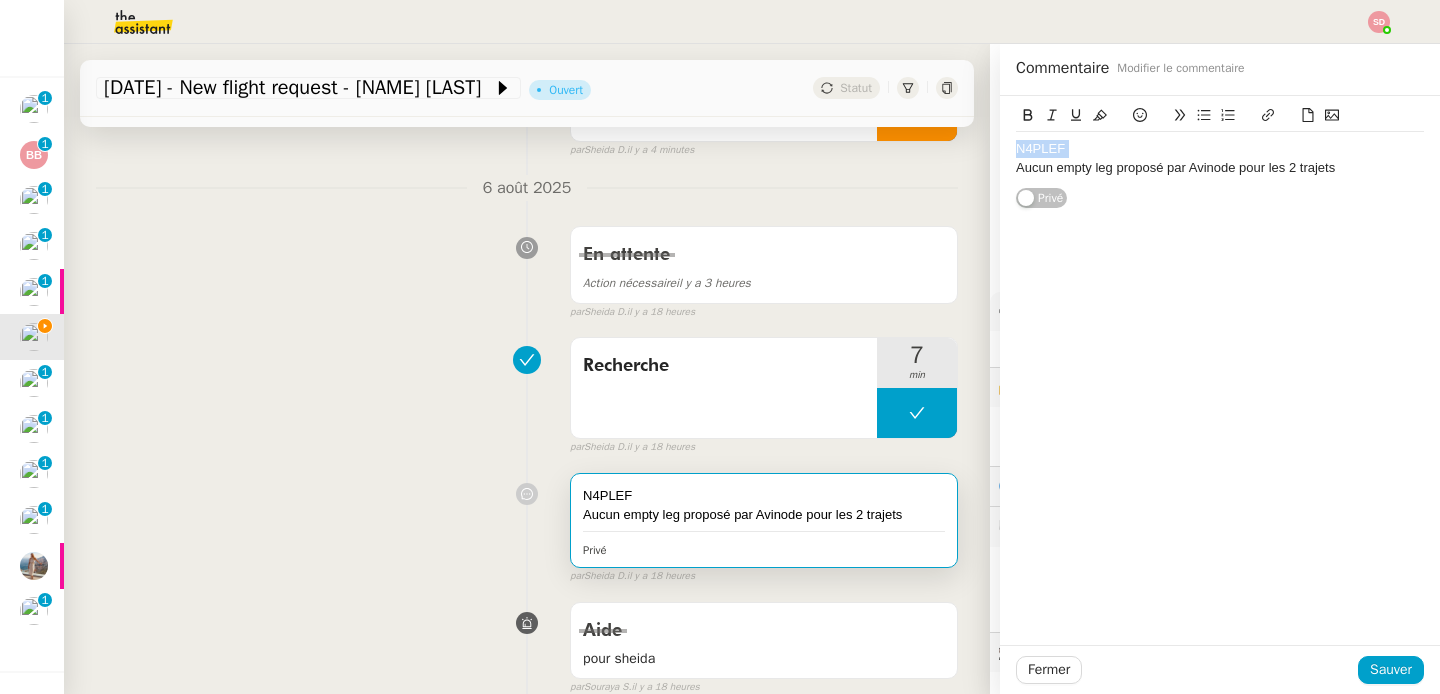 click on "N4PLEF" 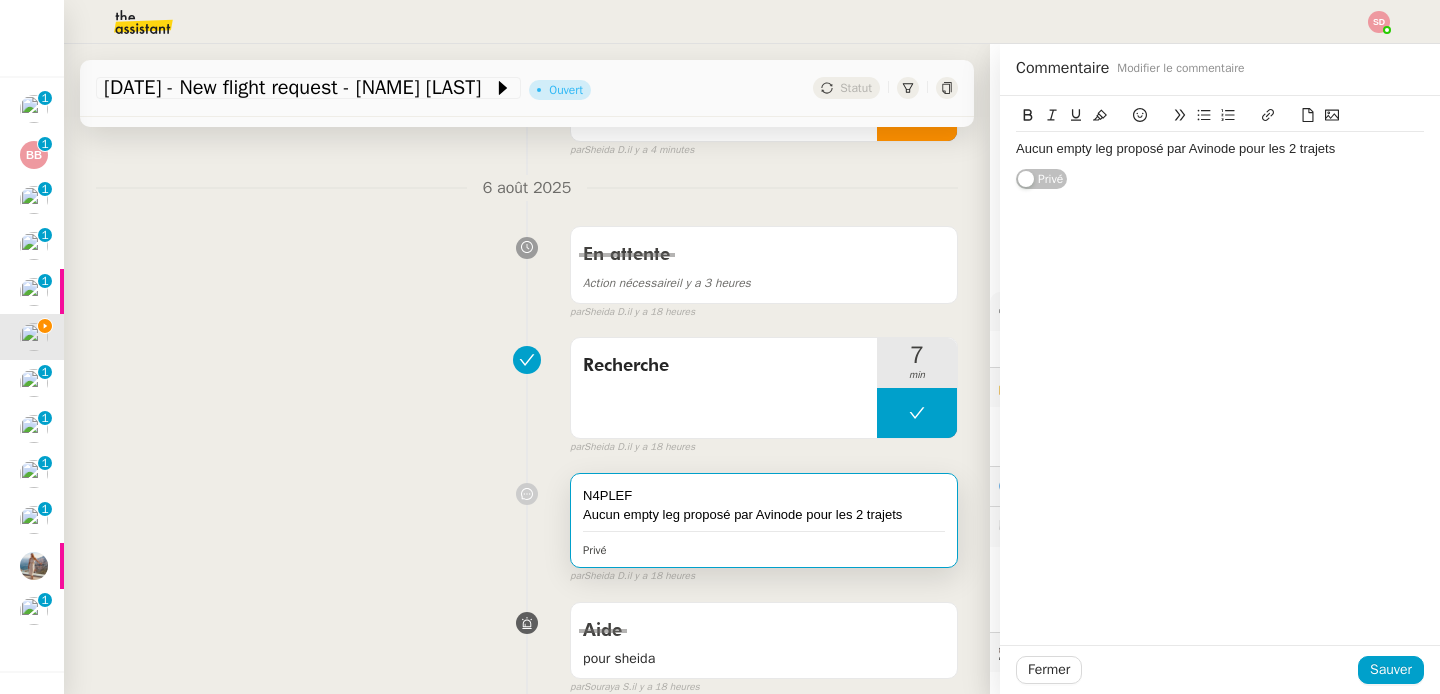 click on "Aucun empty leg proposé par Avinode pour les 2 trajets" 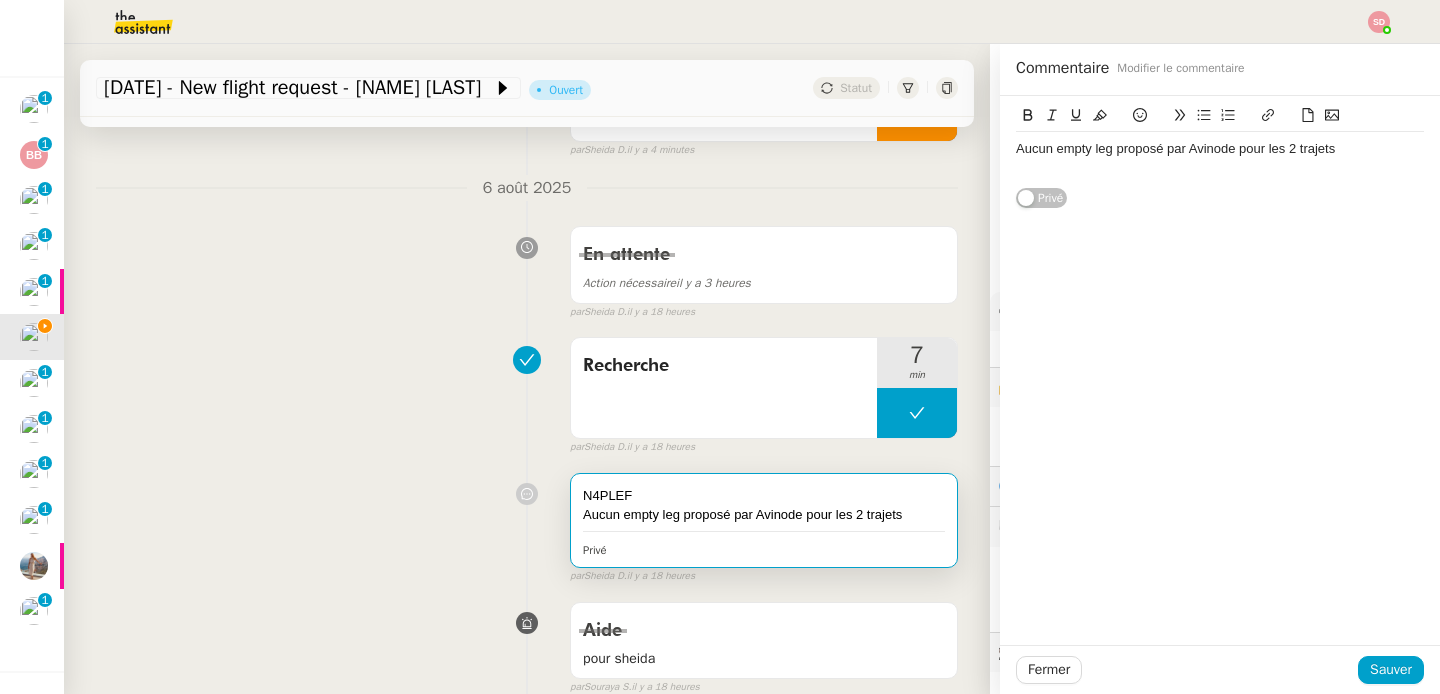 click 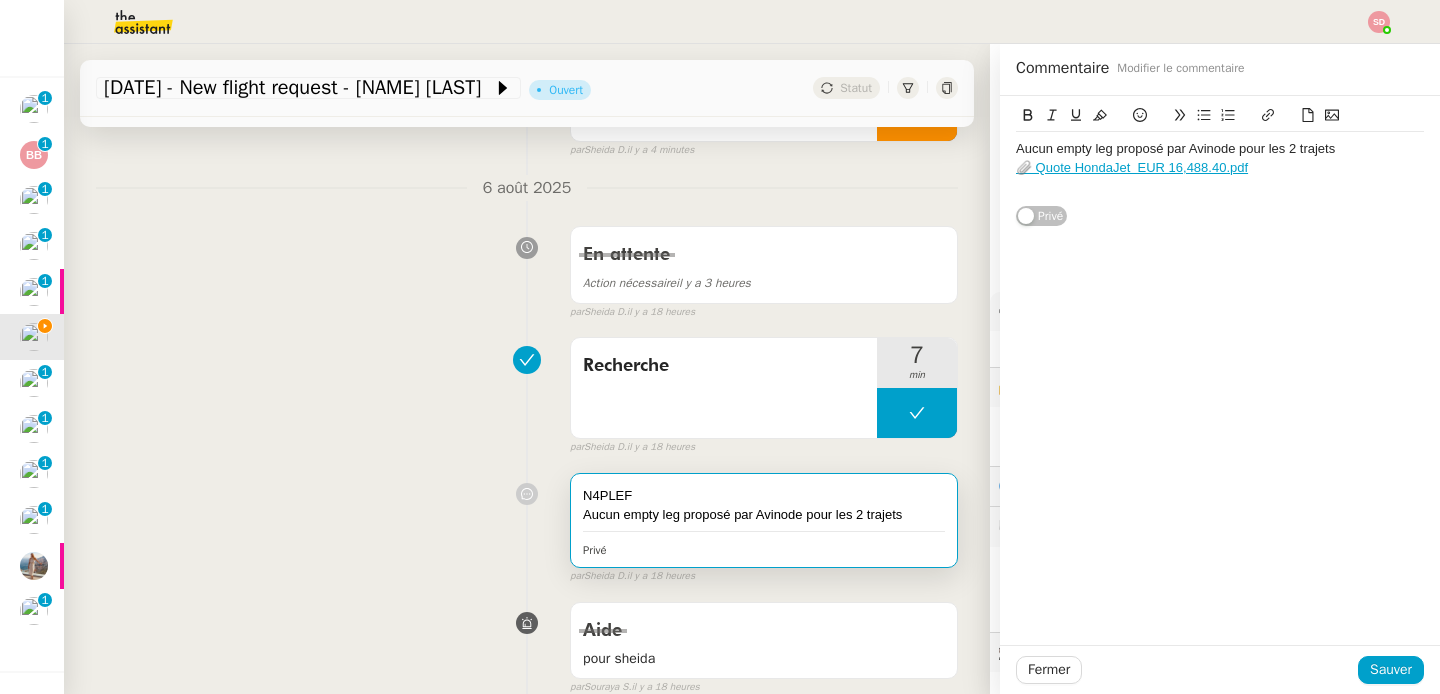 click 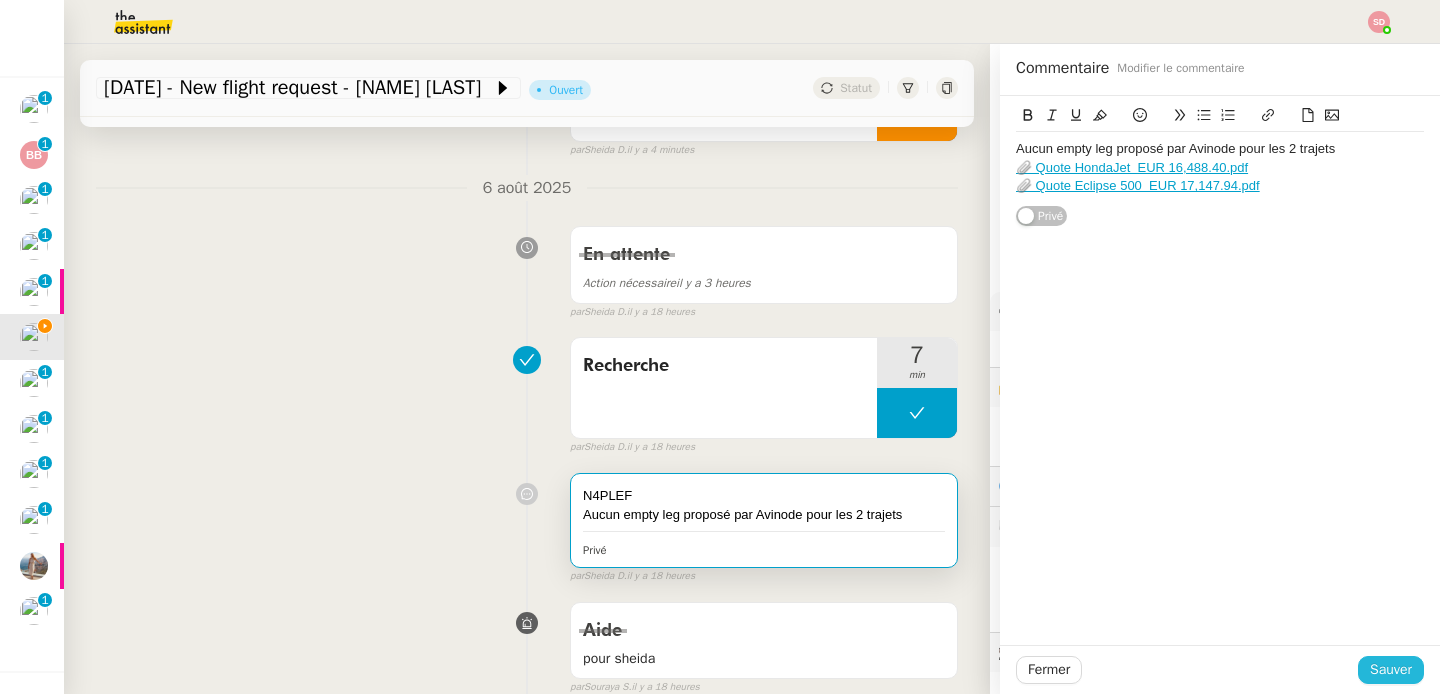 click on "Sauver" 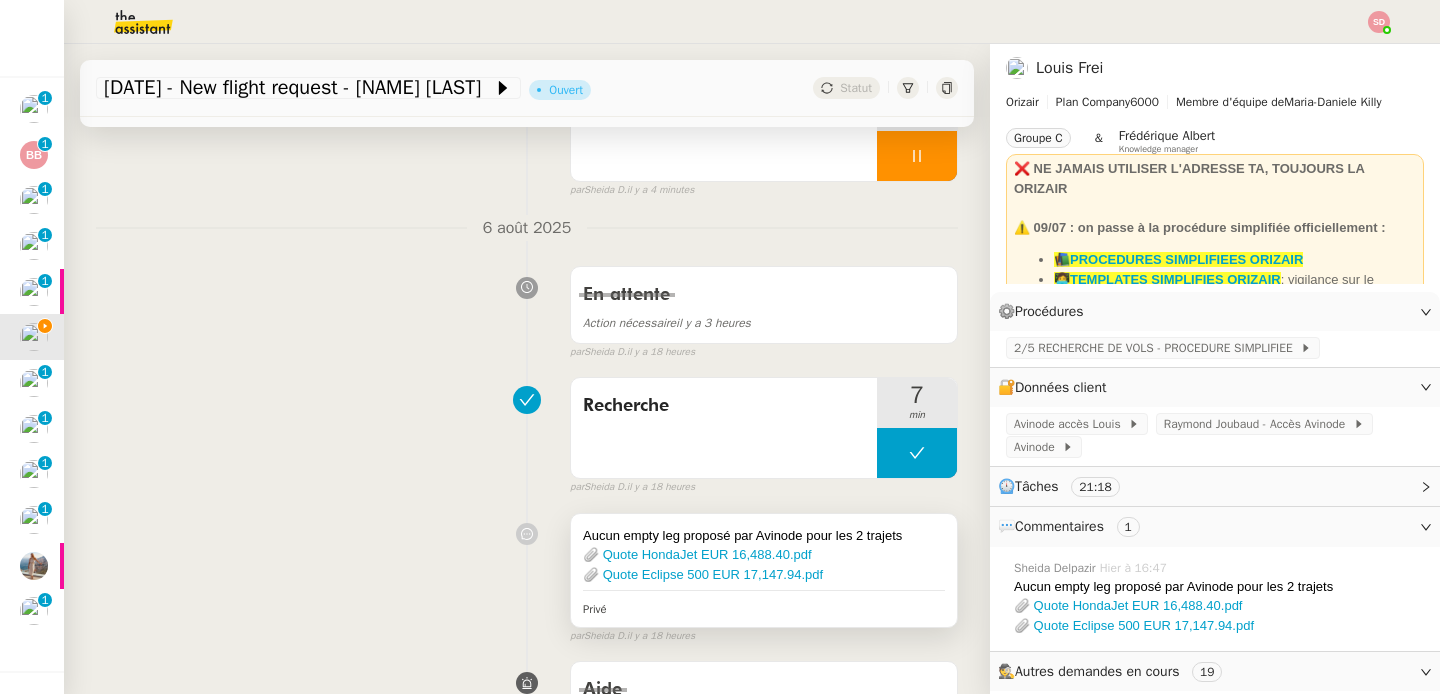 scroll, scrollTop: 0, scrollLeft: 0, axis: both 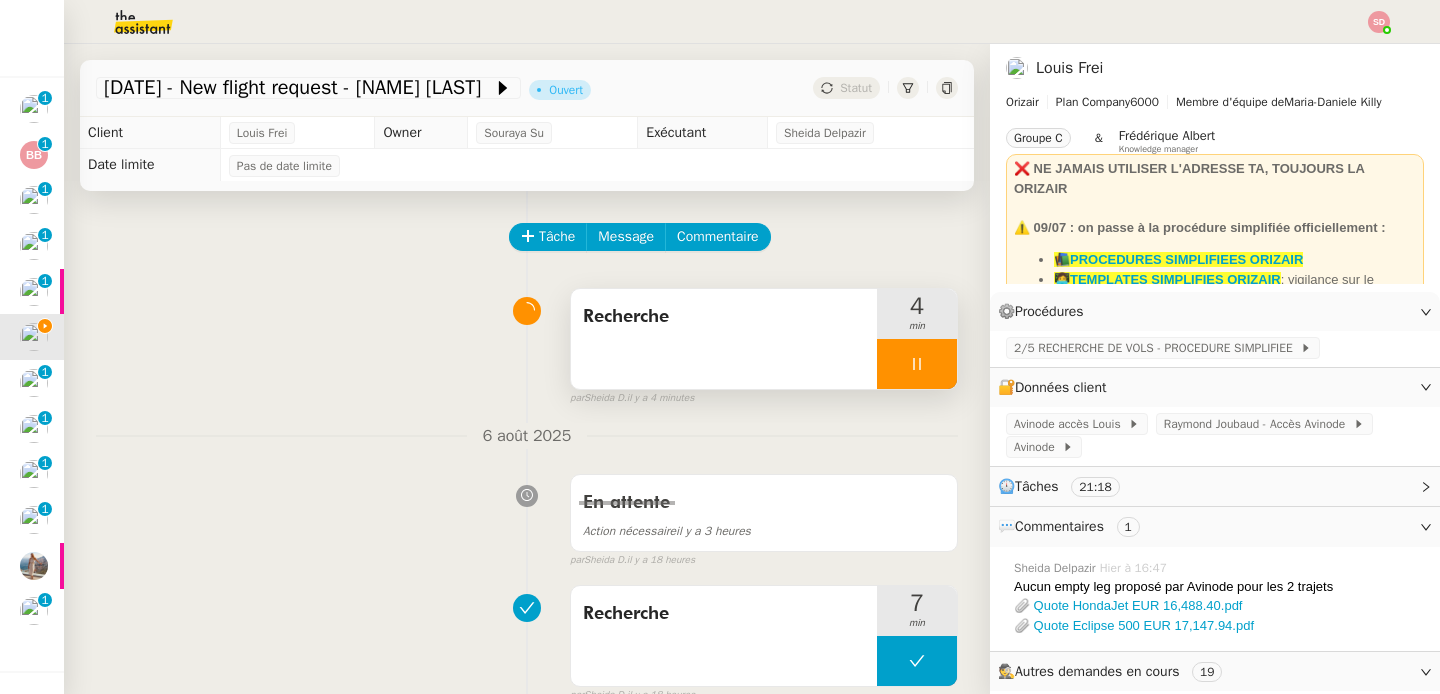 click at bounding box center (917, 364) 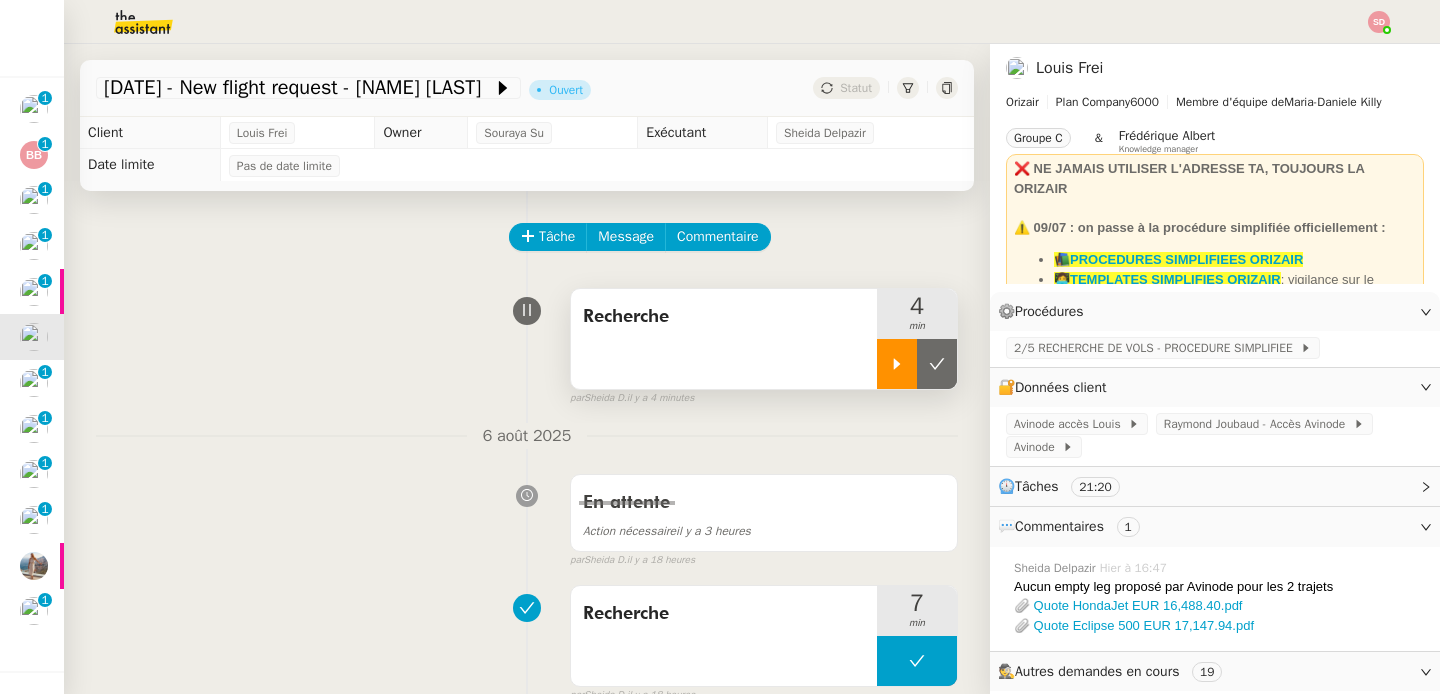 click at bounding box center [937, 364] 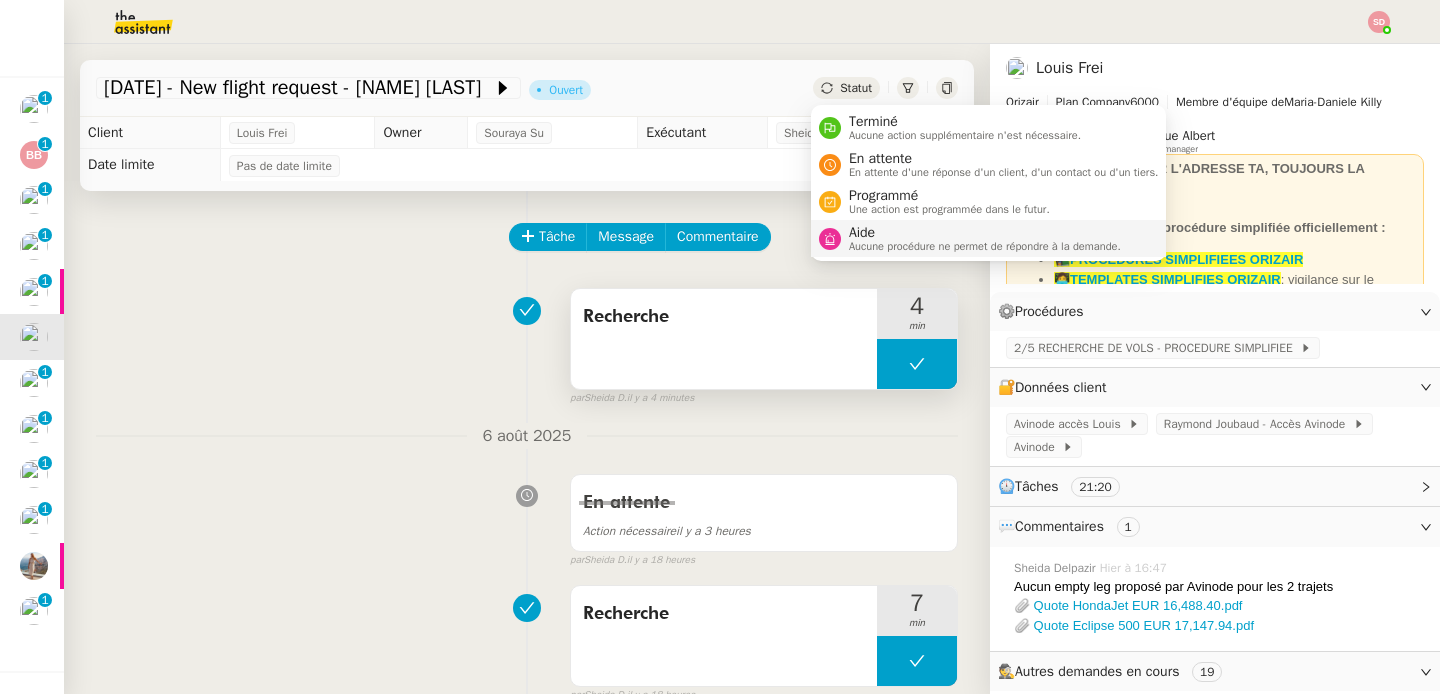 click on "Aide" at bounding box center (985, 233) 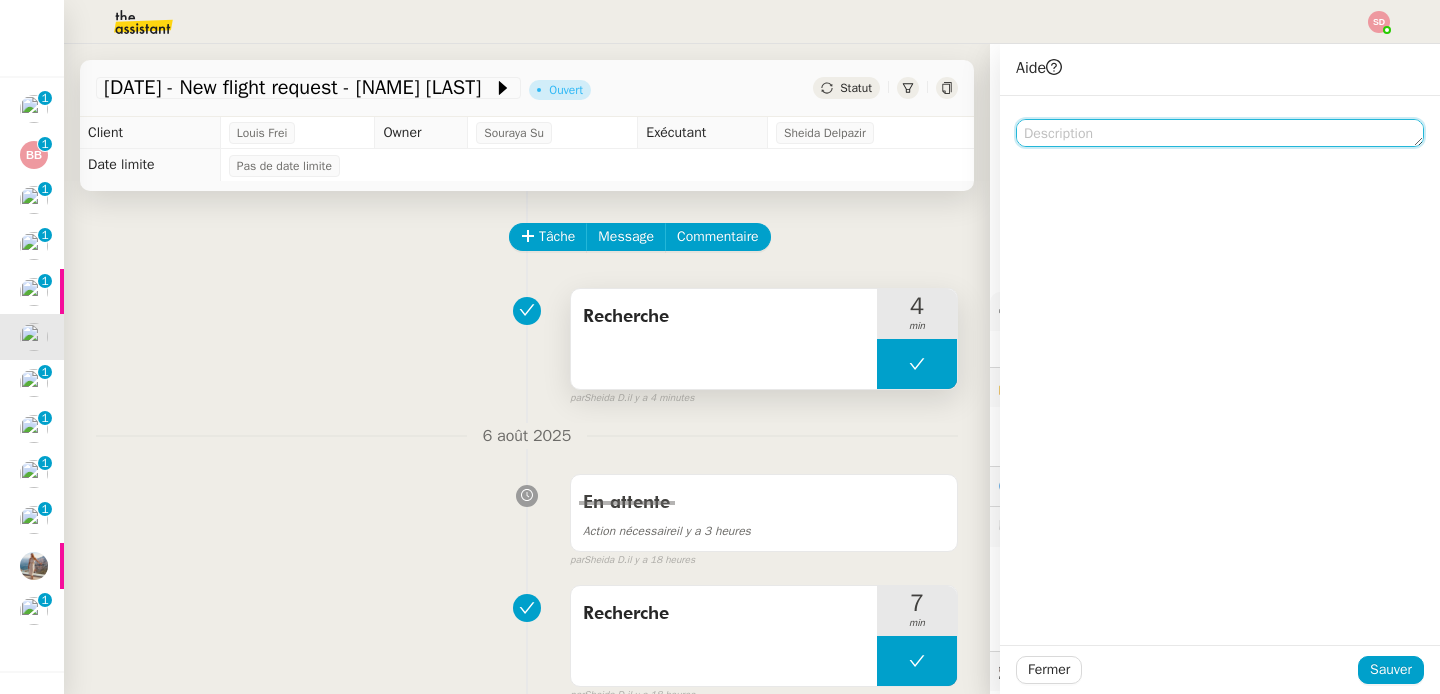 click 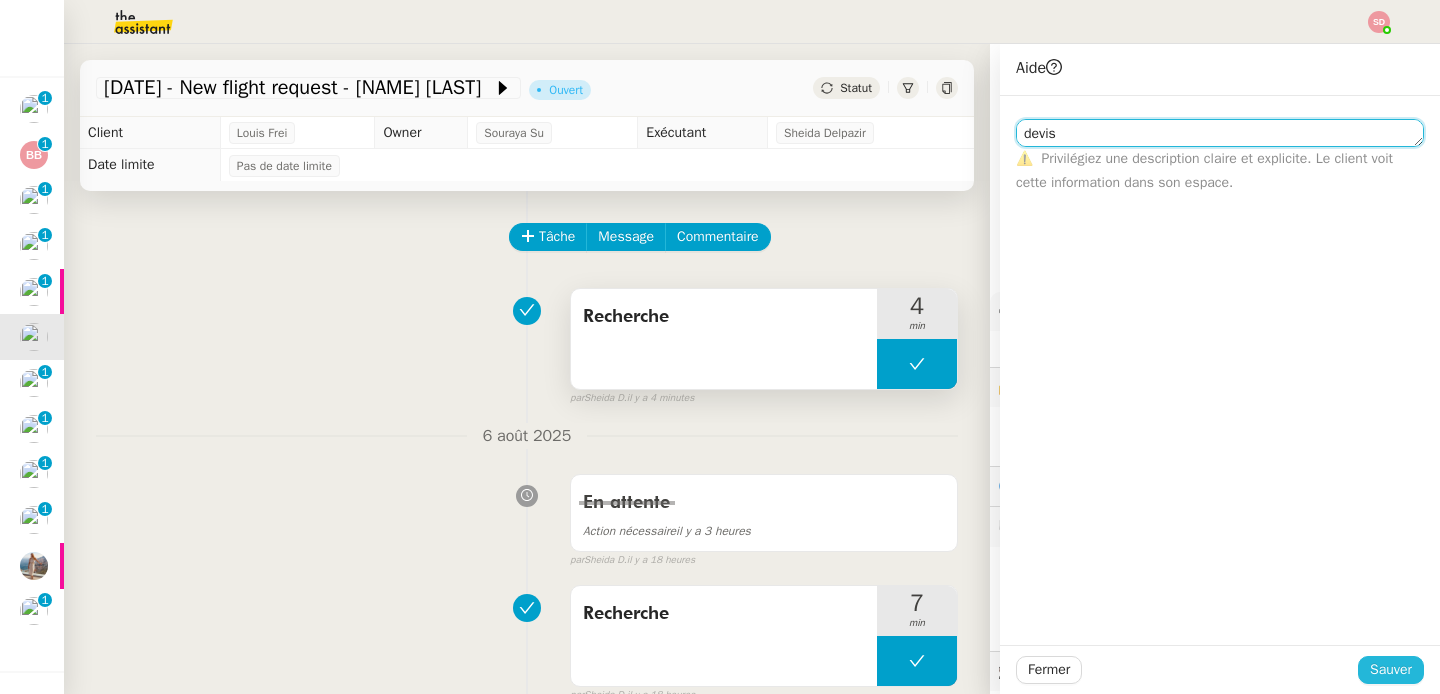 type on "devis" 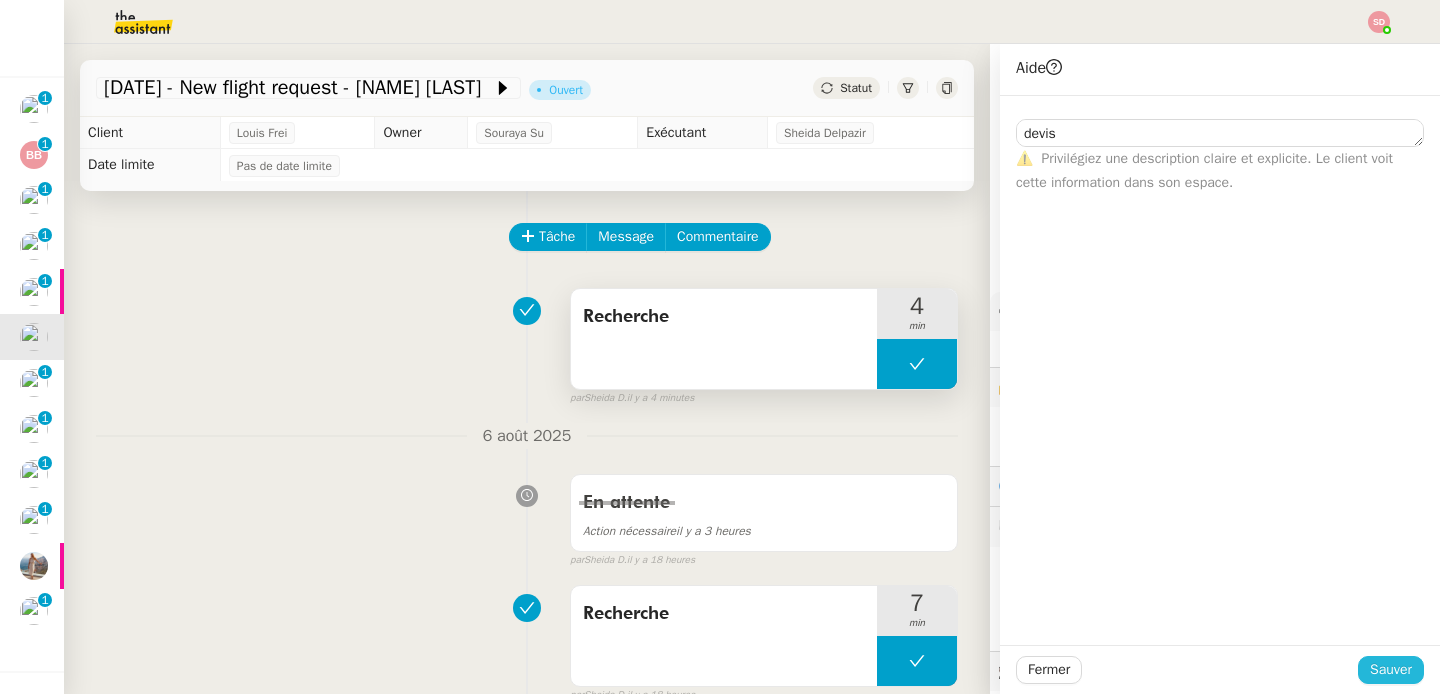 click on "Sauver" 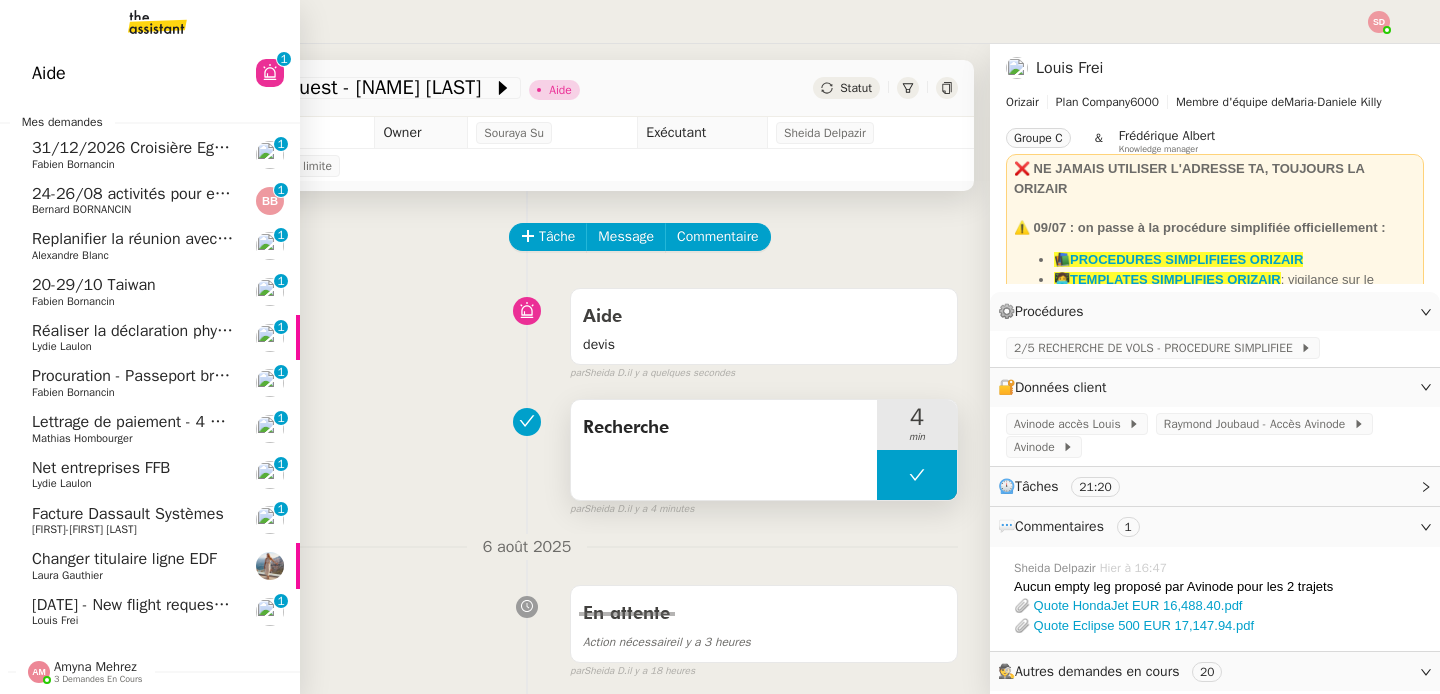 click on "24-26/08 activités pour enfants à Paris" 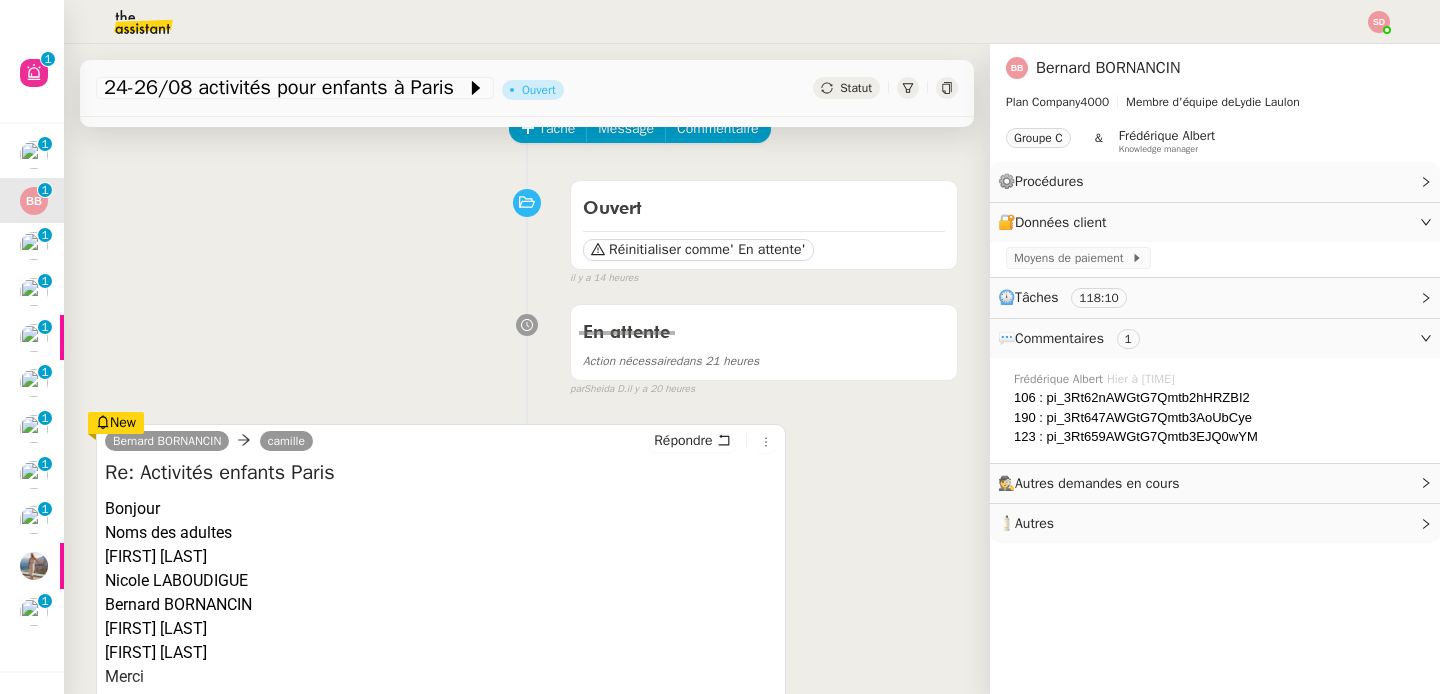 scroll, scrollTop: 0, scrollLeft: 0, axis: both 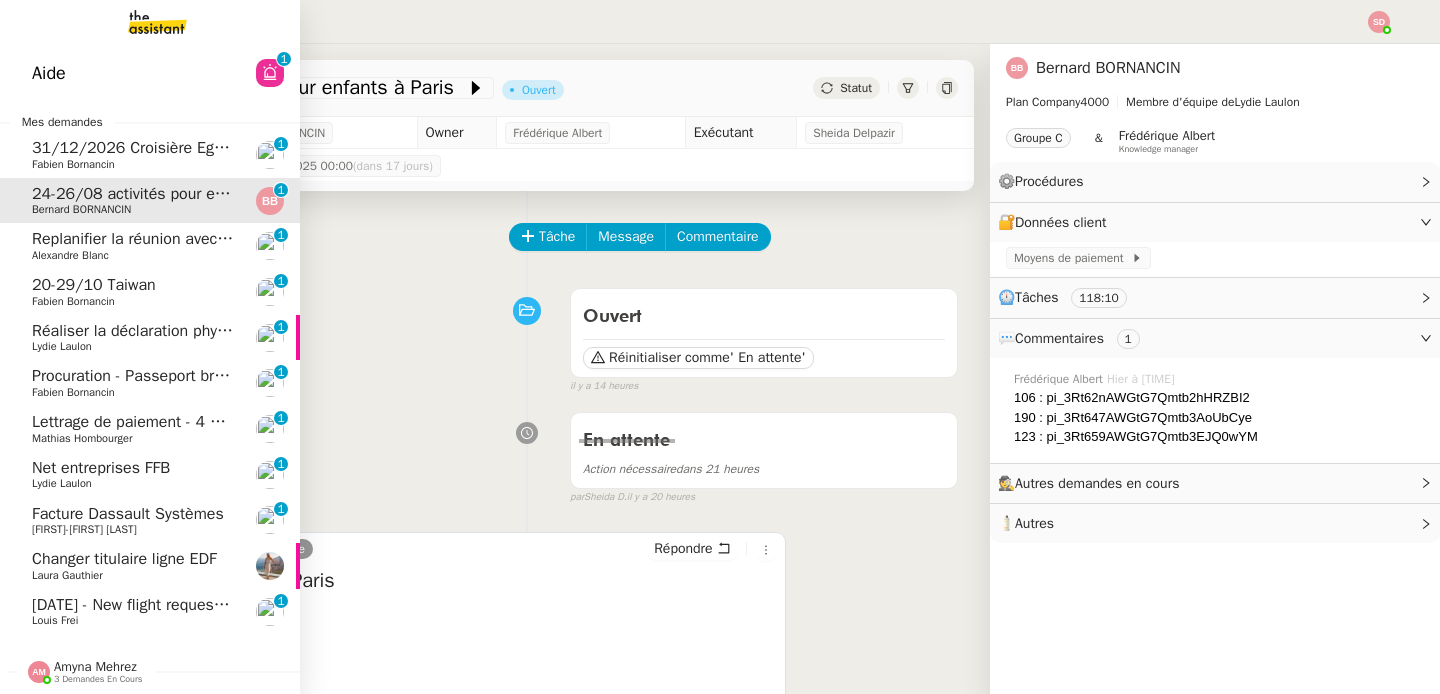click on "Replanifier la réunion avec Lesley" 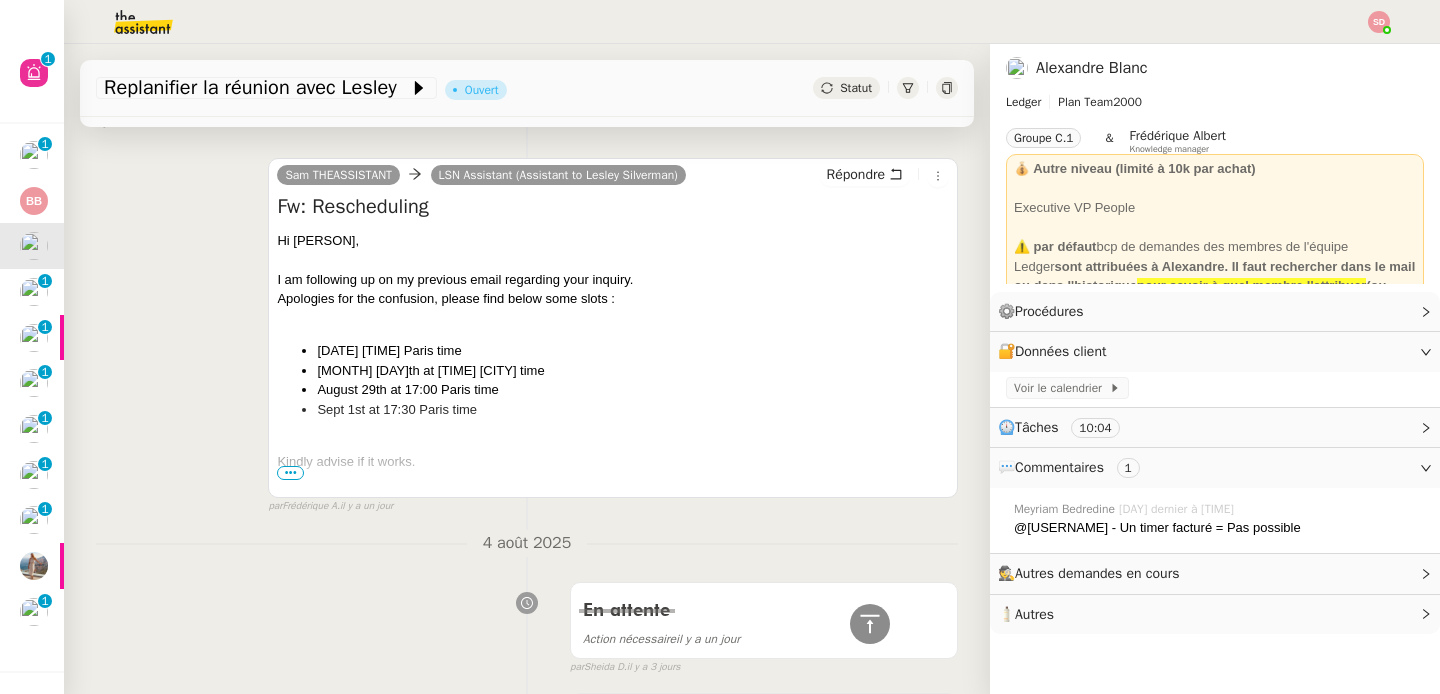 scroll, scrollTop: 0, scrollLeft: 0, axis: both 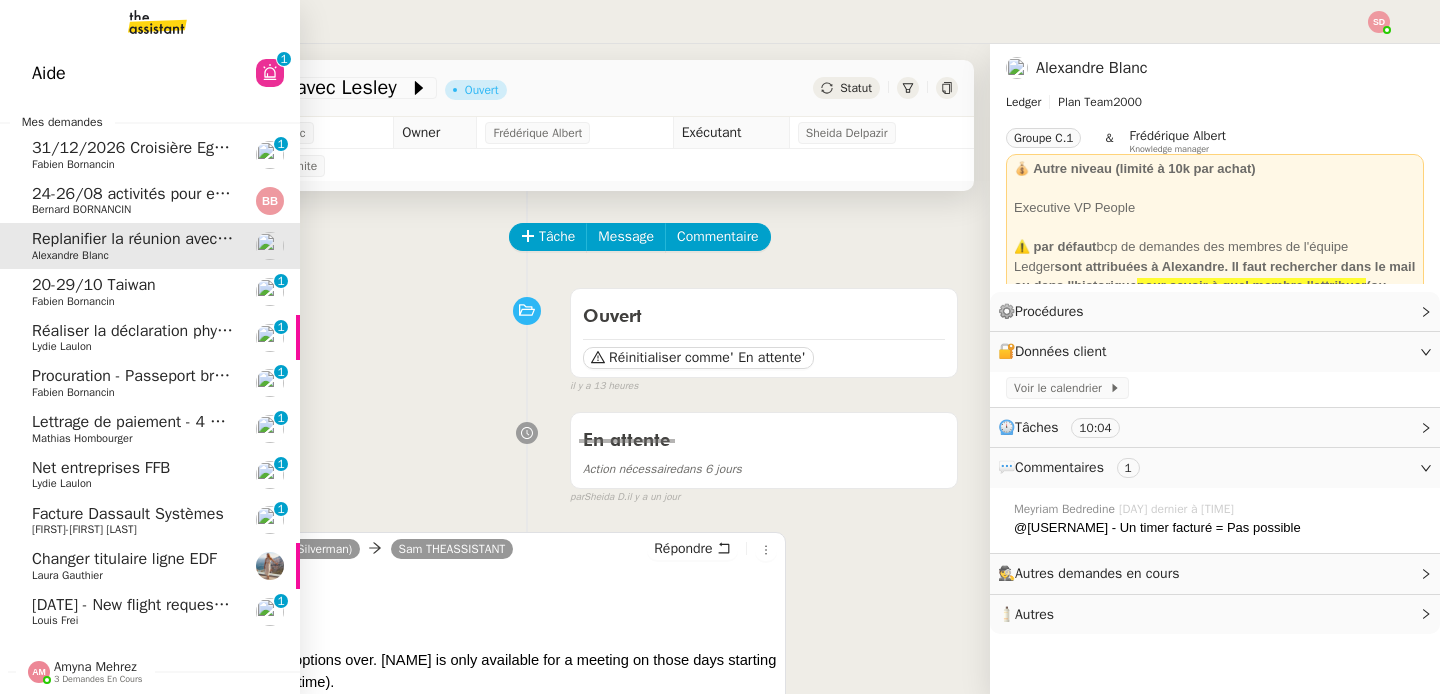 click on "20-29/10 Taiwan" 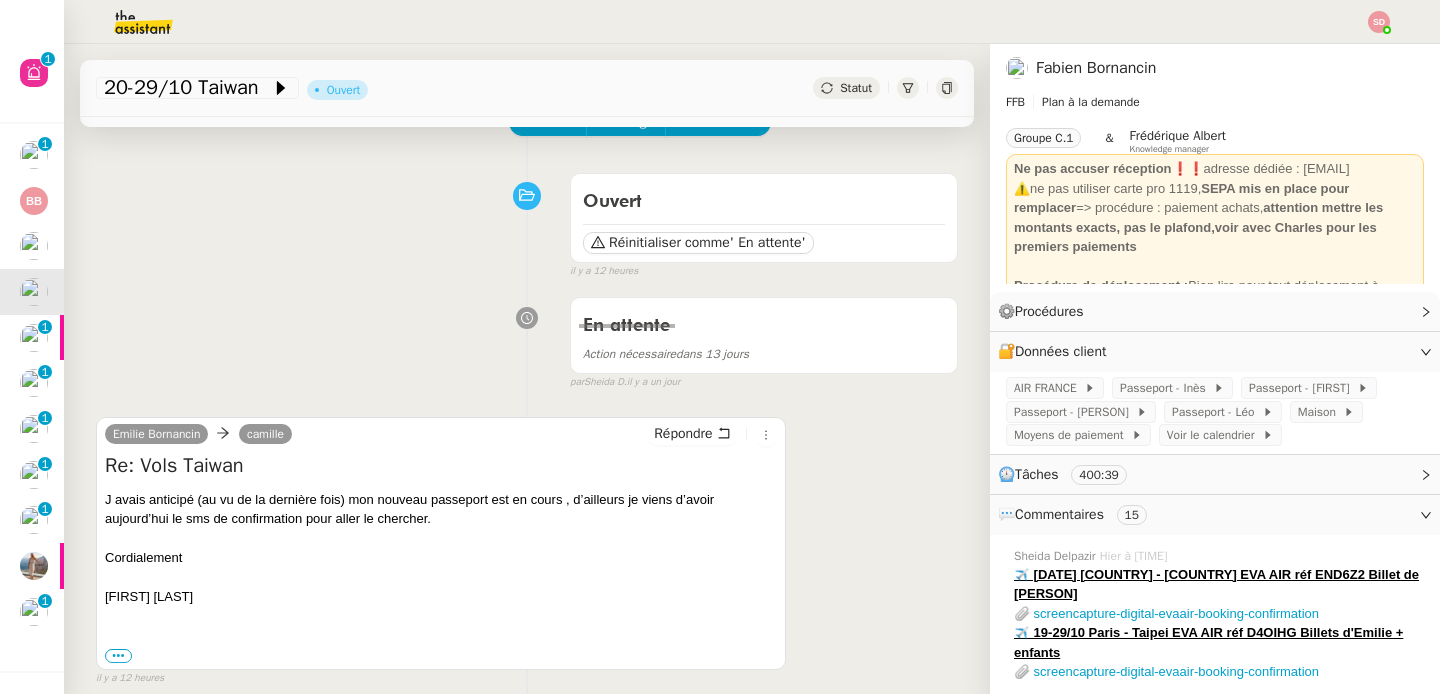 scroll, scrollTop: 0, scrollLeft: 0, axis: both 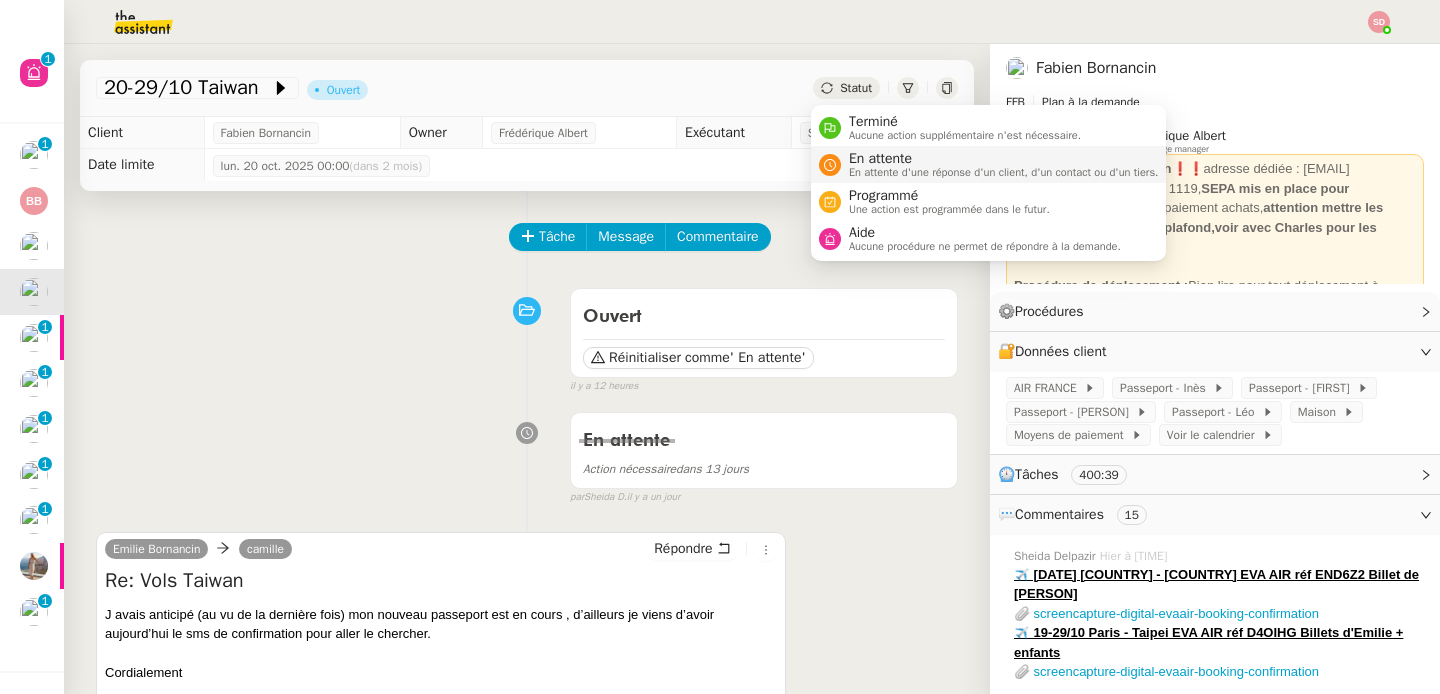 click on "En attente En attente d'une réponse d'un client, d'un contact ou d'un tiers." at bounding box center (1000, 164) 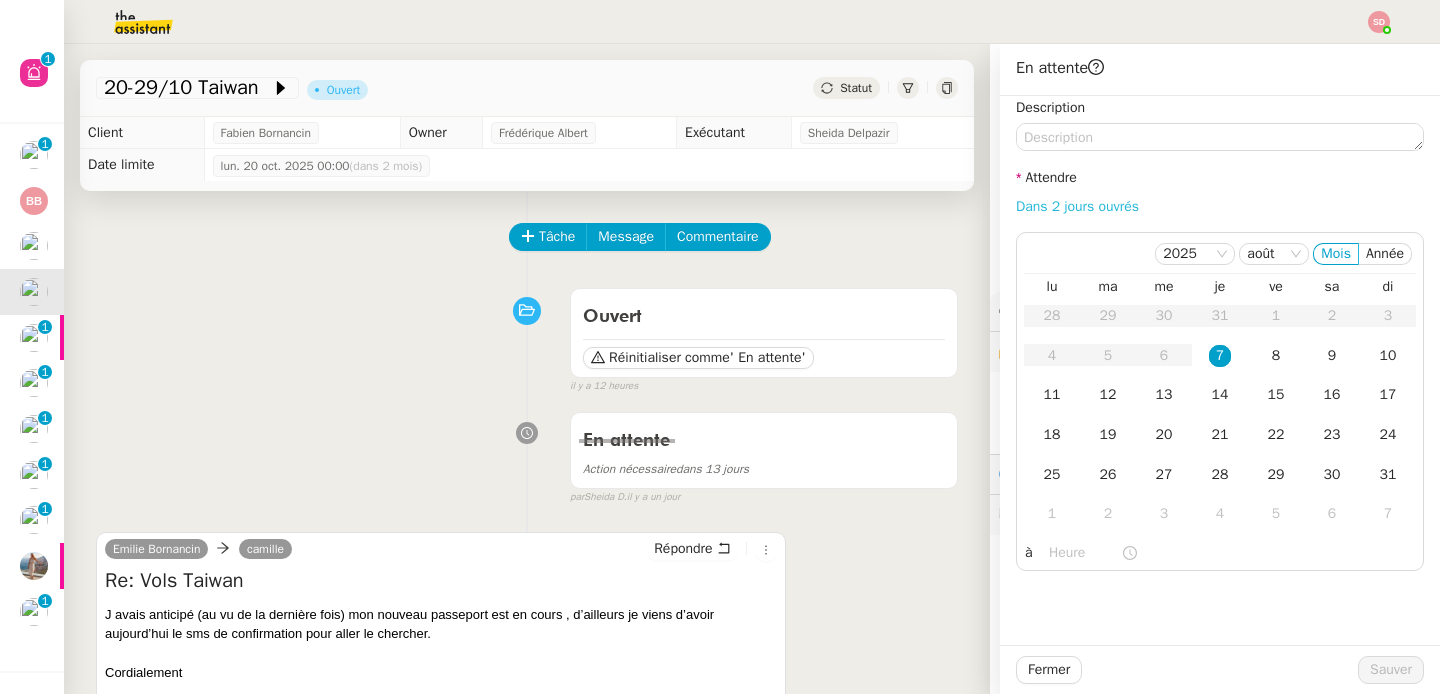 click on "Dans 2 jours ouvrés" 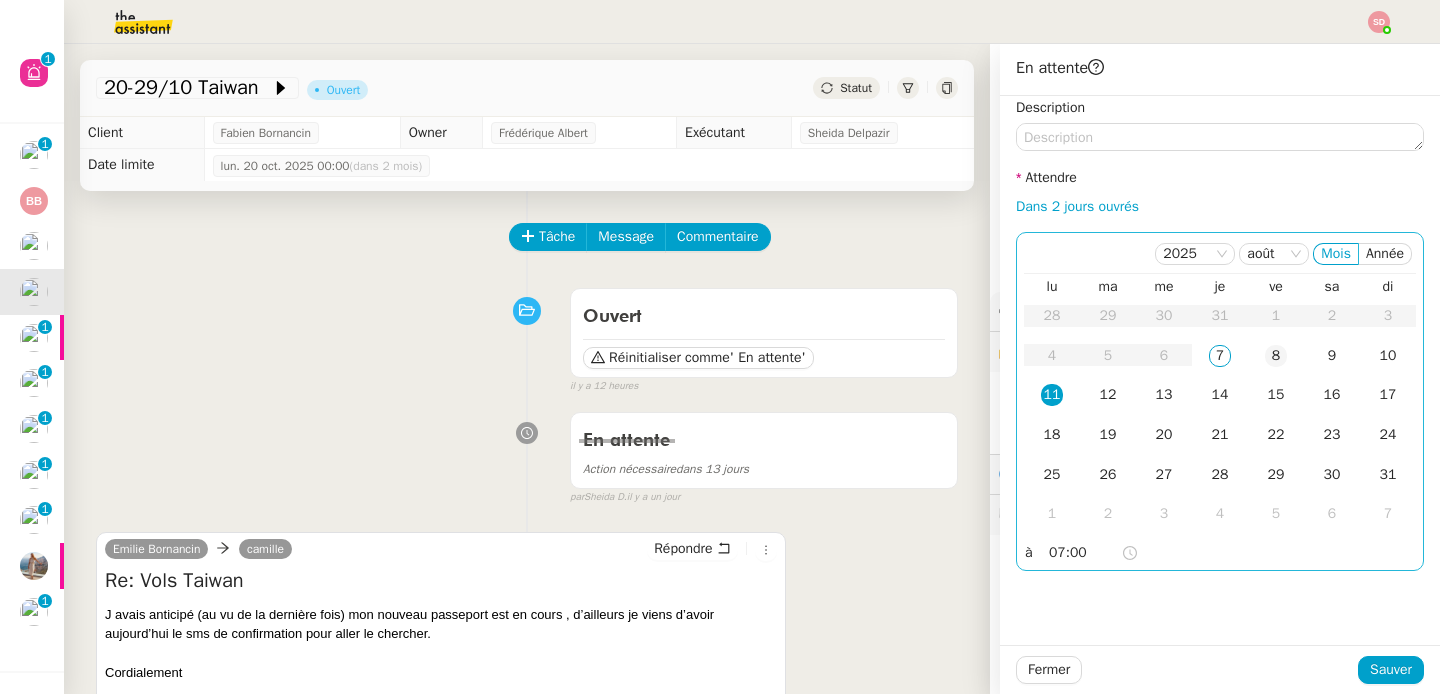 click on "8" 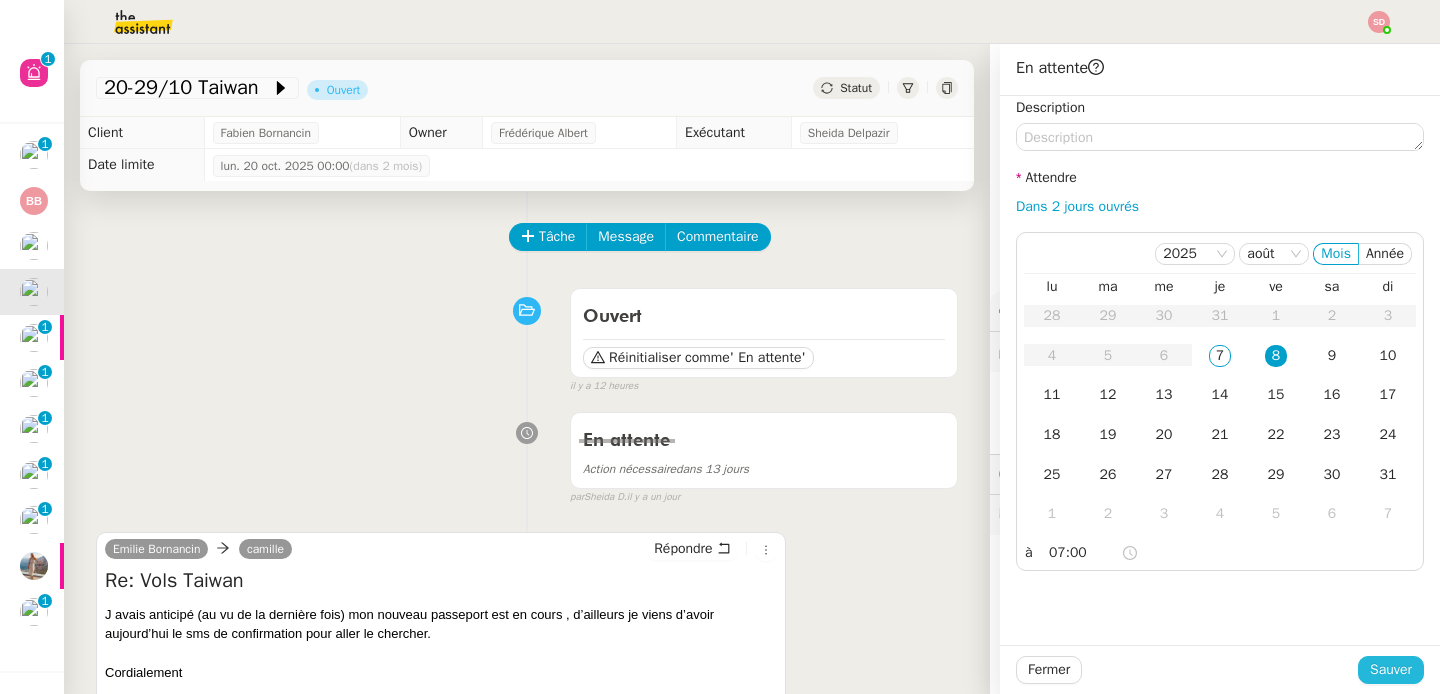 click on "Sauver" 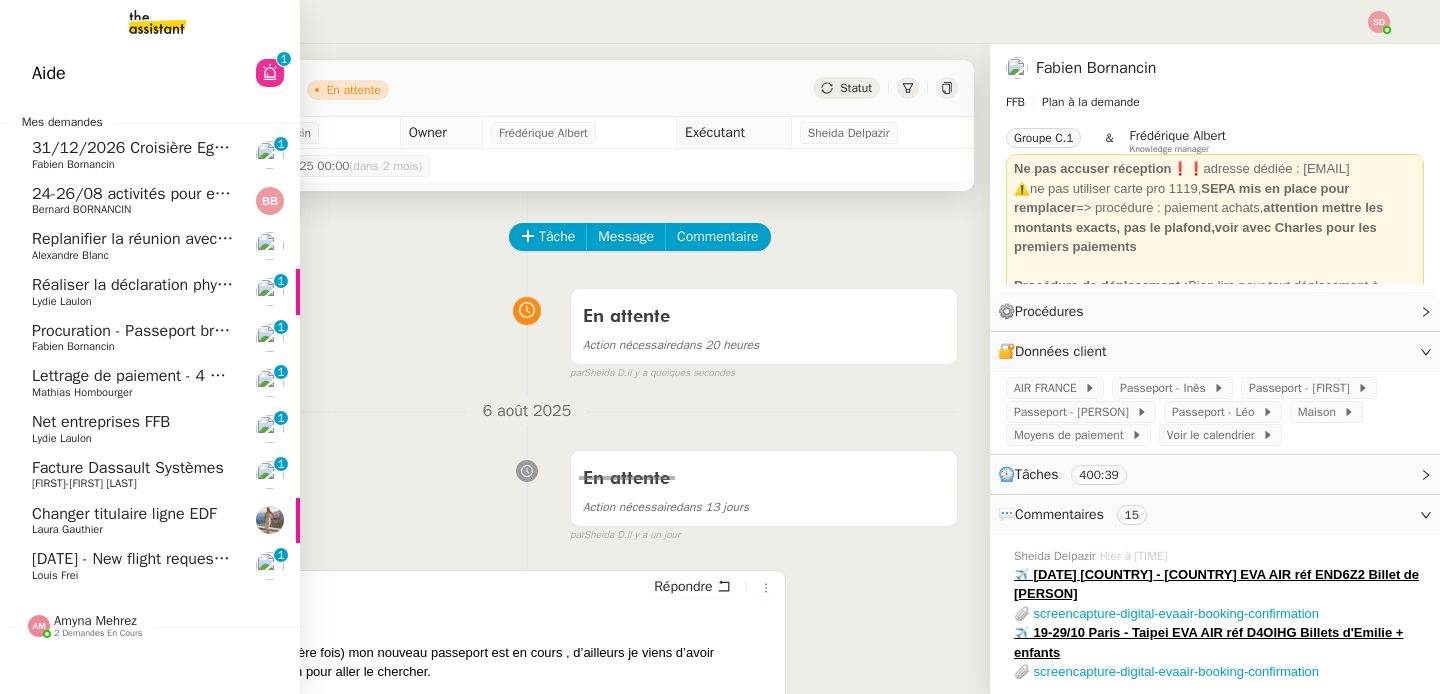 click on "Réaliser la déclaration phytosanitaire 2024" 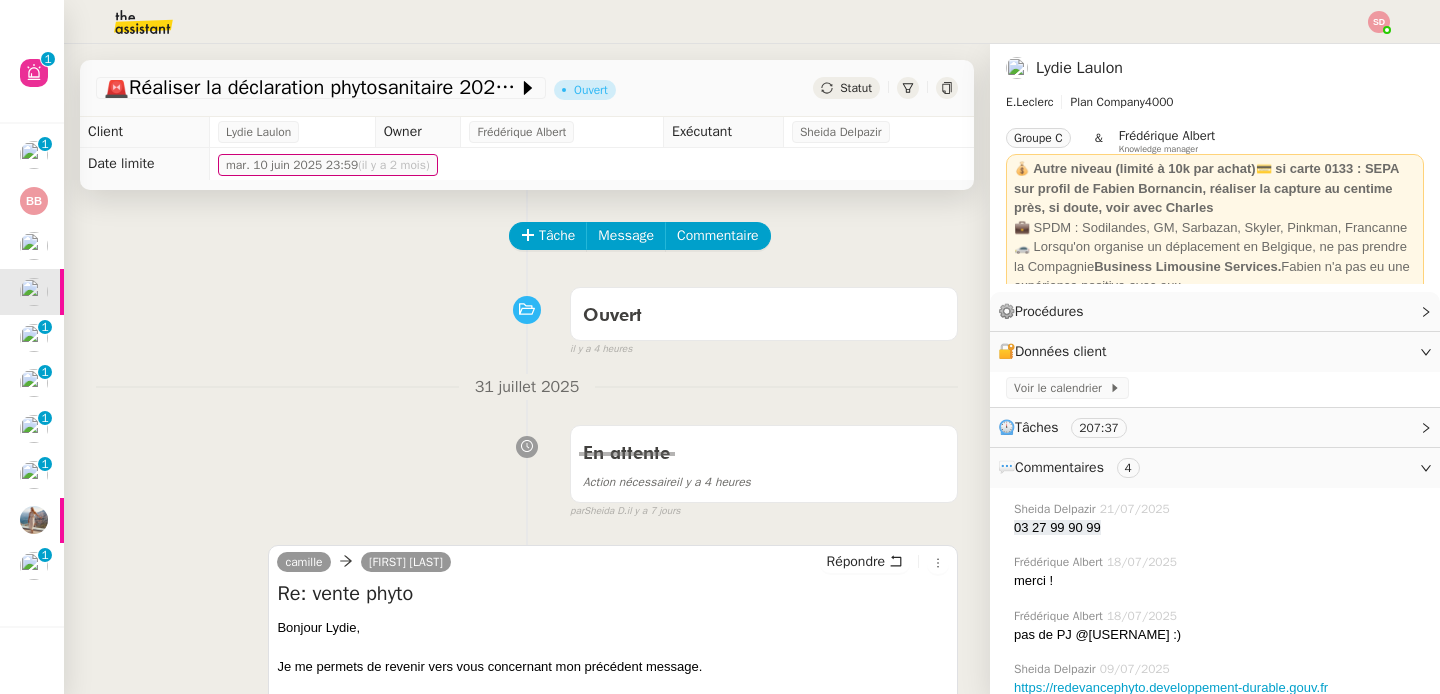scroll, scrollTop: 0, scrollLeft: 0, axis: both 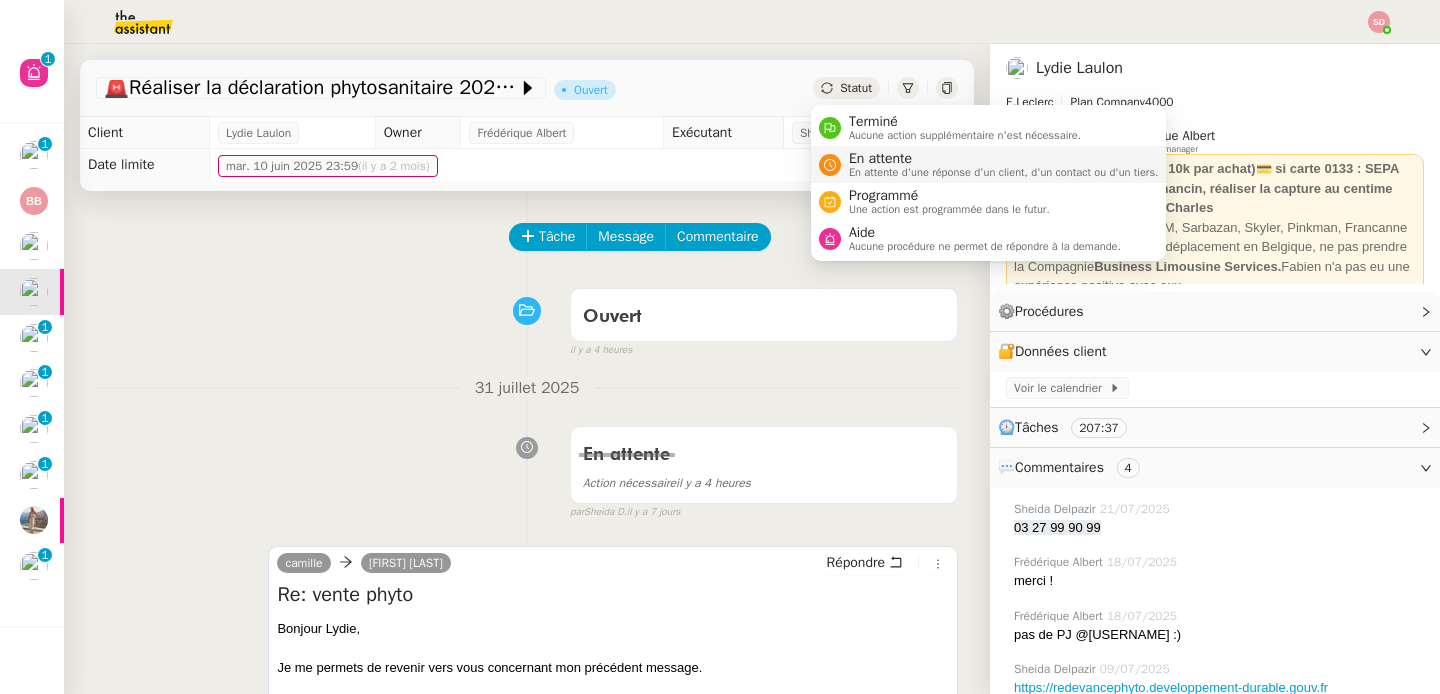 click on "En attente" at bounding box center (1004, 159) 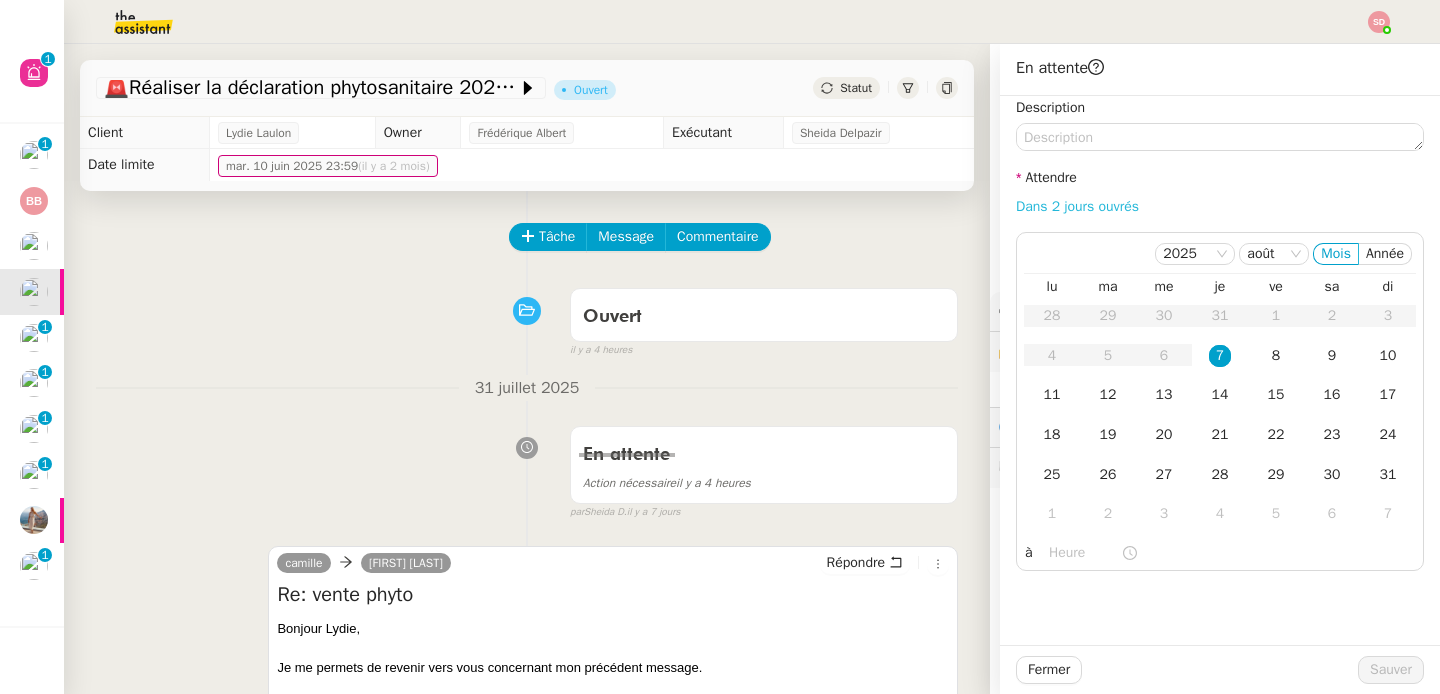 click on "Dans 2 jours ouvrés" 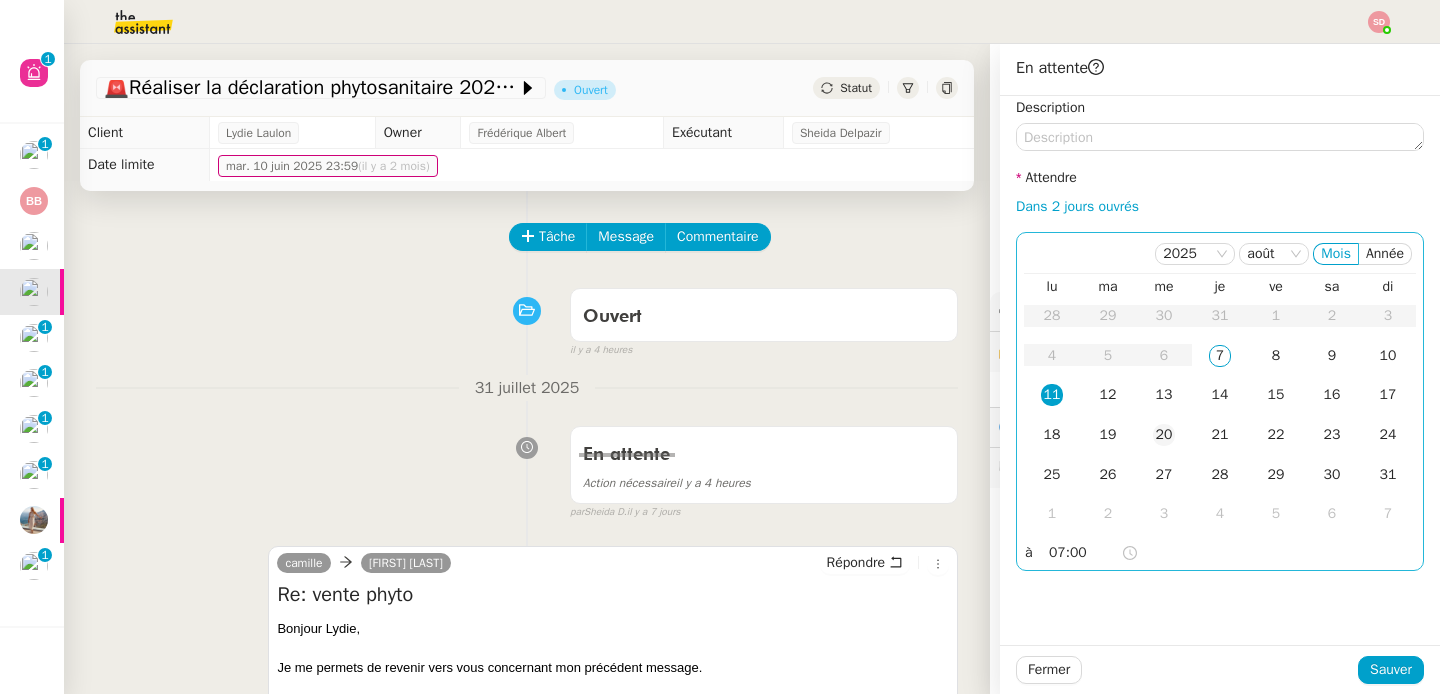 click on "20" 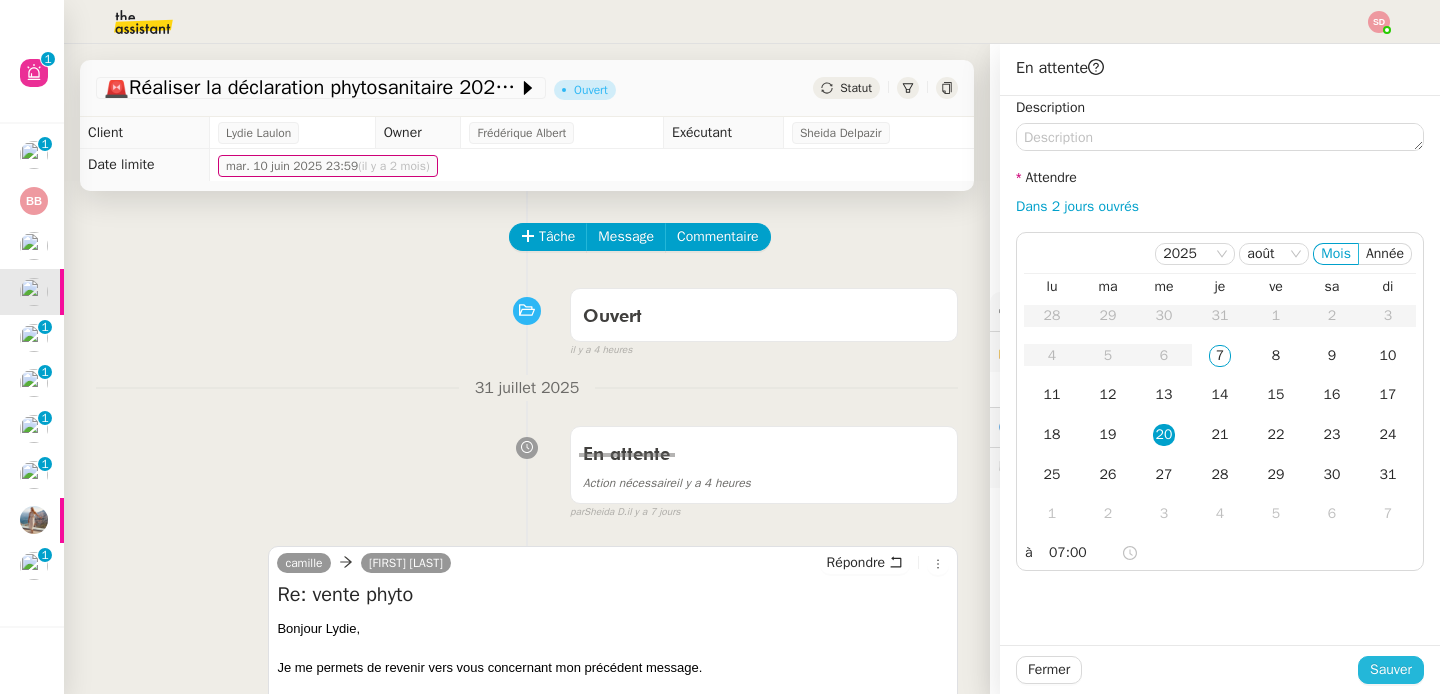 click on "Sauver" 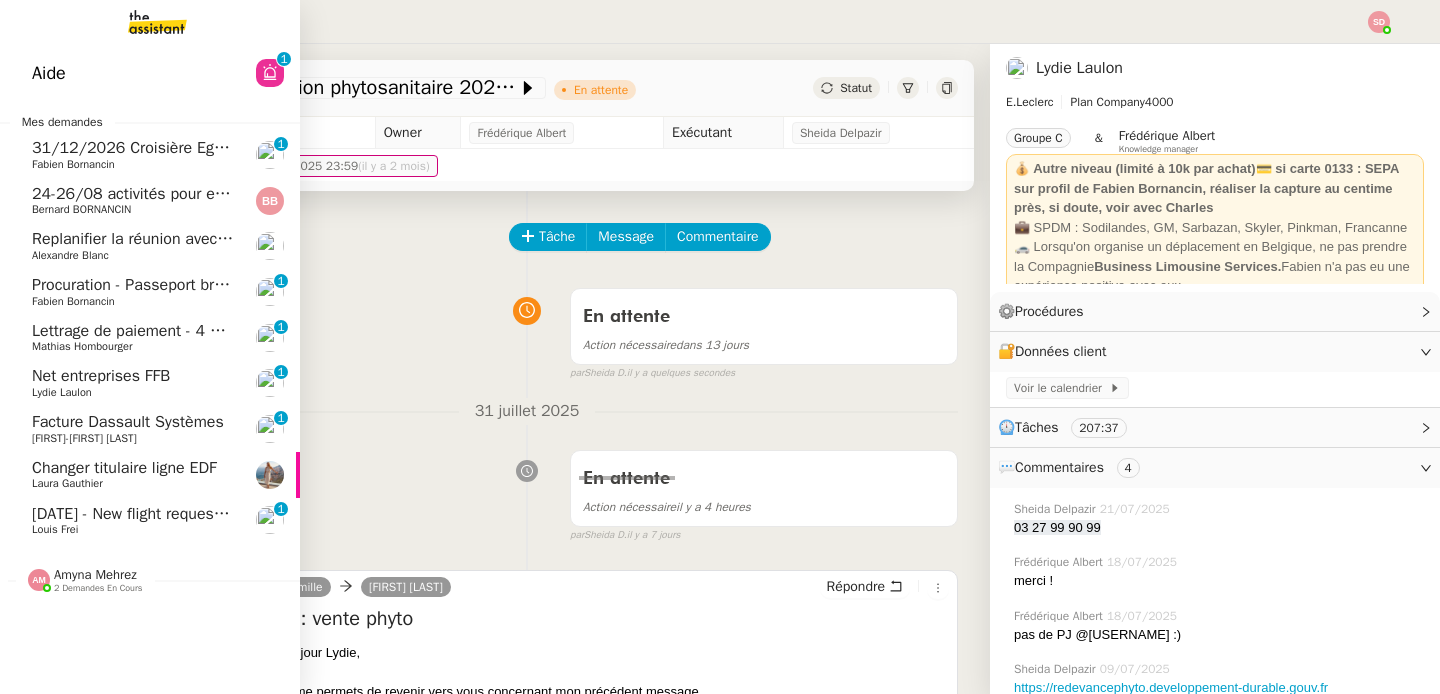 click on "Facture Dassault Systèmes" 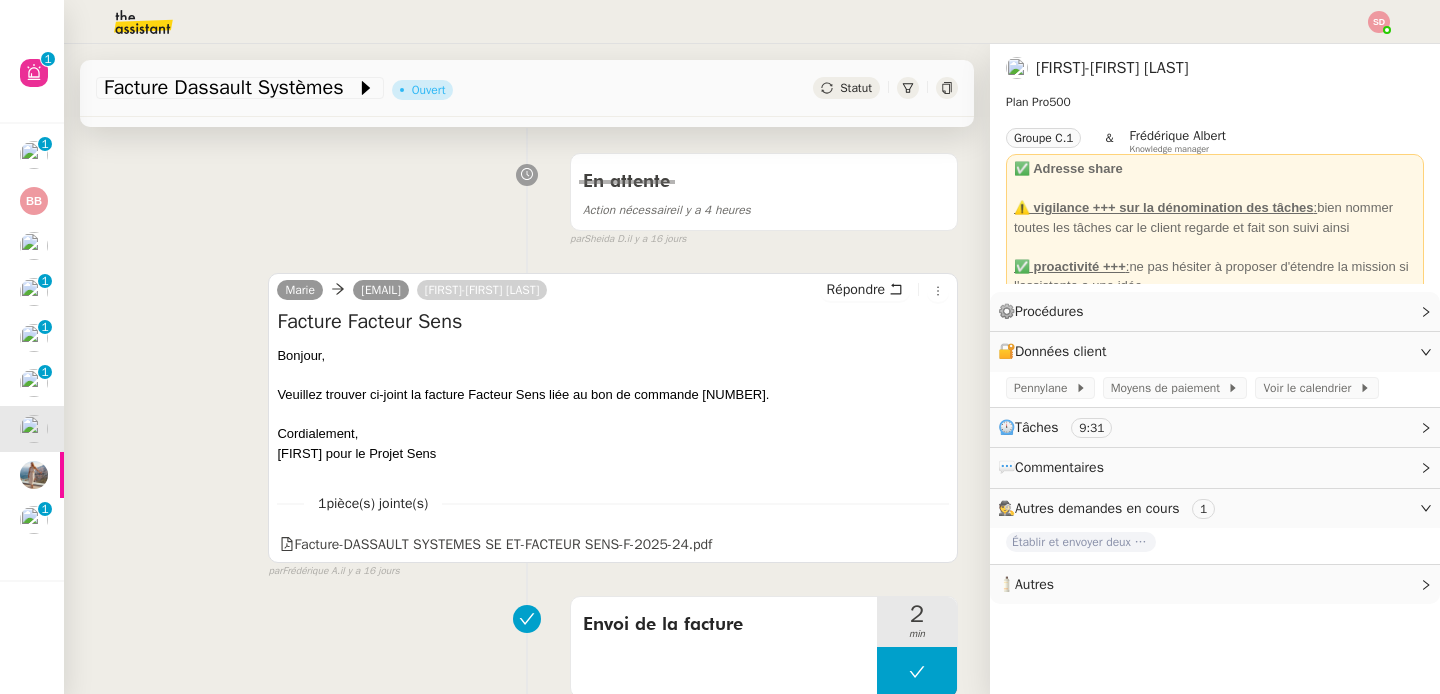 scroll, scrollTop: 0, scrollLeft: 0, axis: both 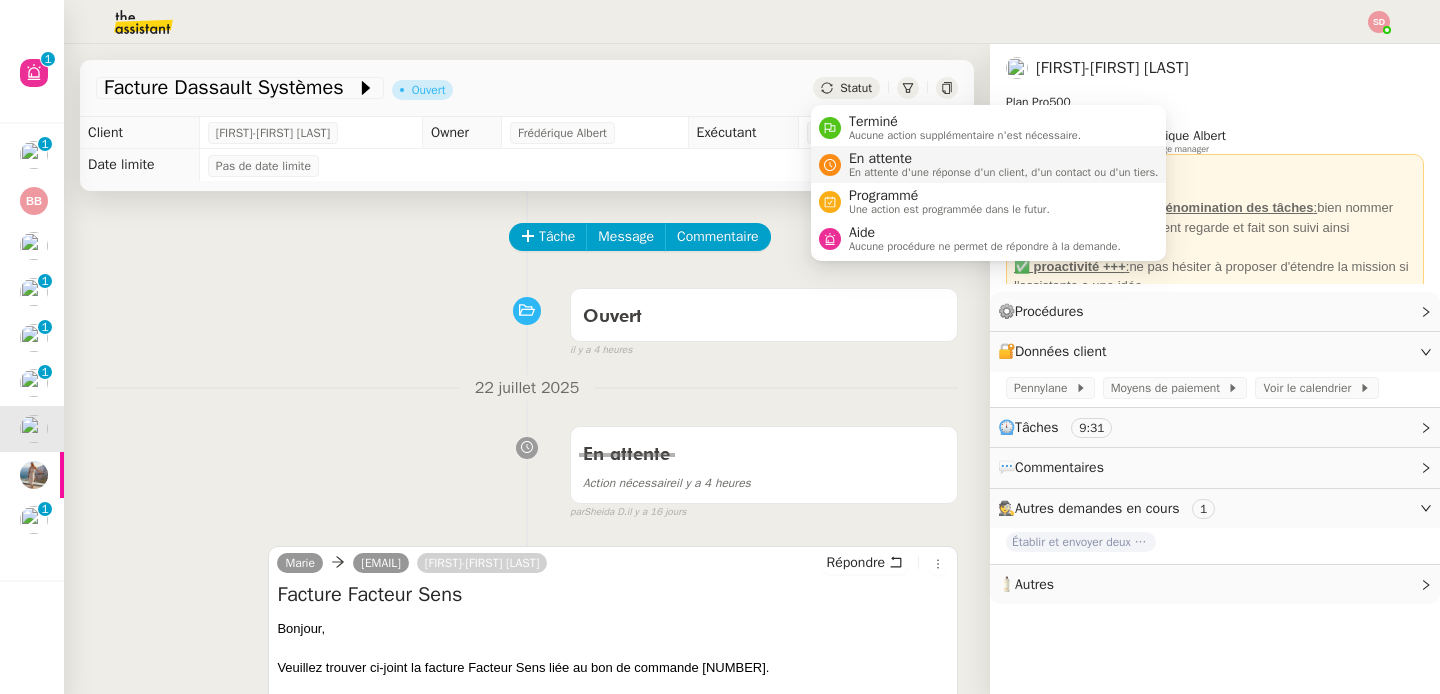 click on "En attente d'une réponse d'un client, d'un contact ou d'un tiers." at bounding box center (1004, 172) 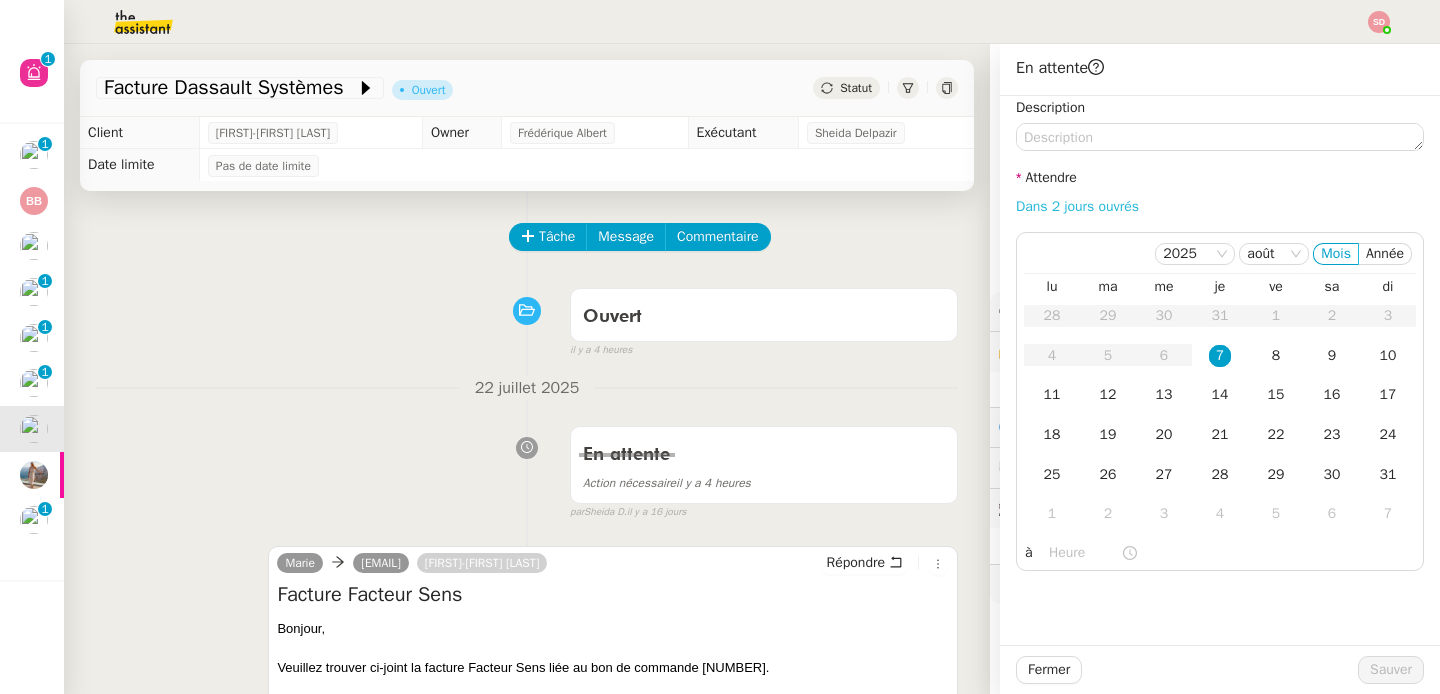 click on "Dans 2 jours ouvrés" 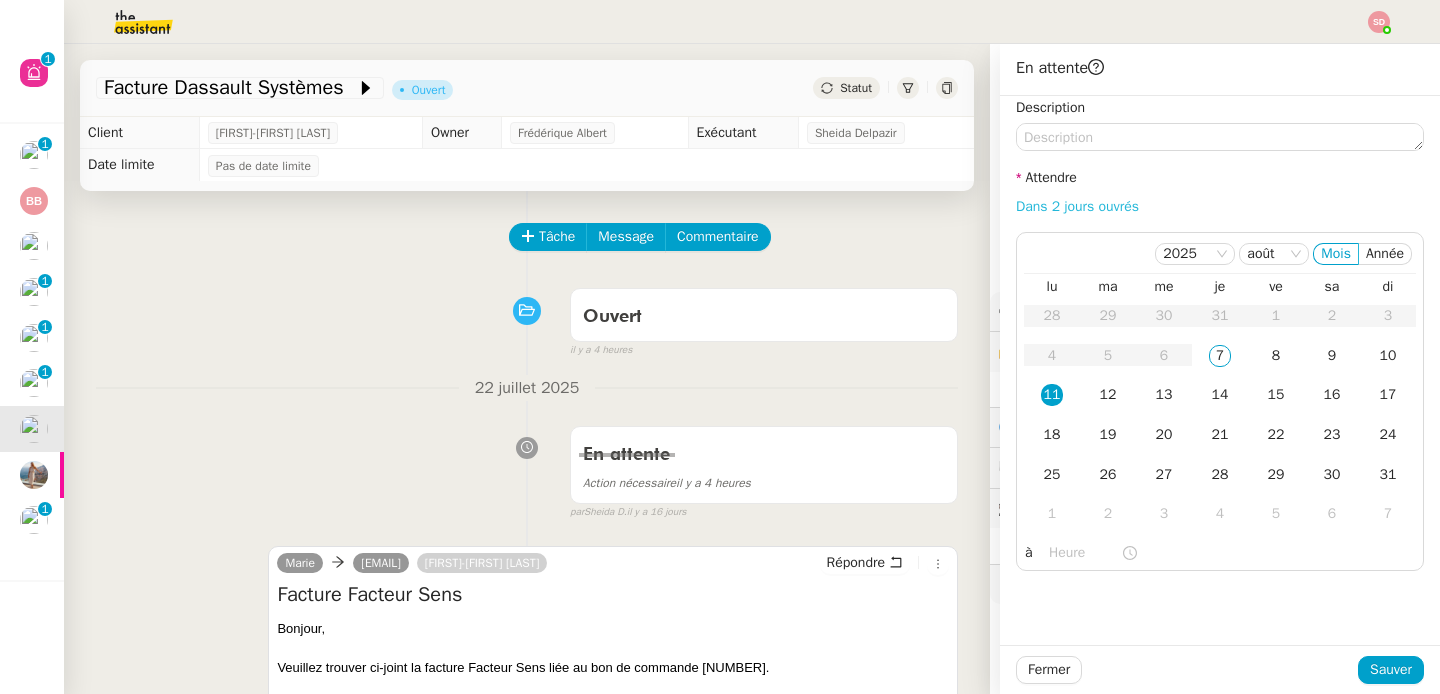 type on "07:00" 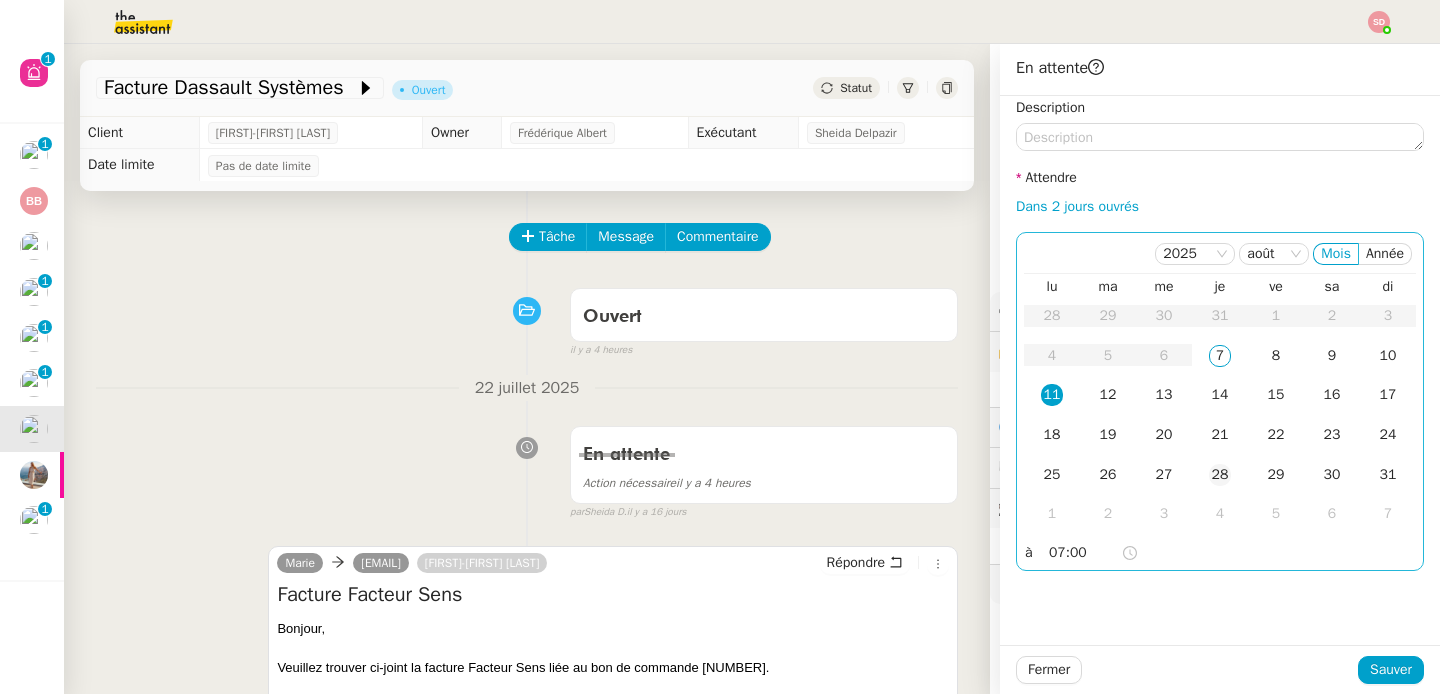 click on "28" 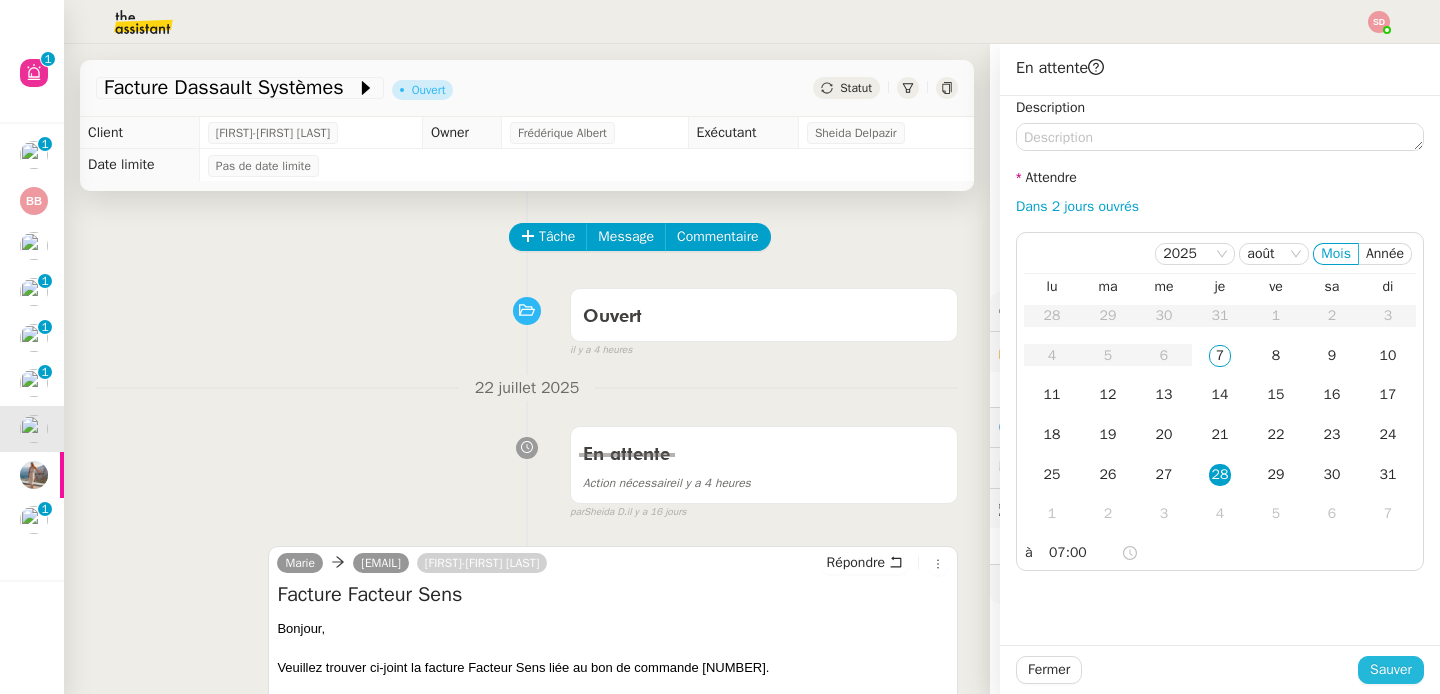 click on "Sauver" 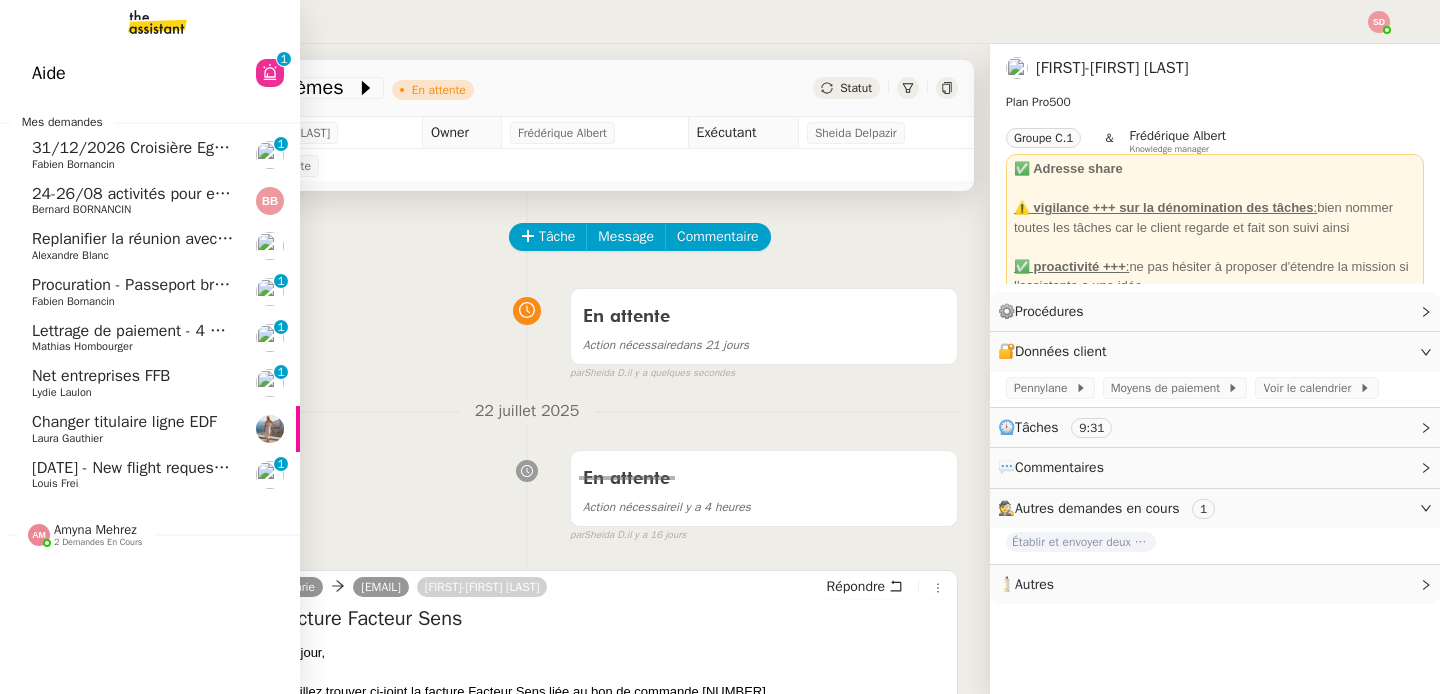 click on "[DATE] - New flight request - [FIRST] [LAST]" 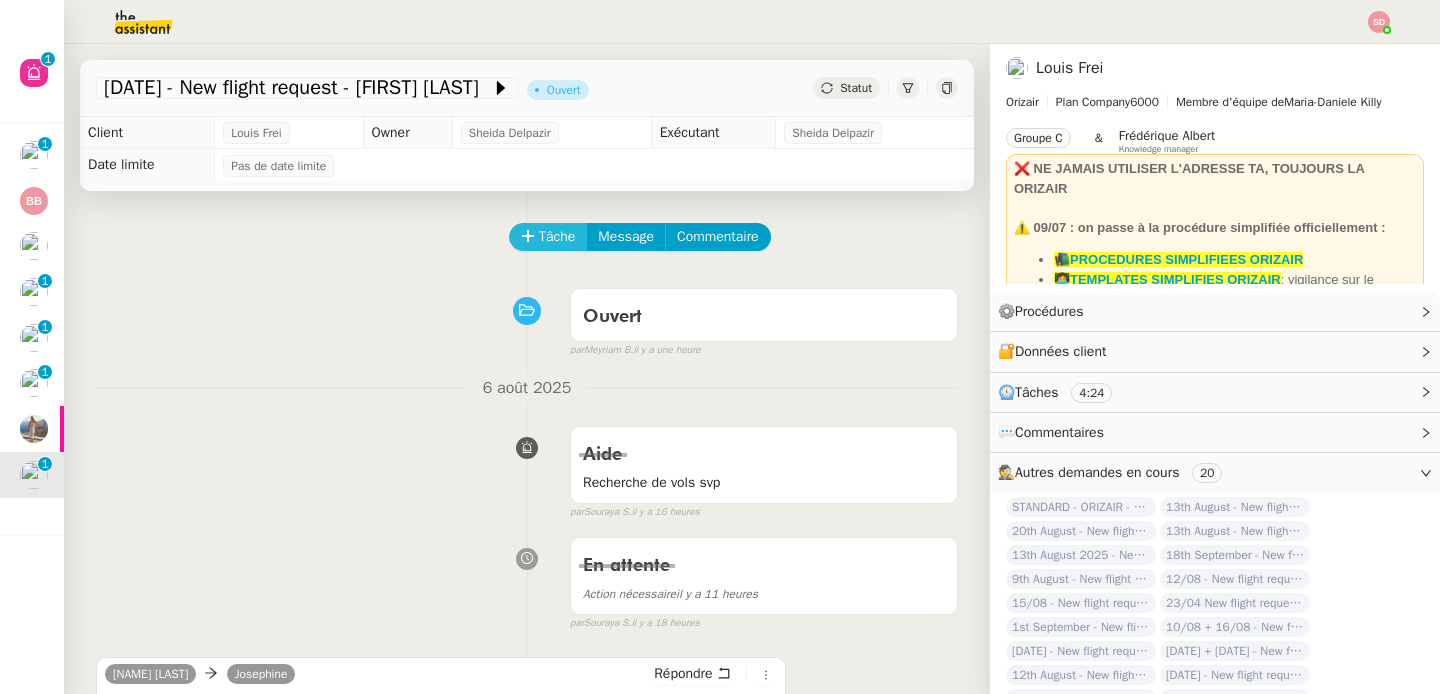 click on "Tâche" 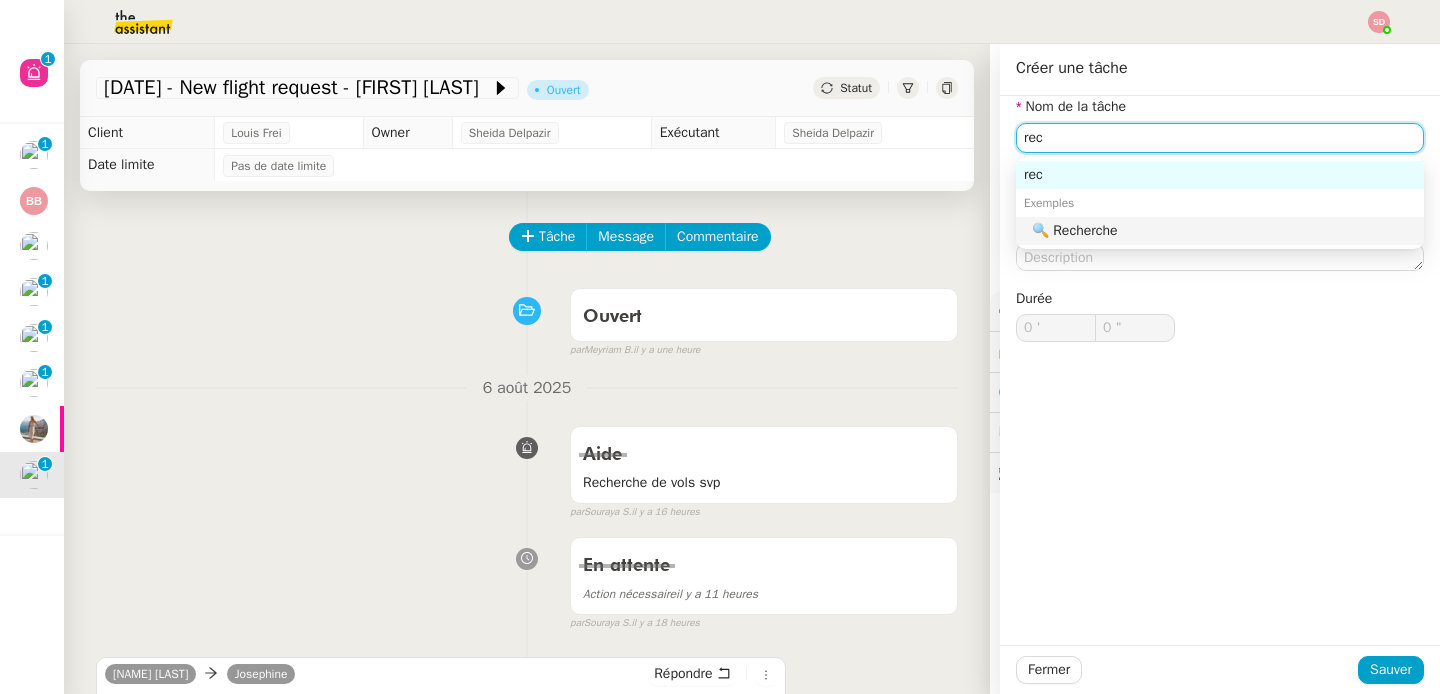 click on "🔍 Recherche" 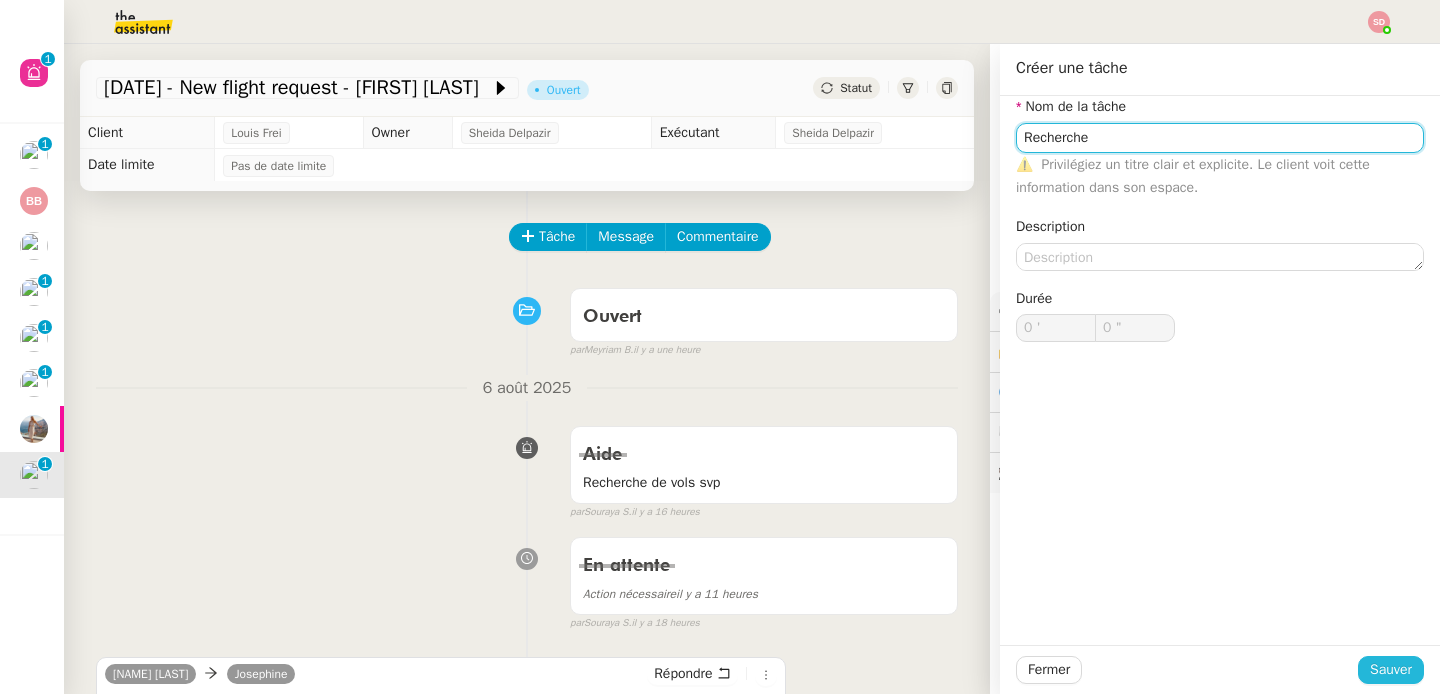 type on "Recherche" 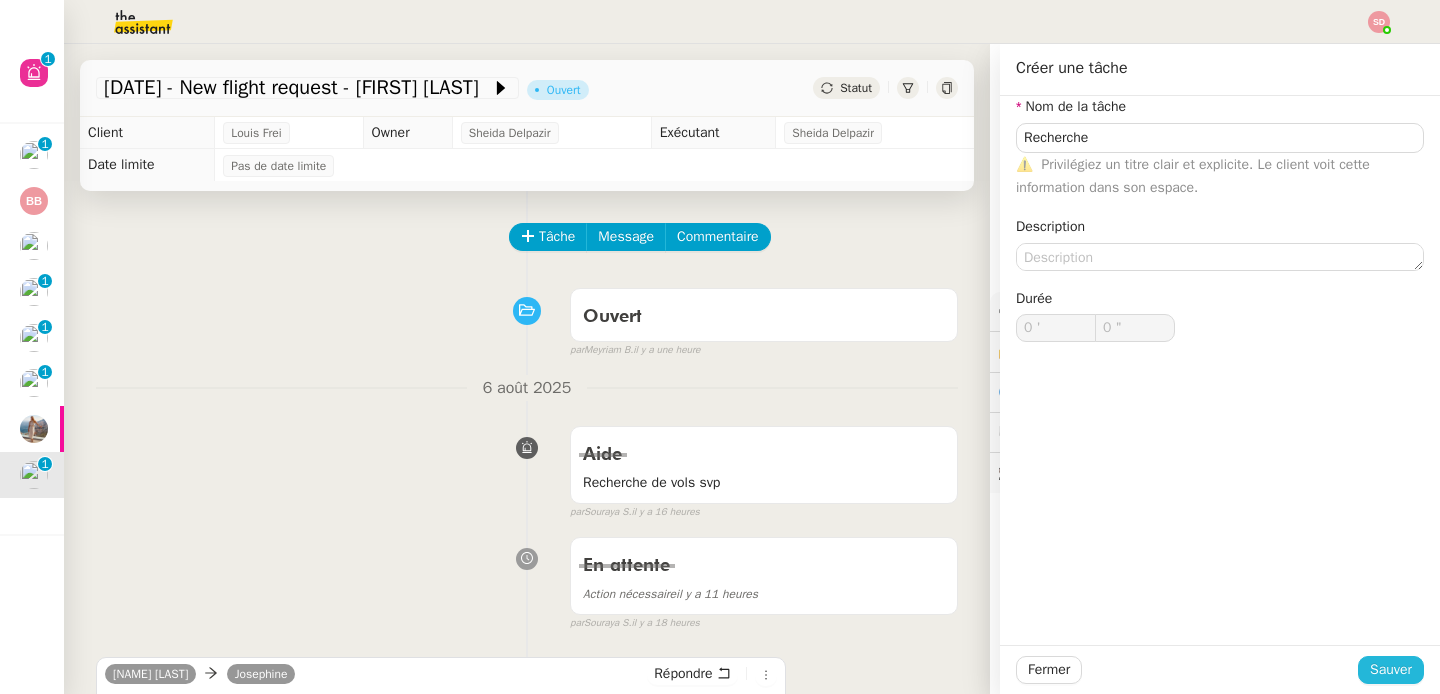 click on "Sauver" 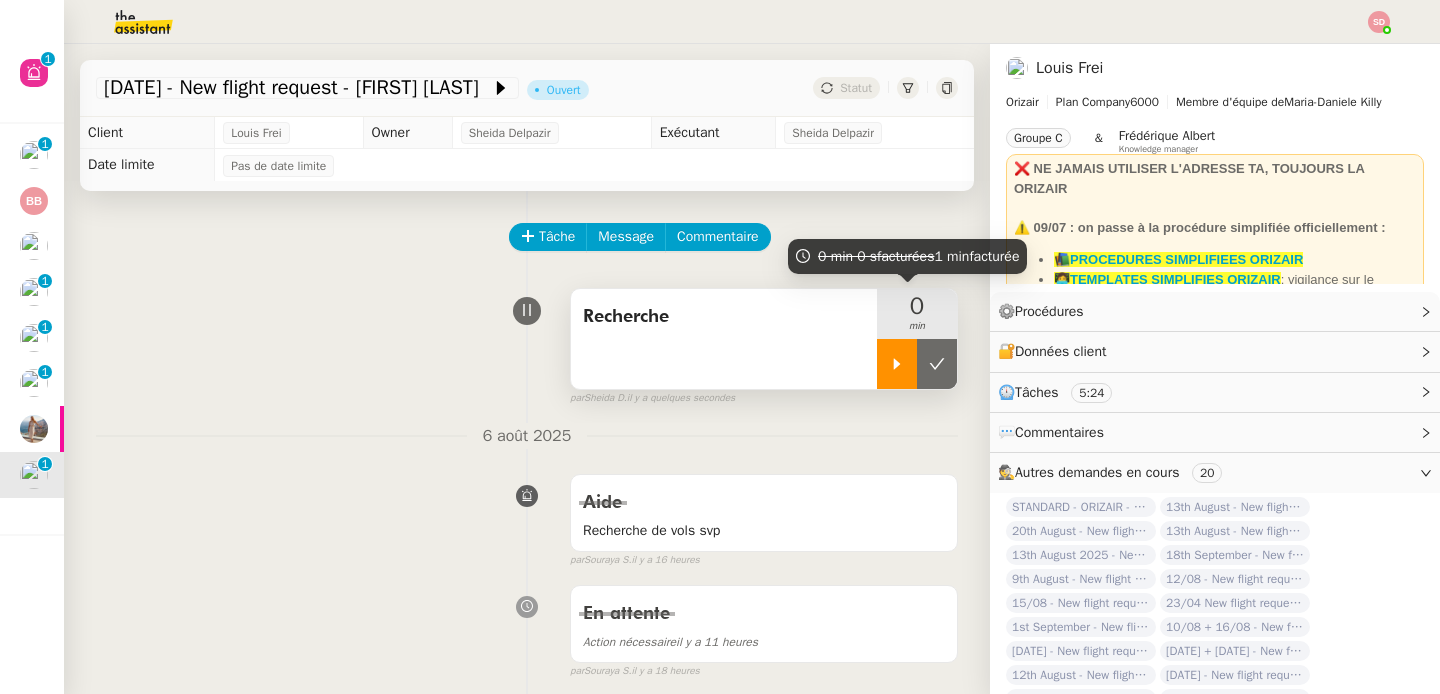 click at bounding box center [897, 364] 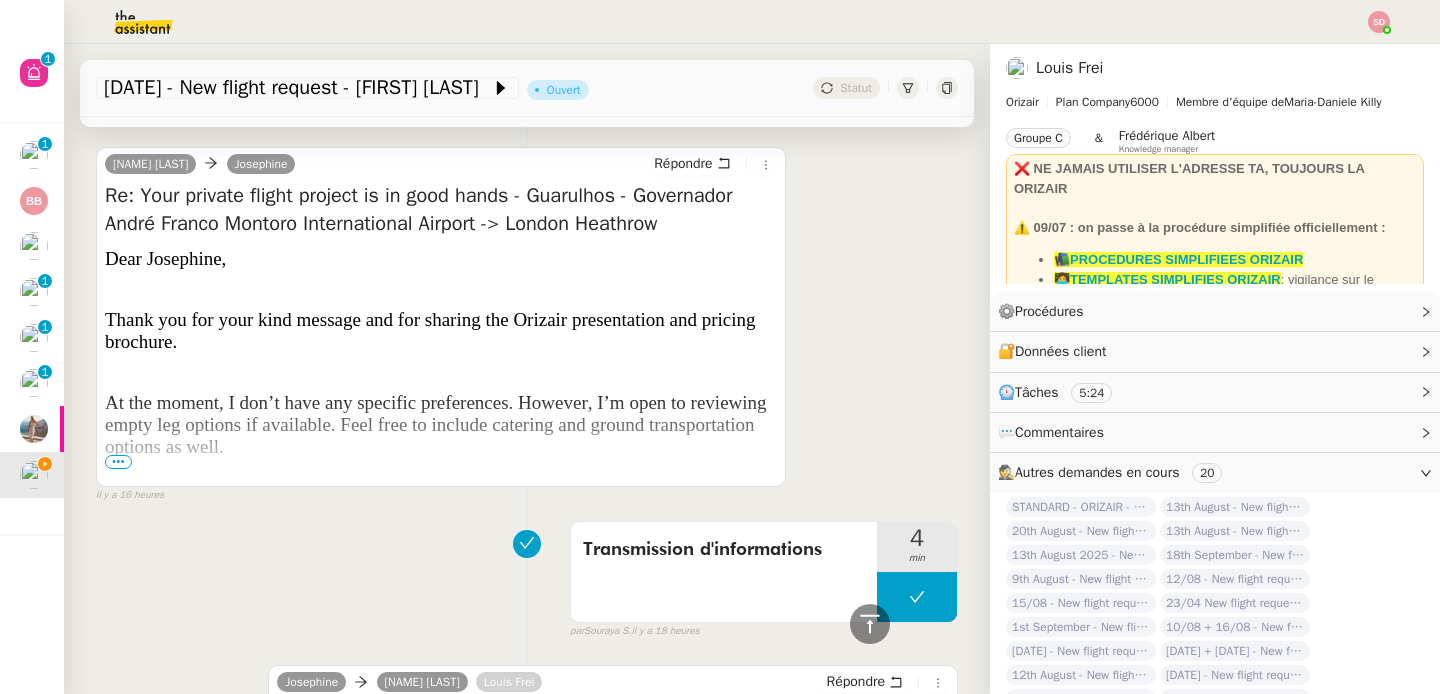 scroll, scrollTop: 566, scrollLeft: 0, axis: vertical 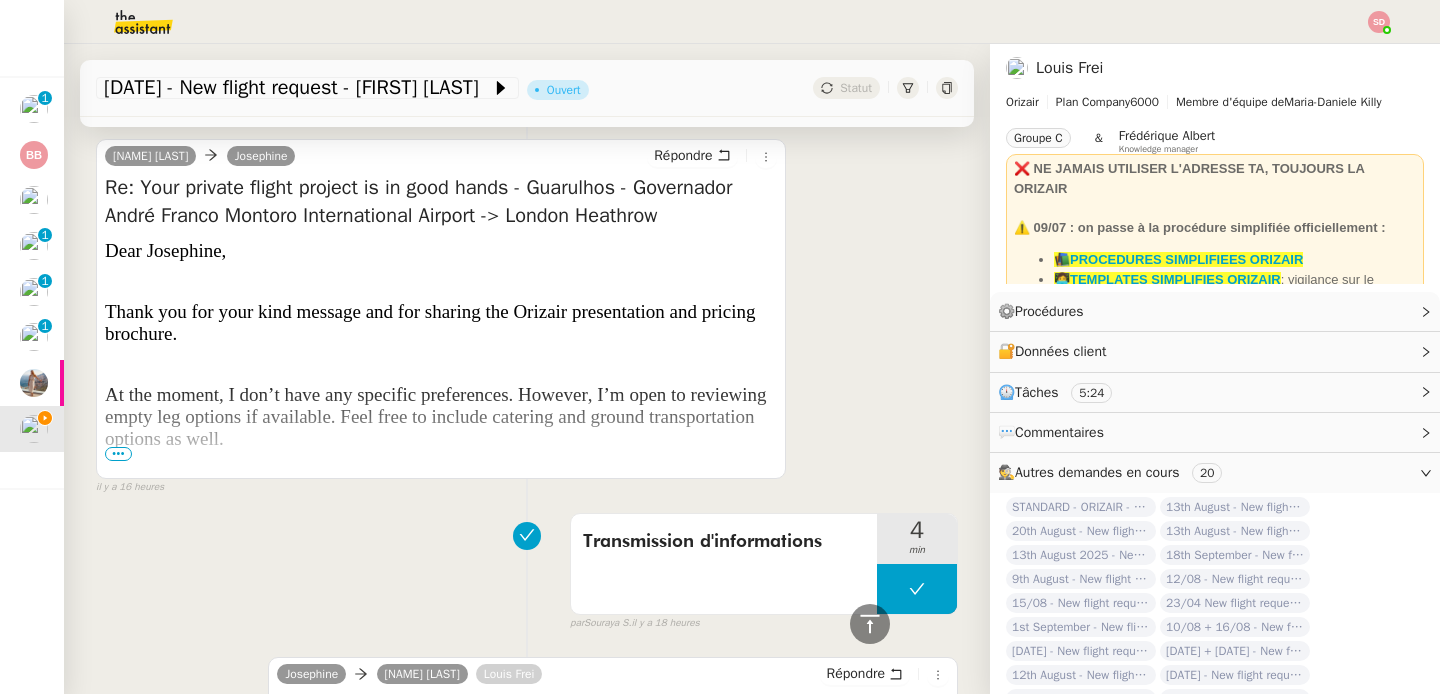 click on "•••" at bounding box center (118, 454) 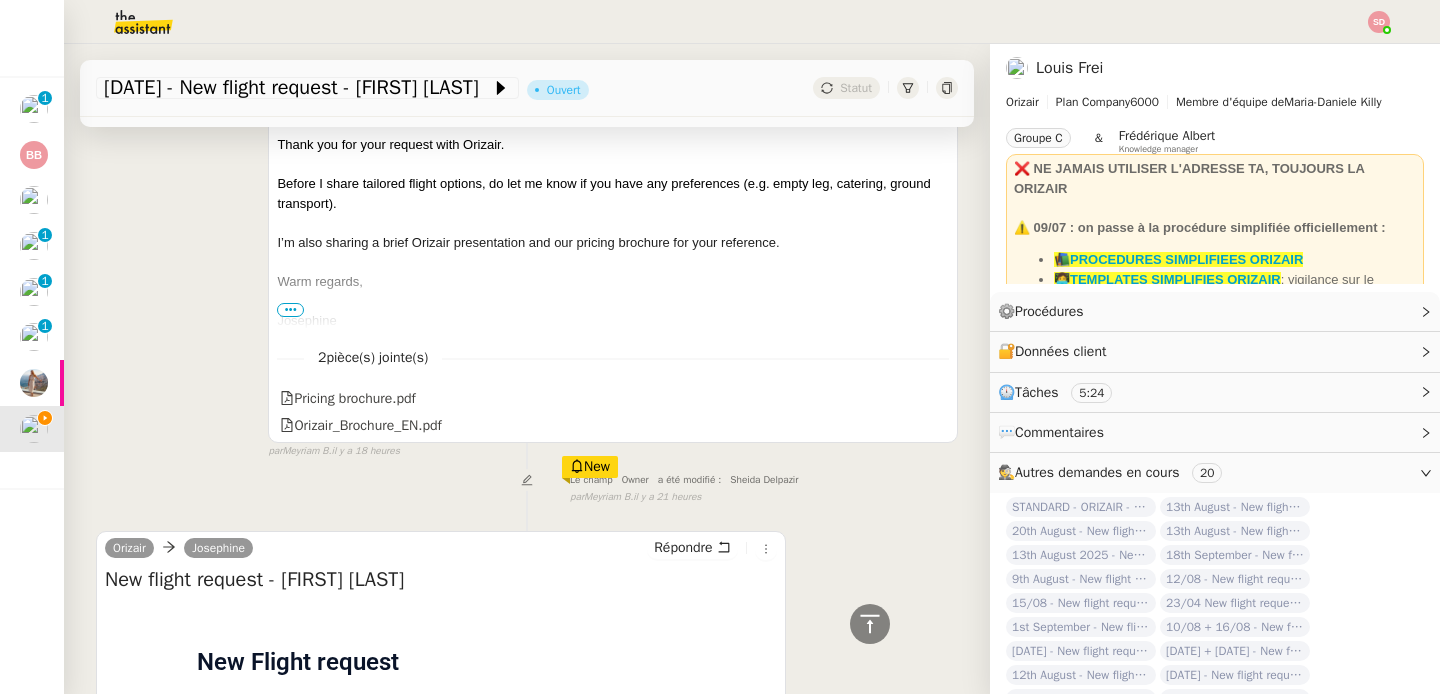 scroll, scrollTop: 1531, scrollLeft: 0, axis: vertical 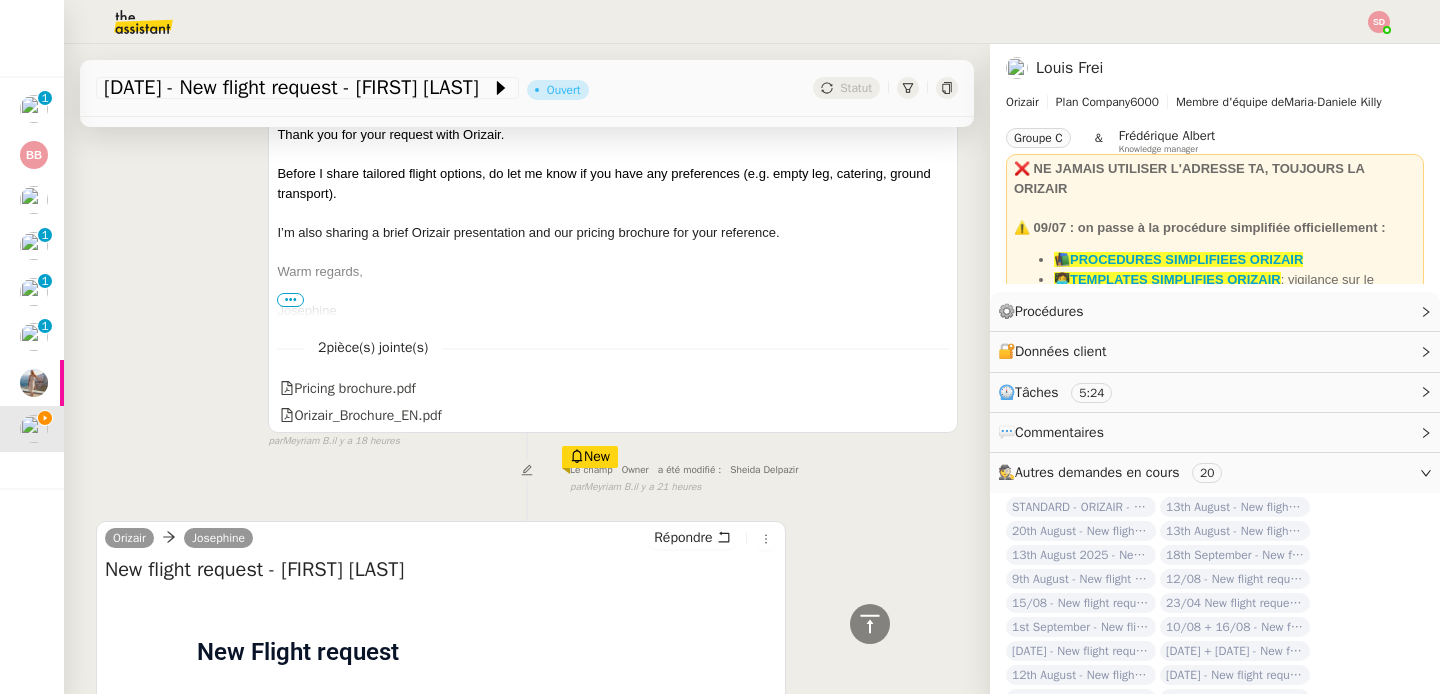 click on "New flight request - [FIRST] [LAST]" at bounding box center [441, 570] 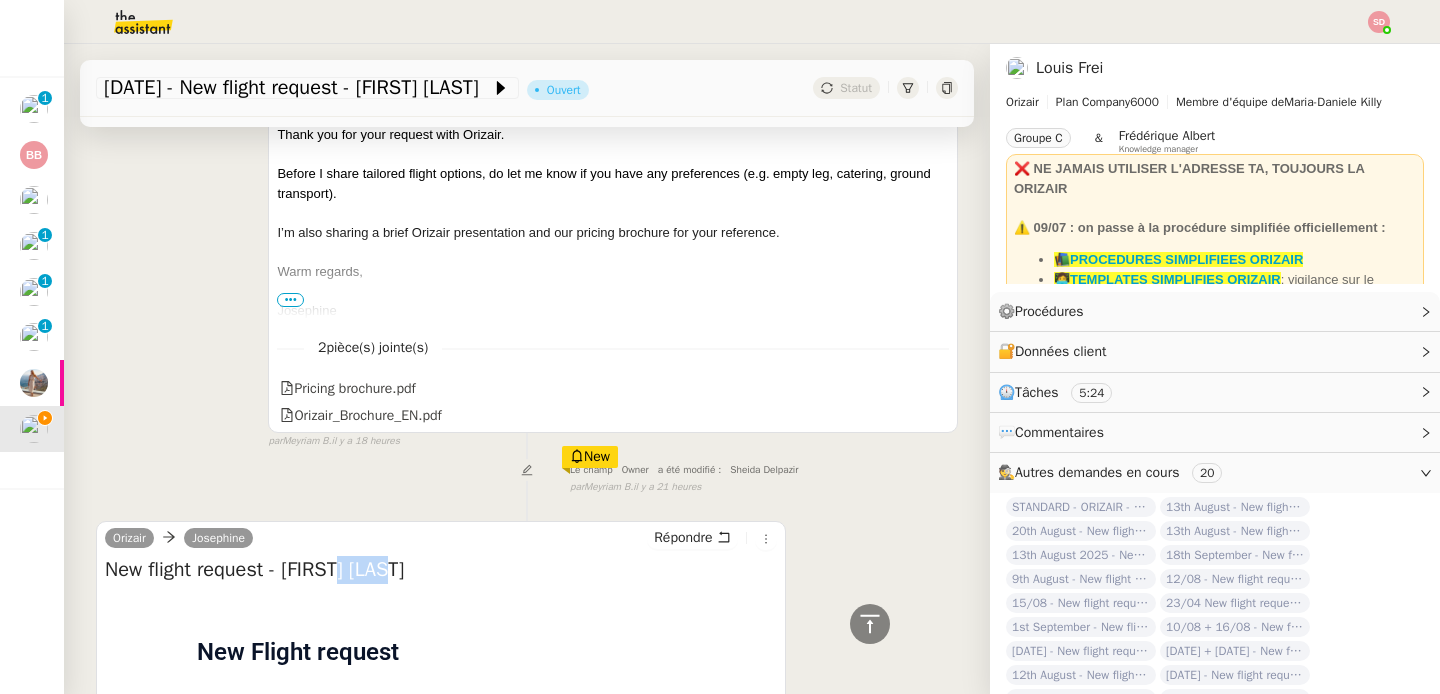 click on "New flight request - [FIRST] [LAST]" at bounding box center (441, 570) 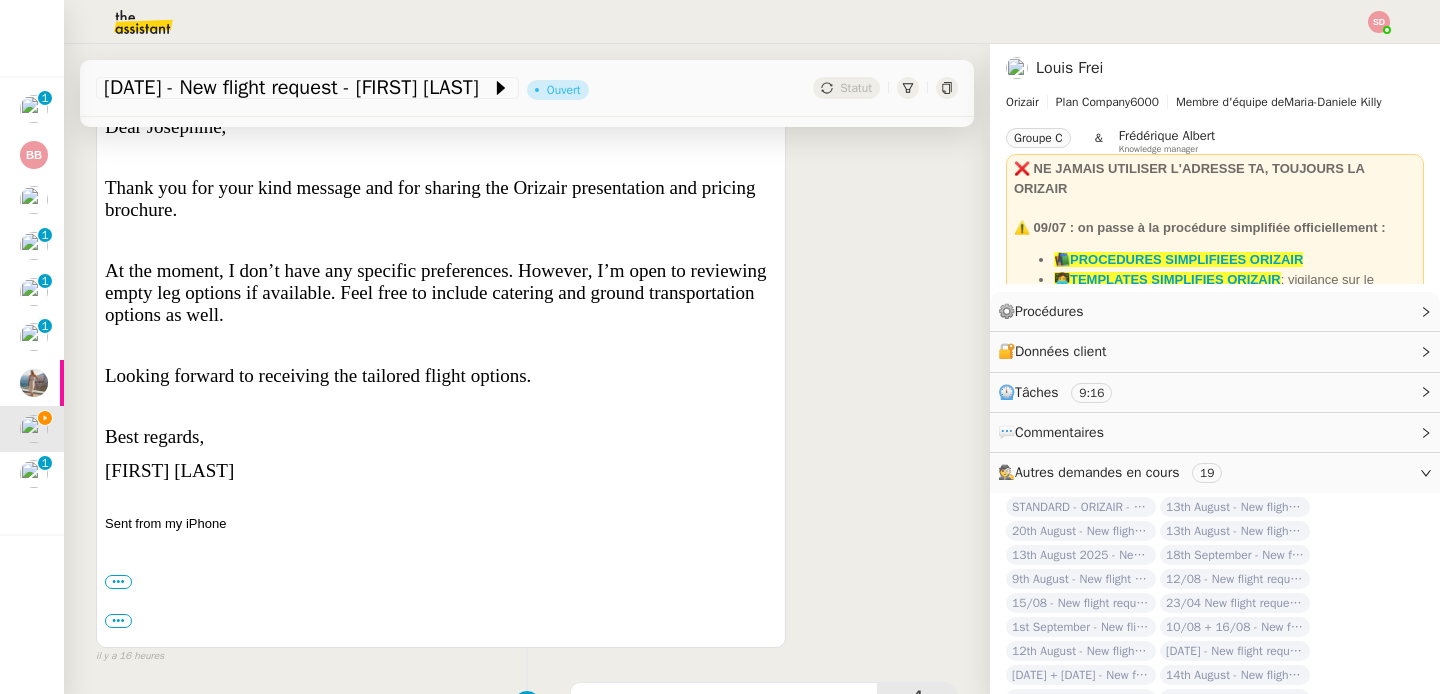 scroll, scrollTop: 756, scrollLeft: 0, axis: vertical 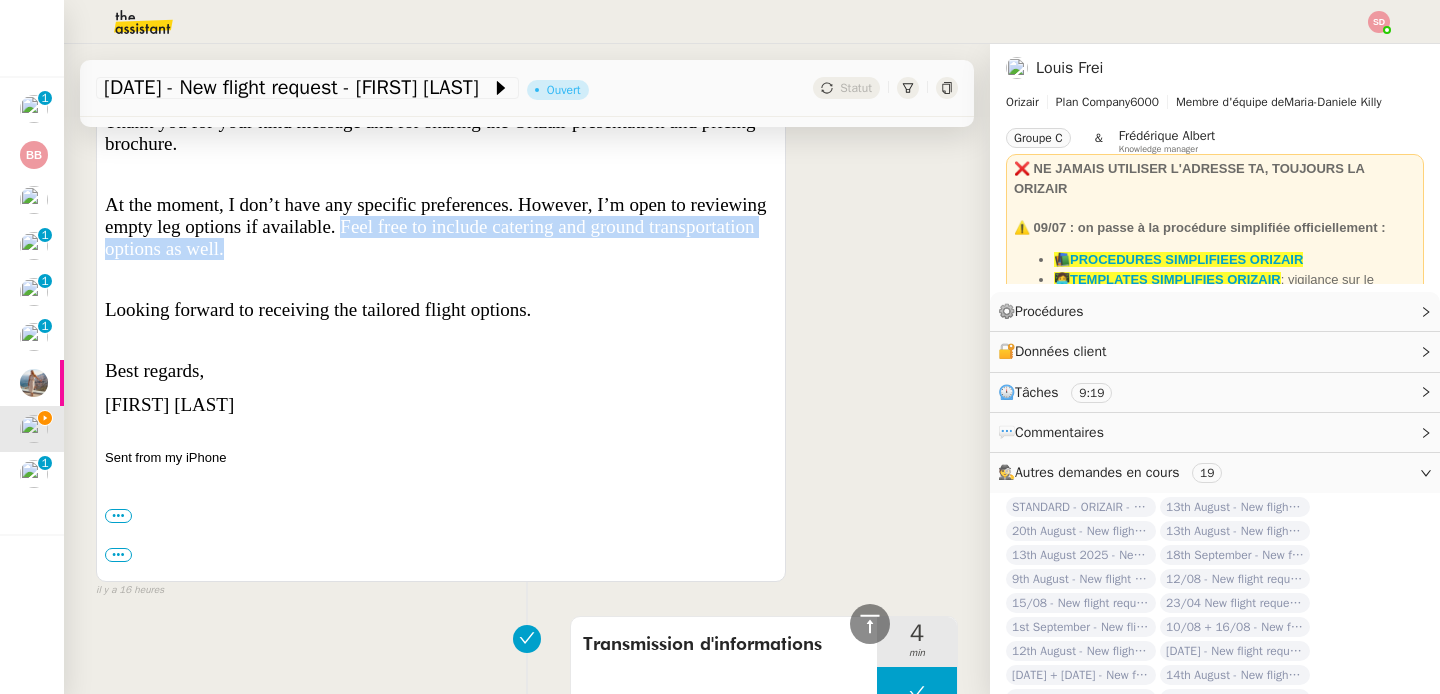 drag, startPoint x: 341, startPoint y: 221, endPoint x: 383, endPoint y: 246, distance: 48.8774 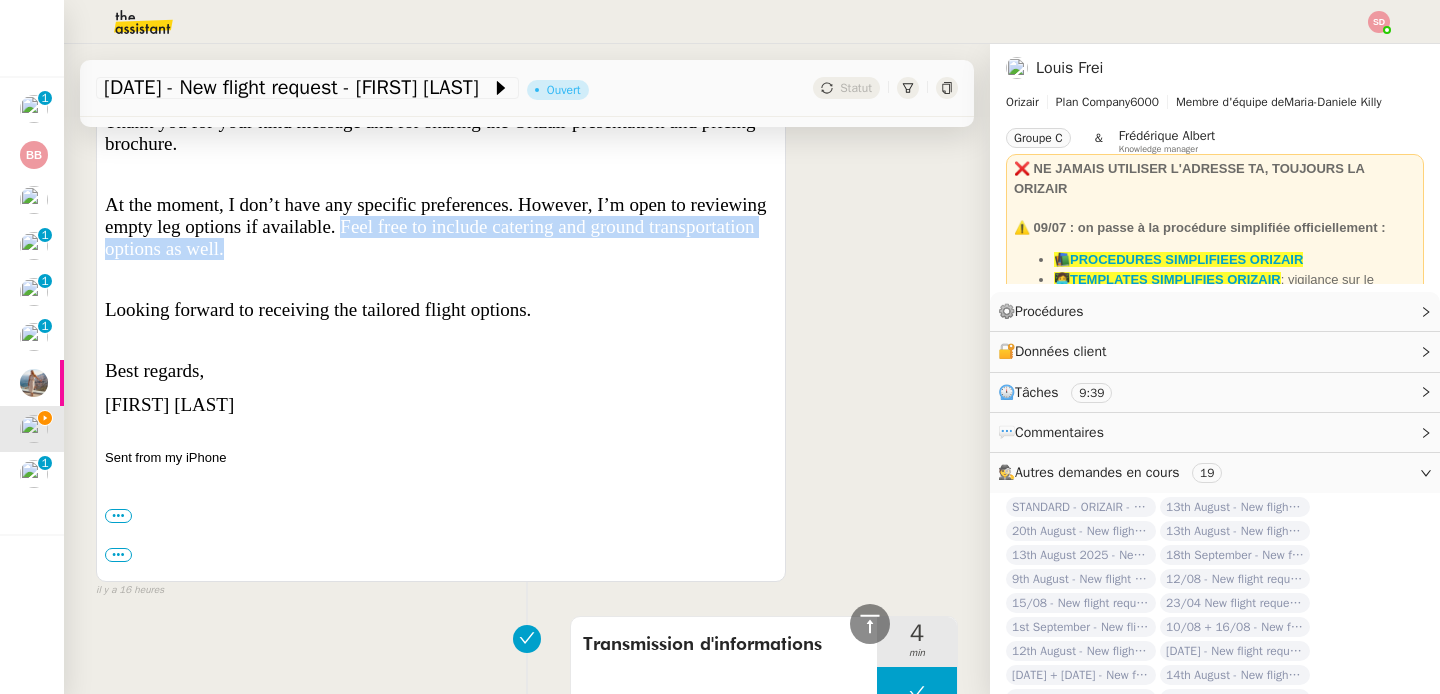 scroll, scrollTop: 0, scrollLeft: 0, axis: both 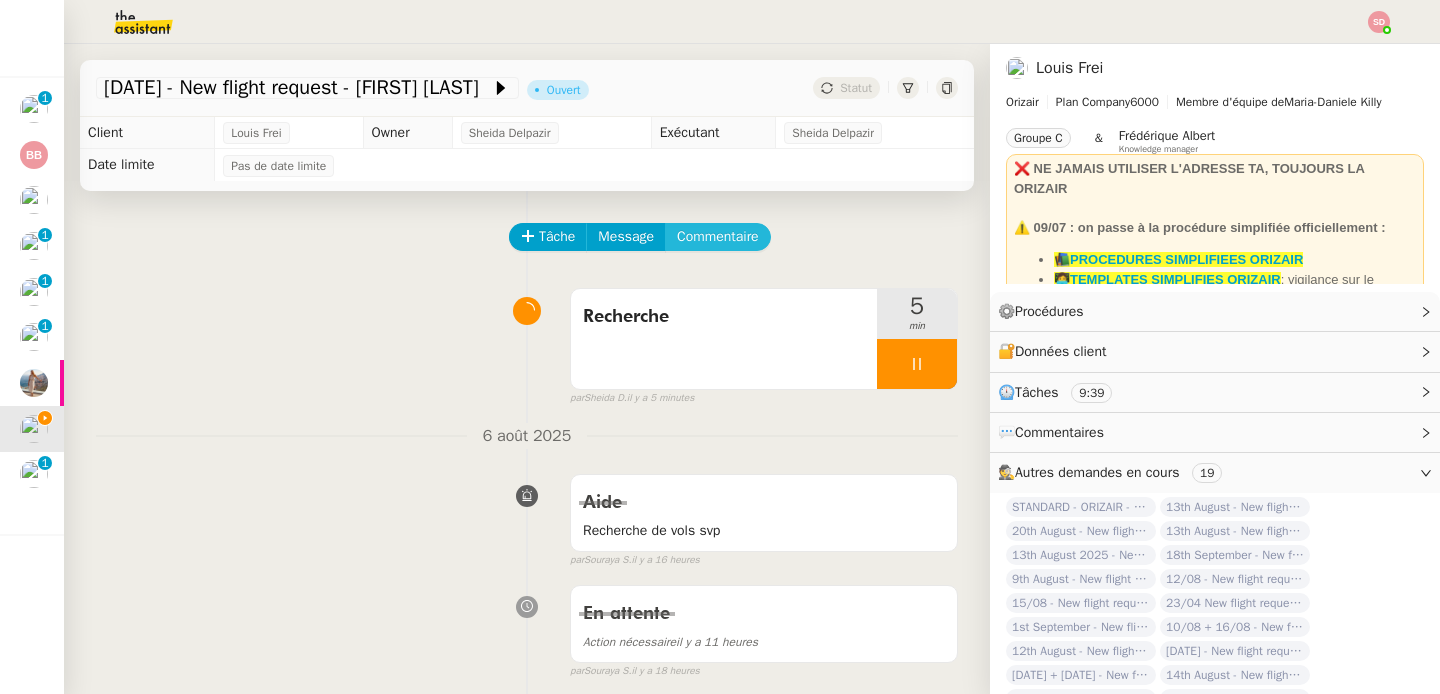 click on "Commentaire" 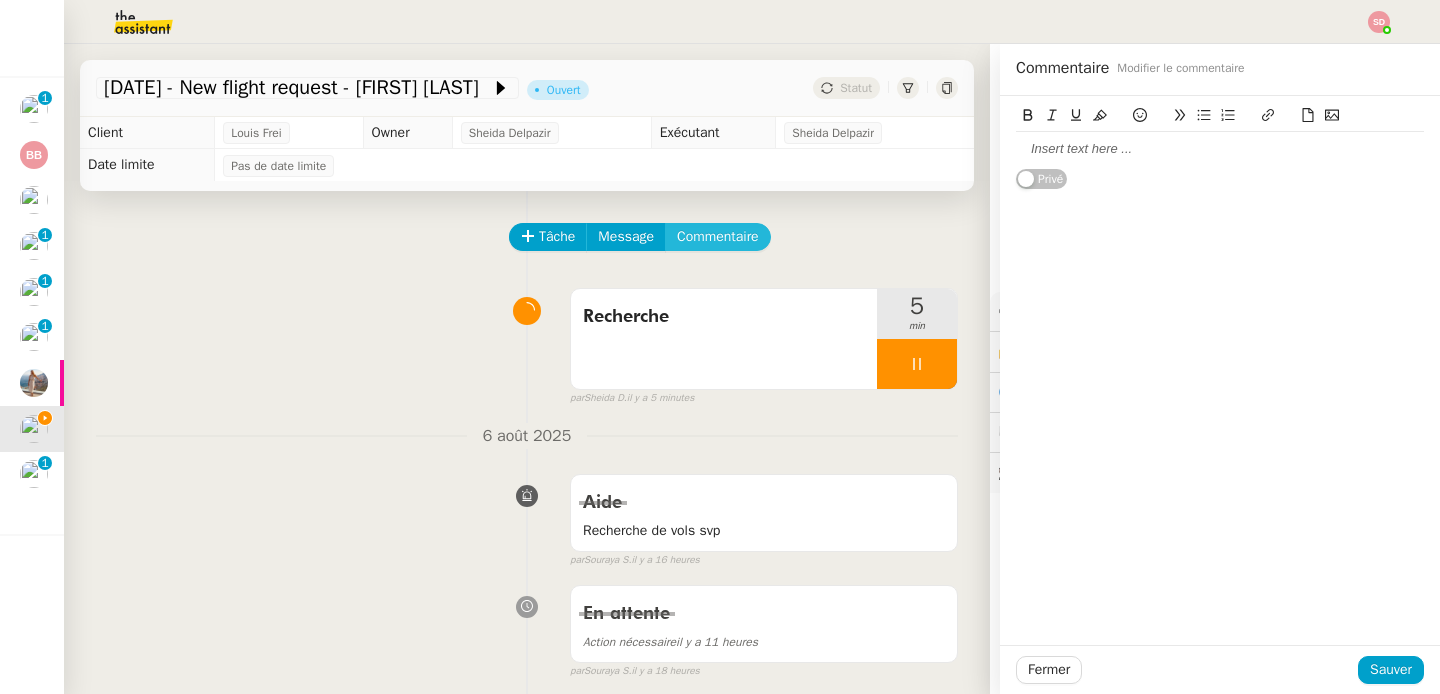 type 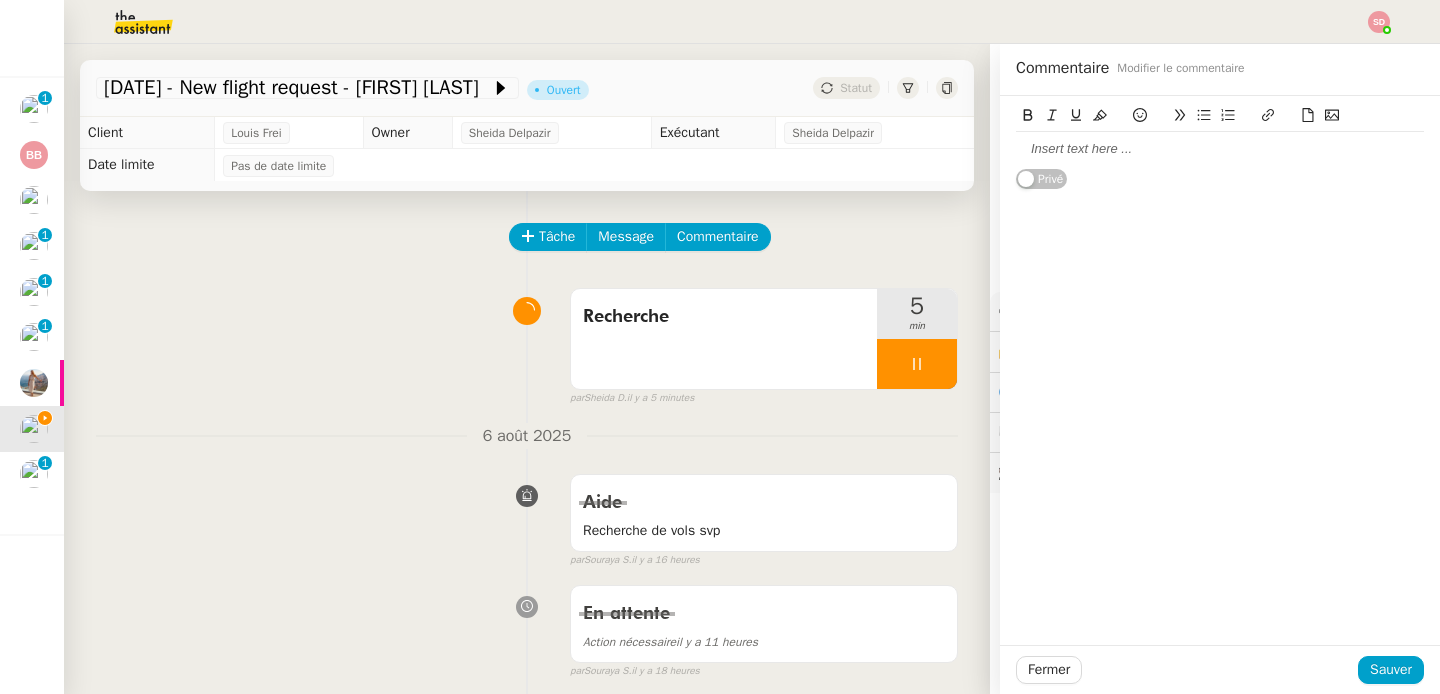 click 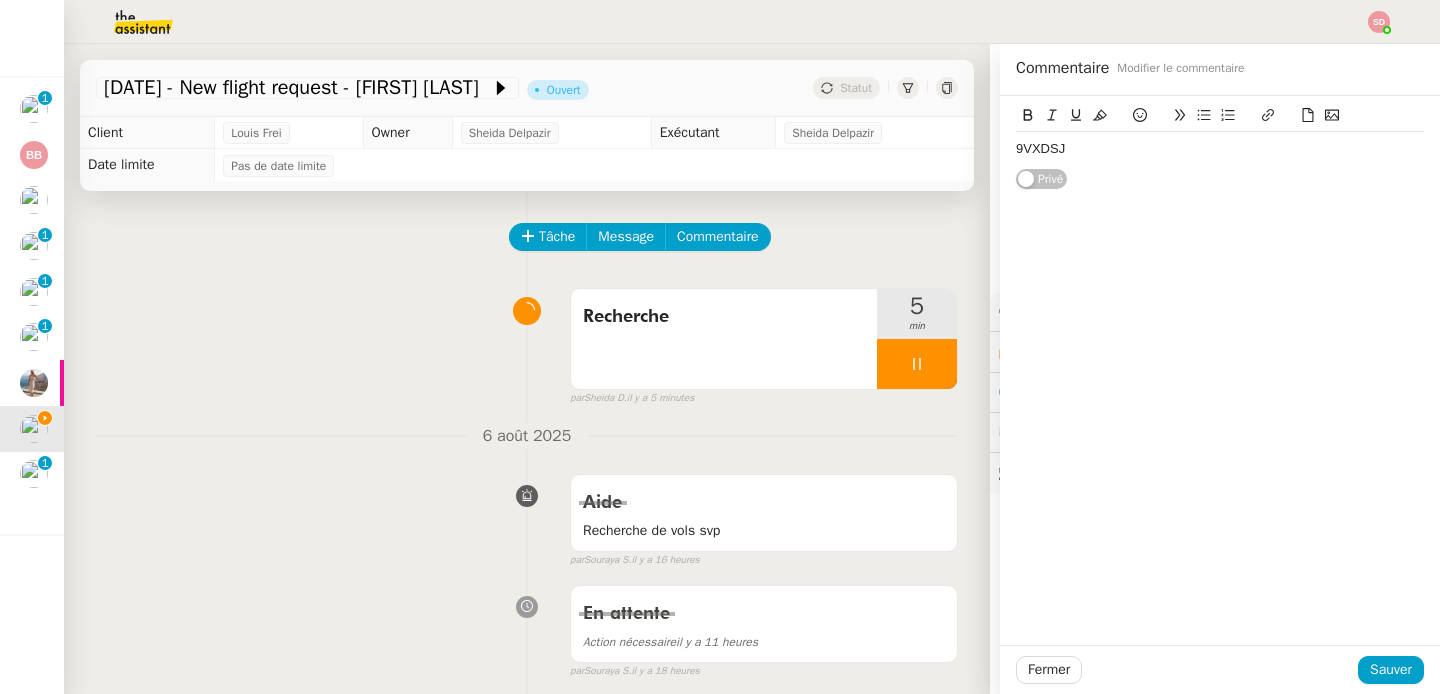 scroll, scrollTop: 0, scrollLeft: 0, axis: both 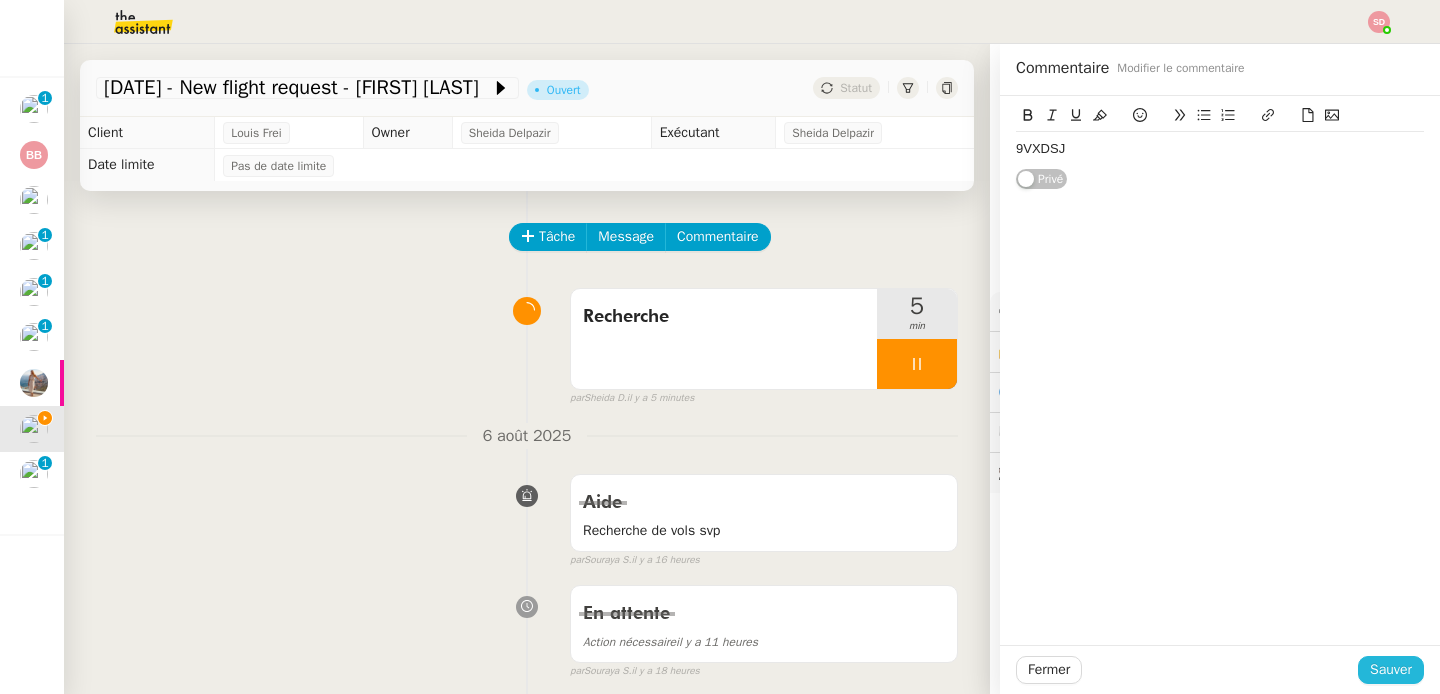click on "Sauver" 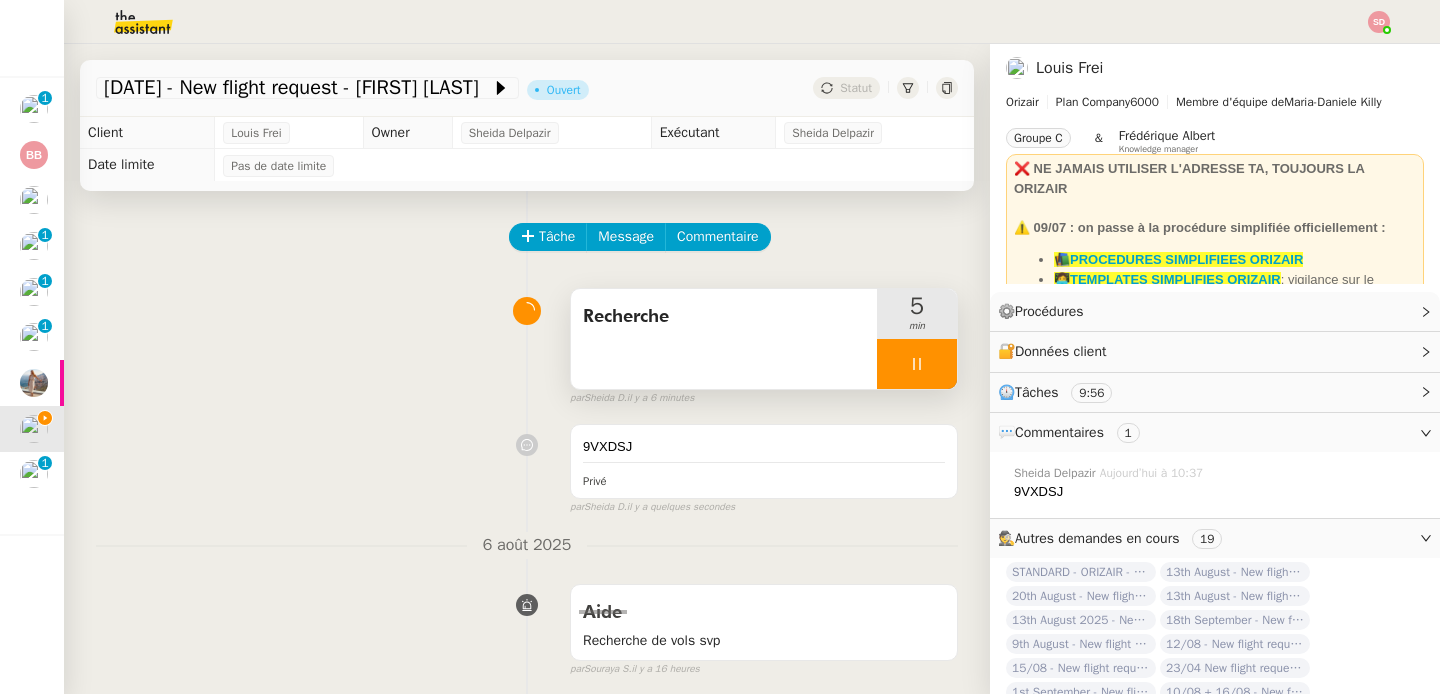 click at bounding box center (917, 364) 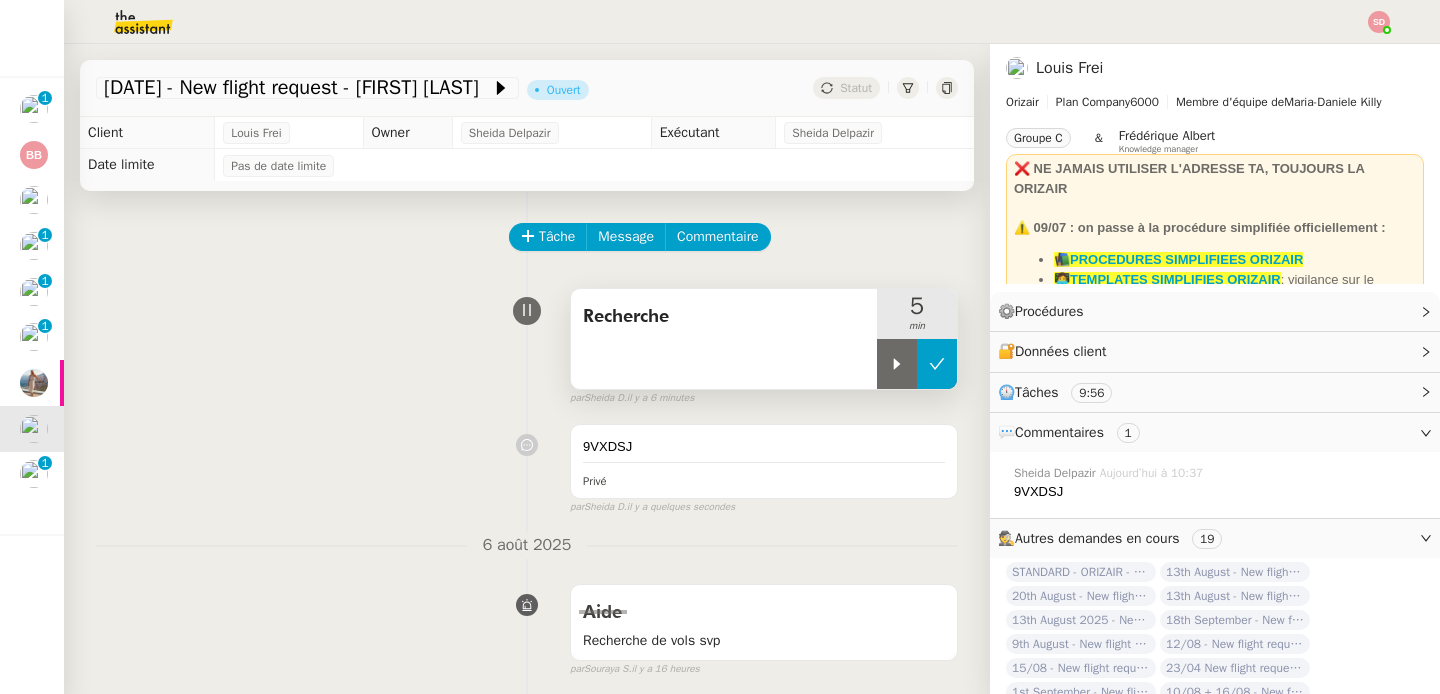 click at bounding box center [937, 364] 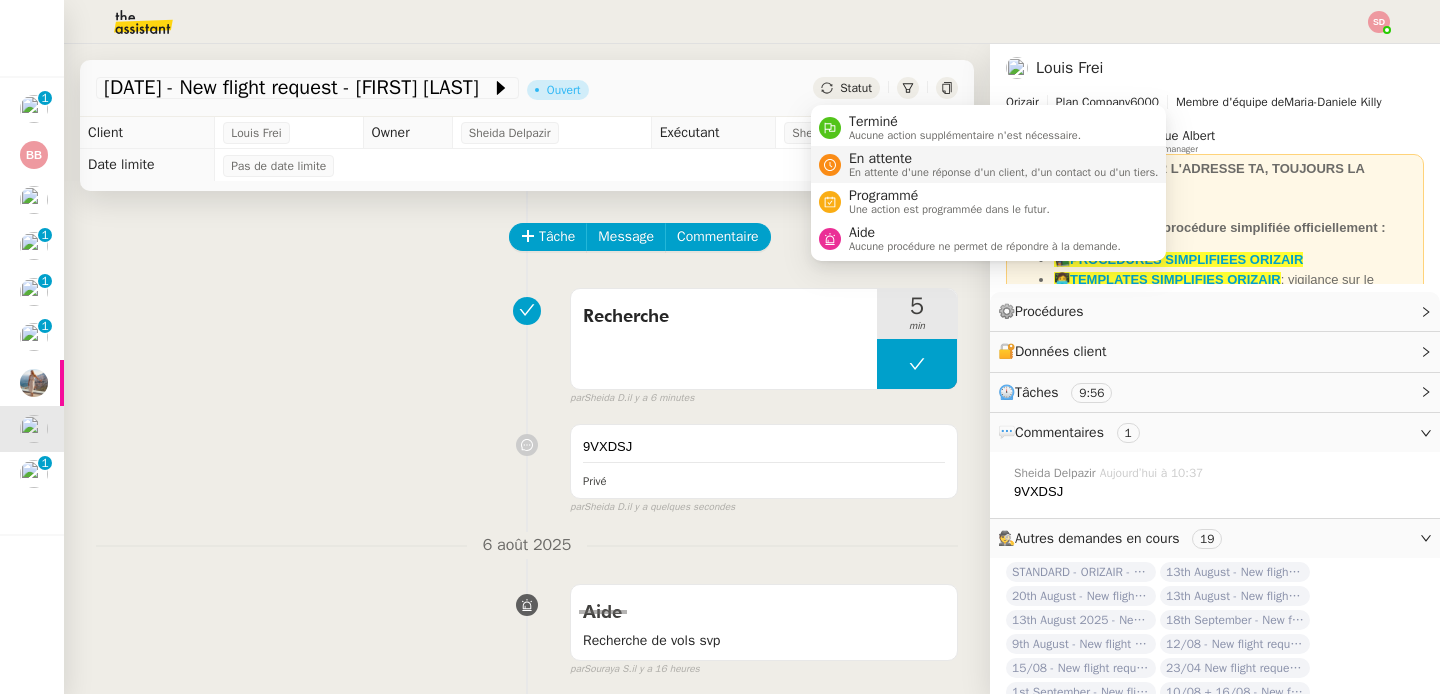 click on "En attente" at bounding box center (1004, 159) 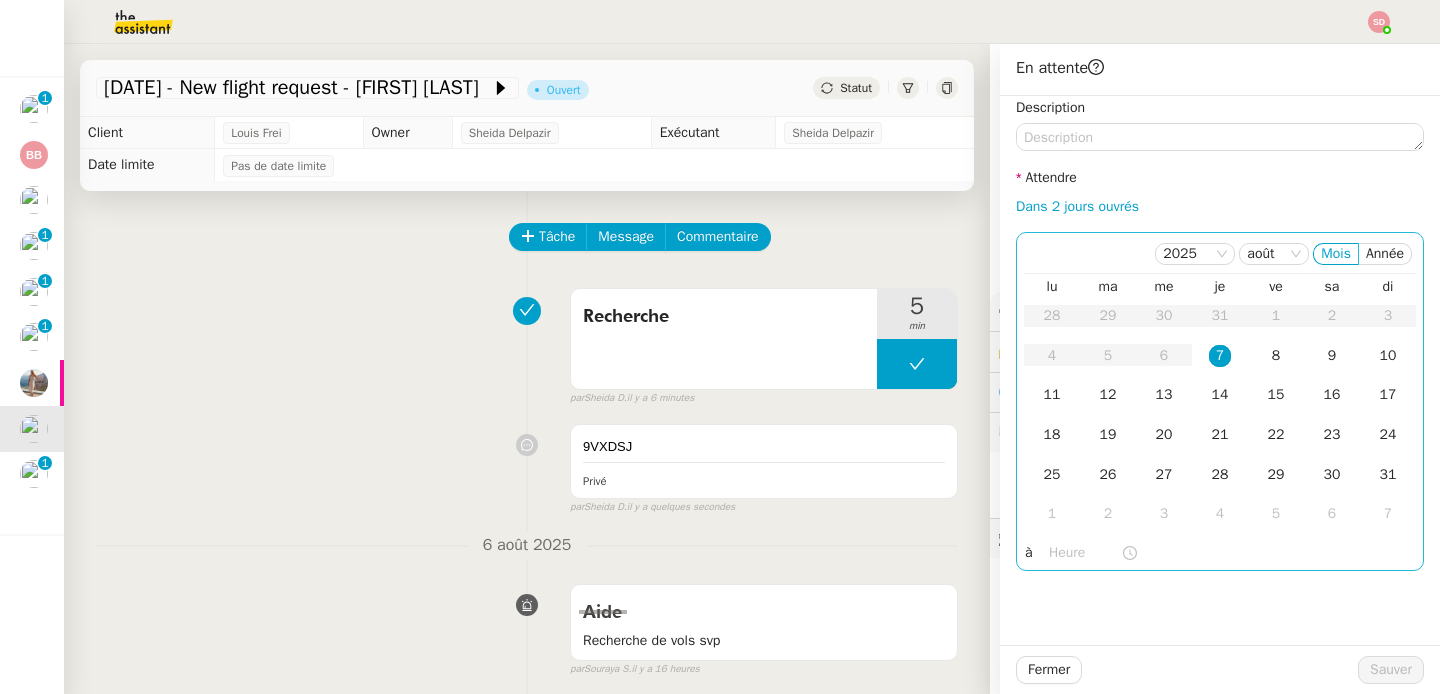 click 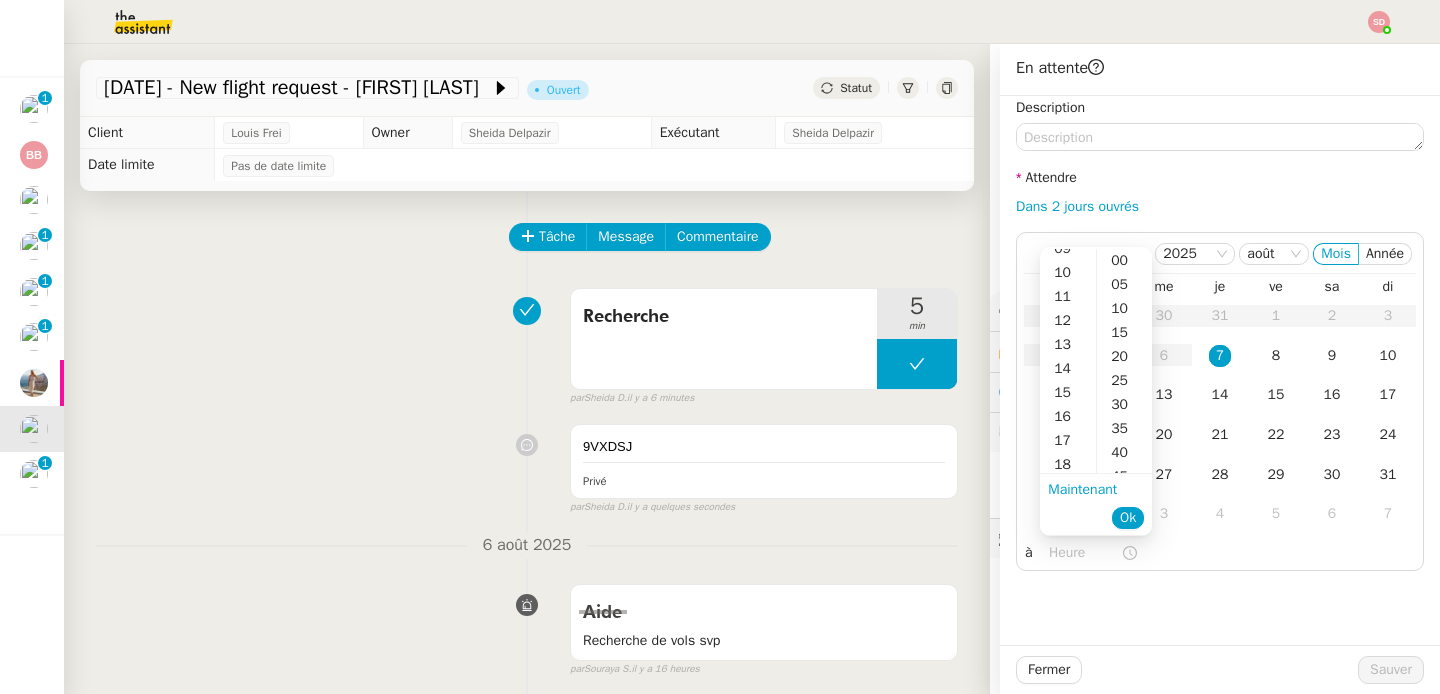 scroll, scrollTop: 231, scrollLeft: 0, axis: vertical 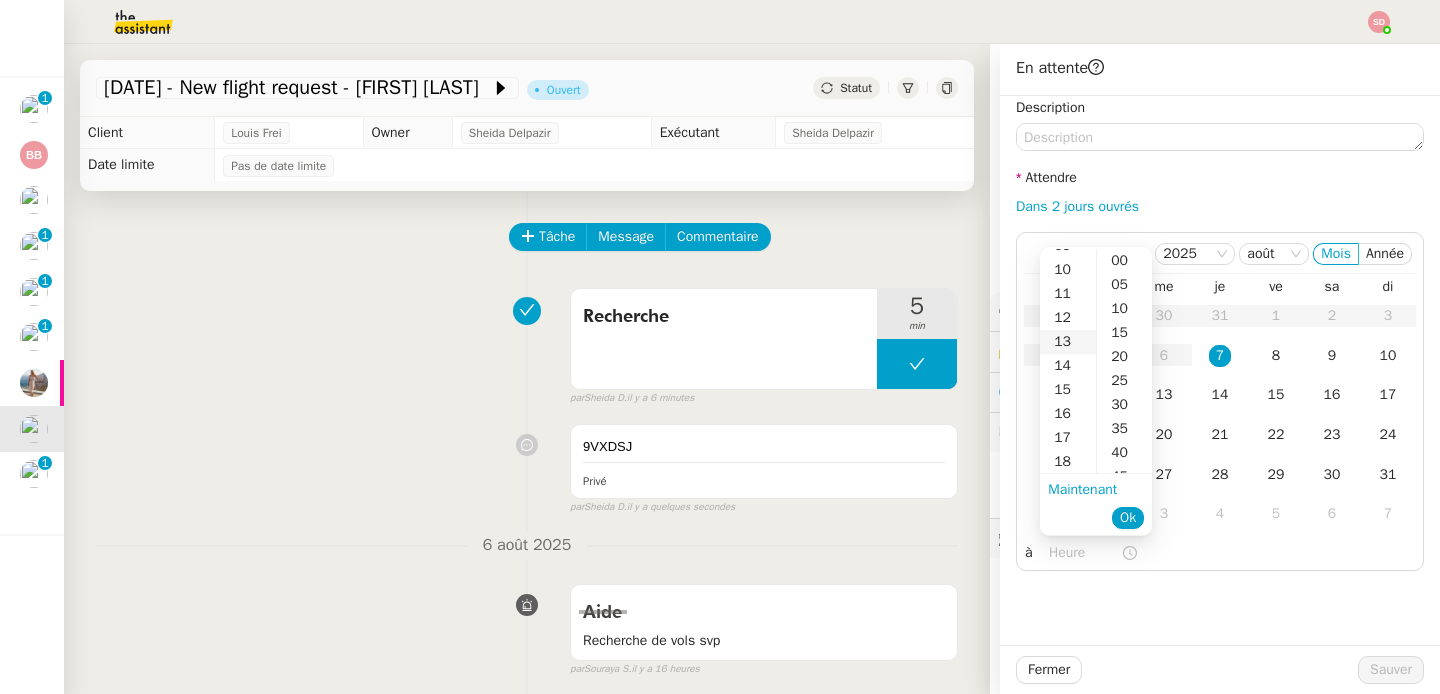 click on "13" at bounding box center (1068, 342) 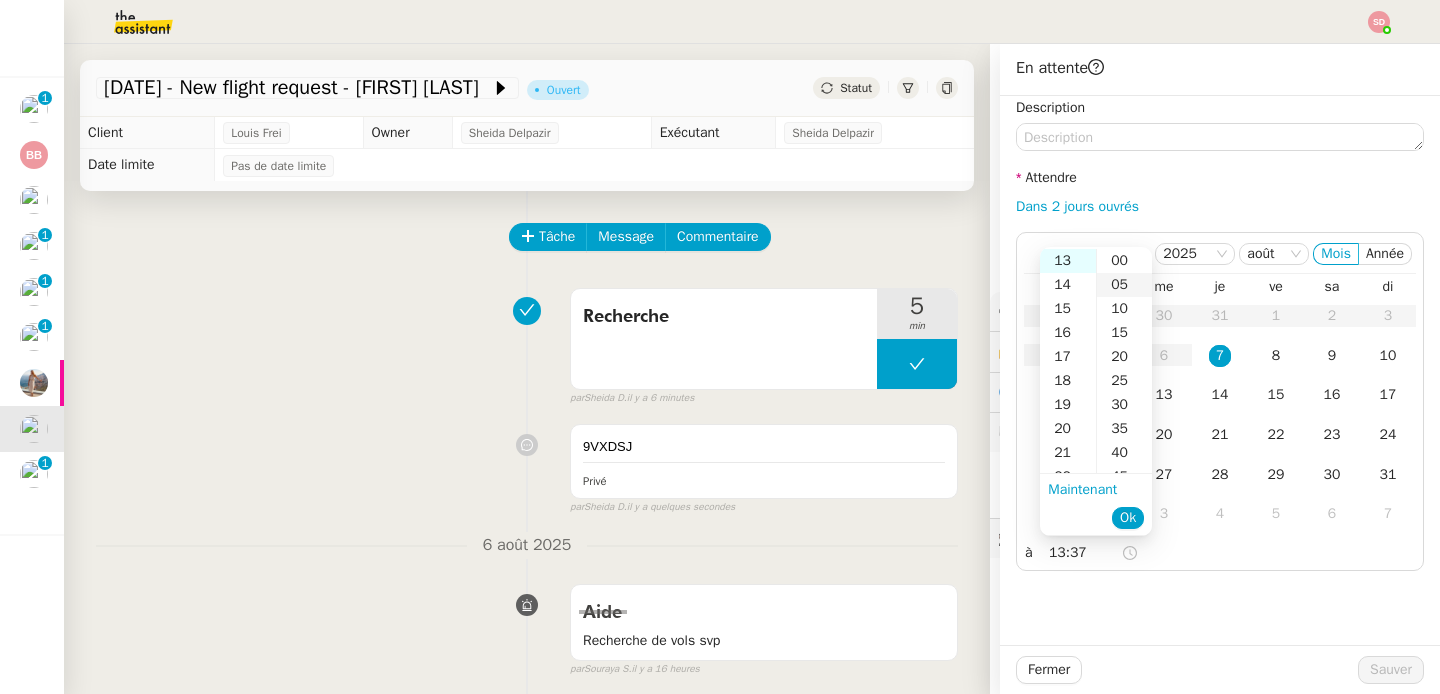 scroll, scrollTop: 312, scrollLeft: 0, axis: vertical 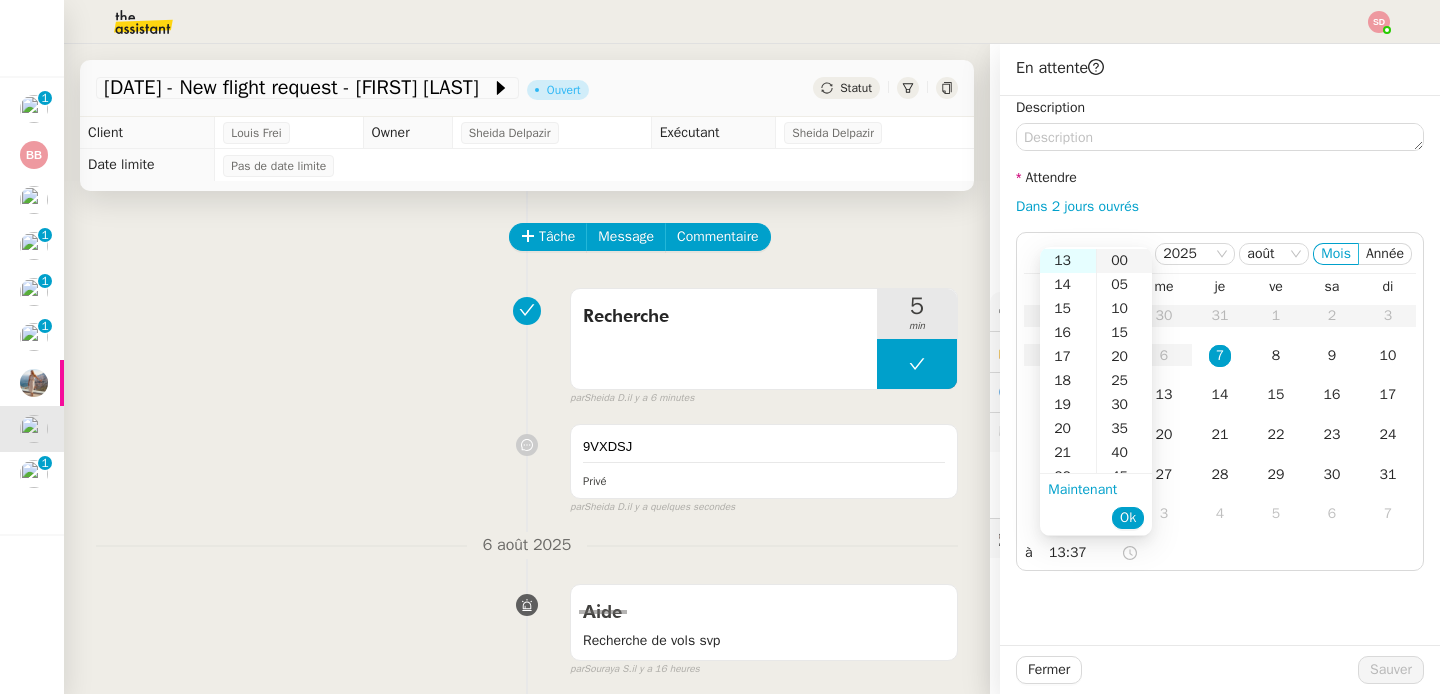 click on "00" at bounding box center (1124, 261) 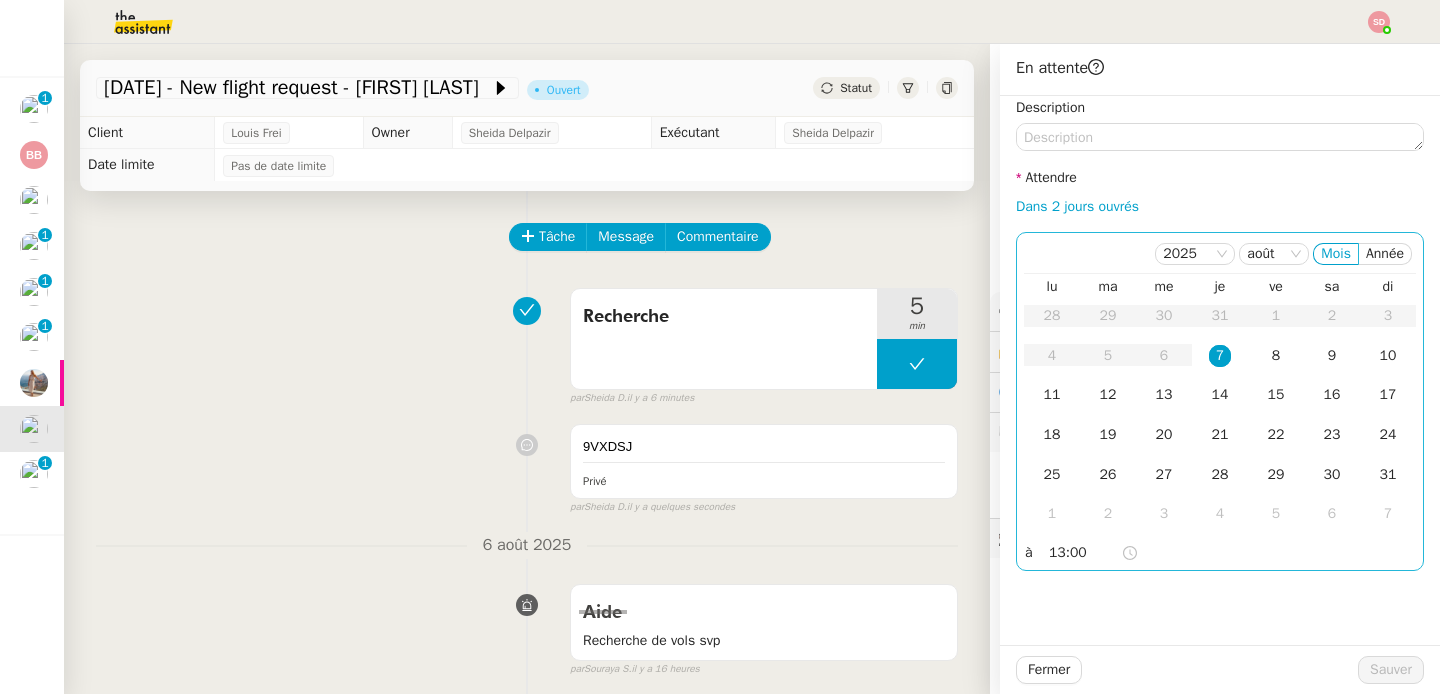 click on "7" 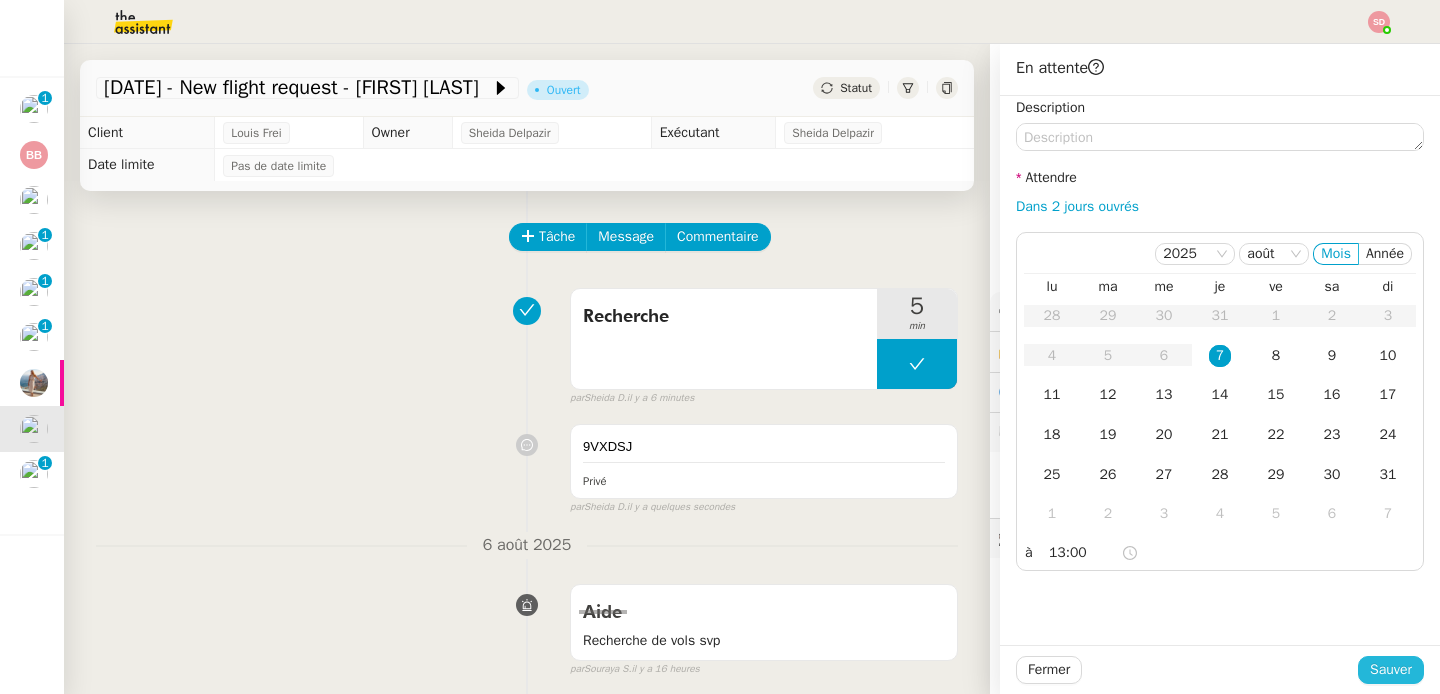 click on "Sauver" 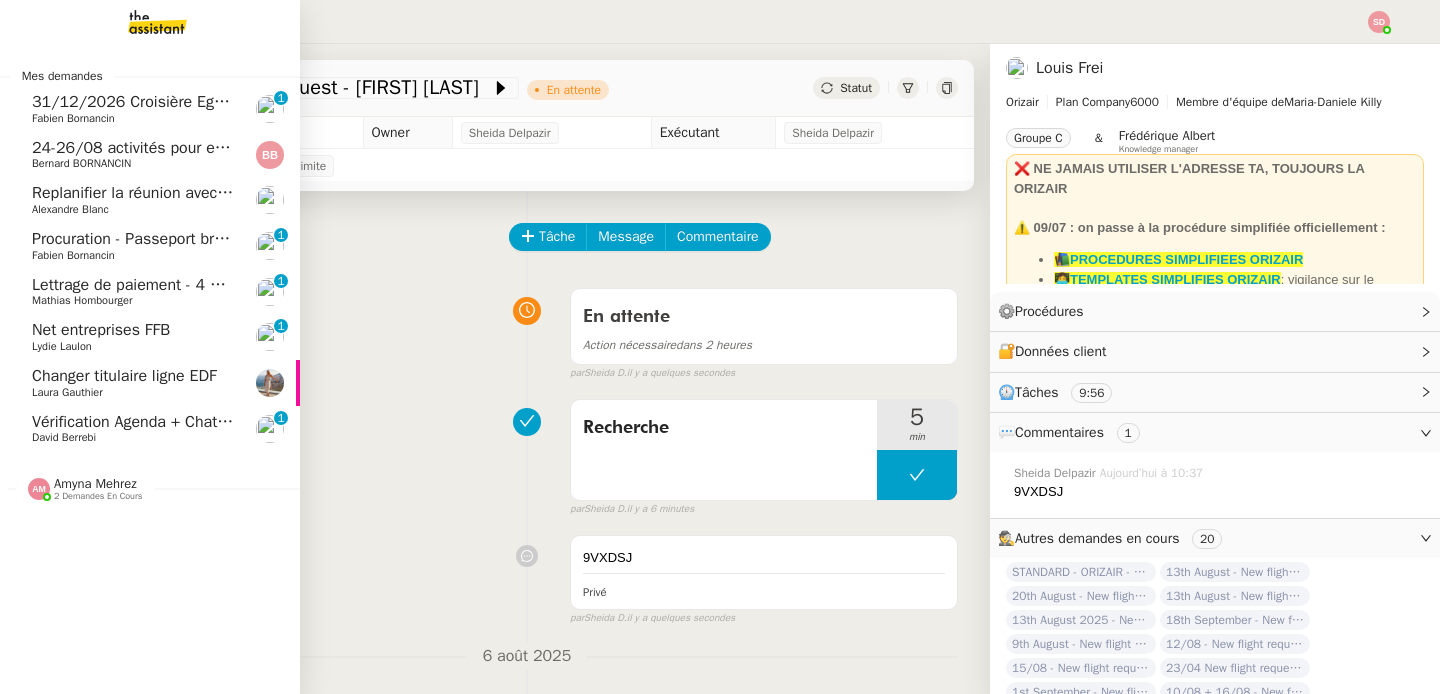click on "David Berrebi" 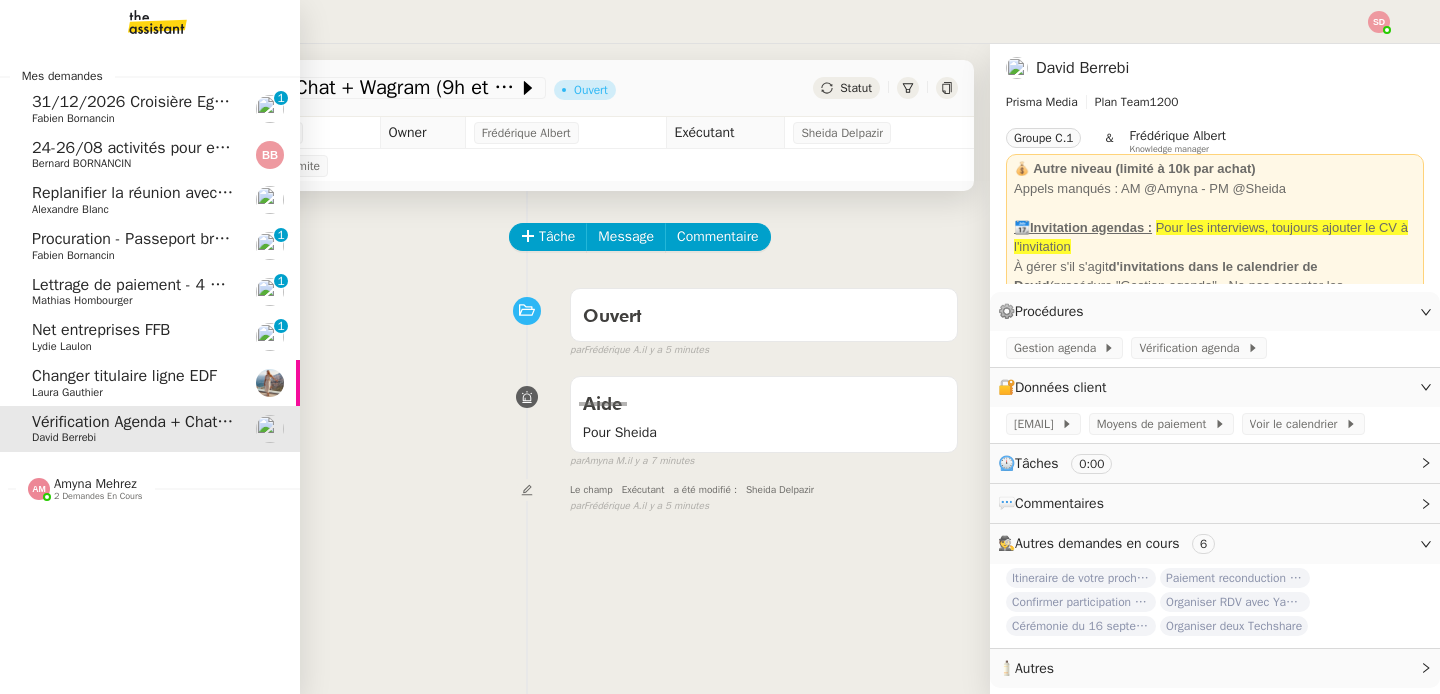 click on "31/12/2026 Croisière Egypte" 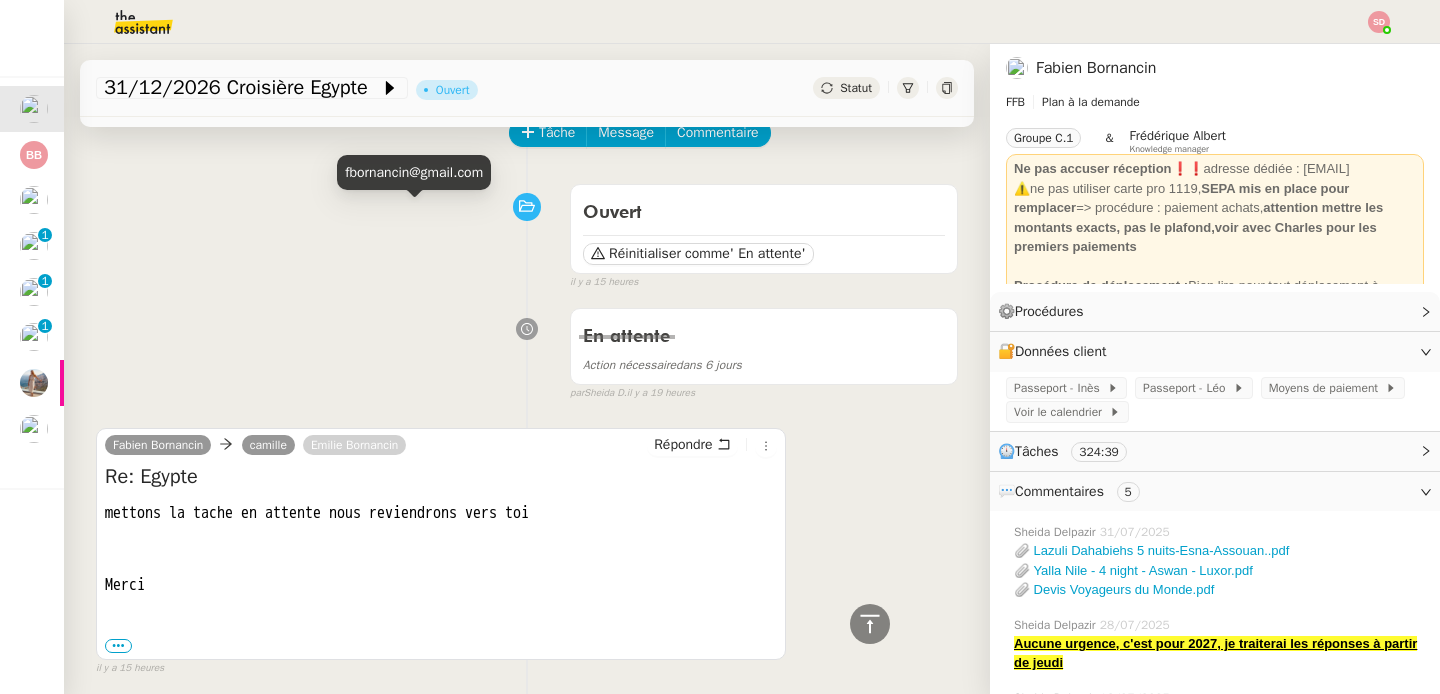 scroll, scrollTop: 0, scrollLeft: 0, axis: both 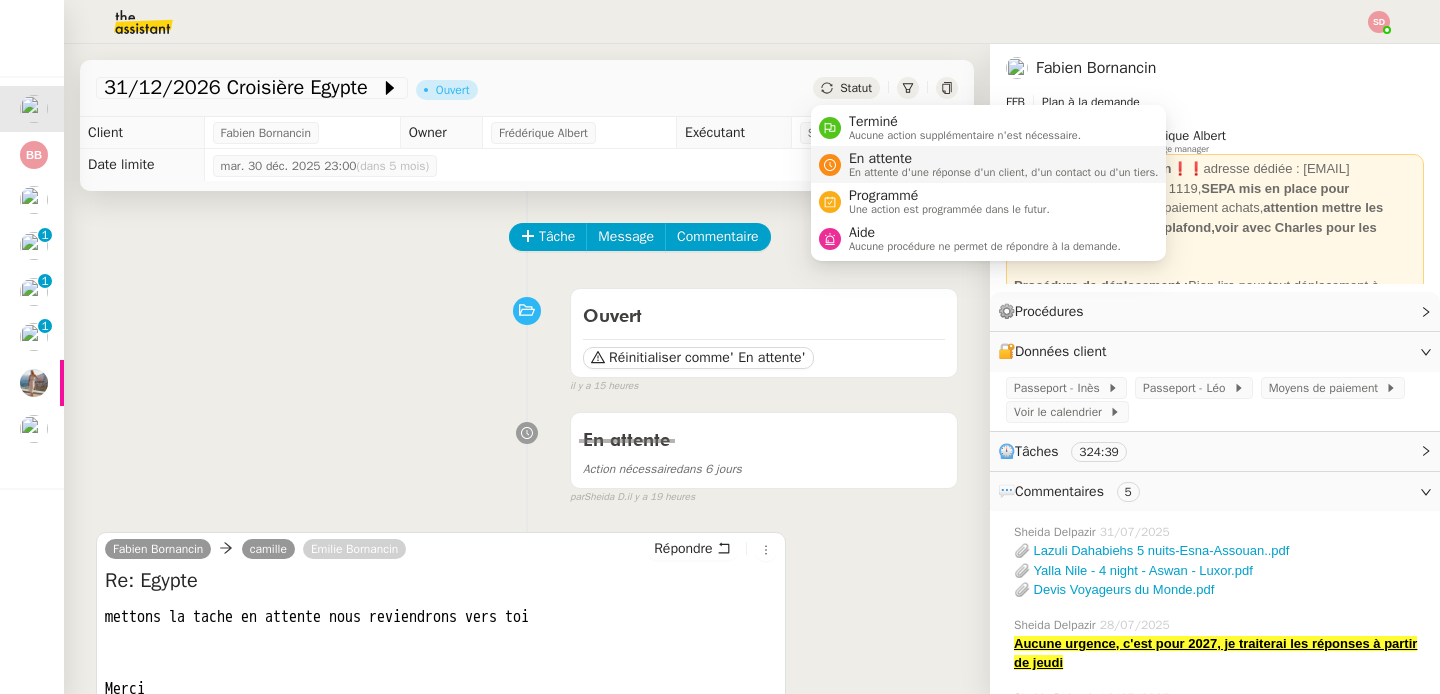 click on "En attente" at bounding box center [1004, 159] 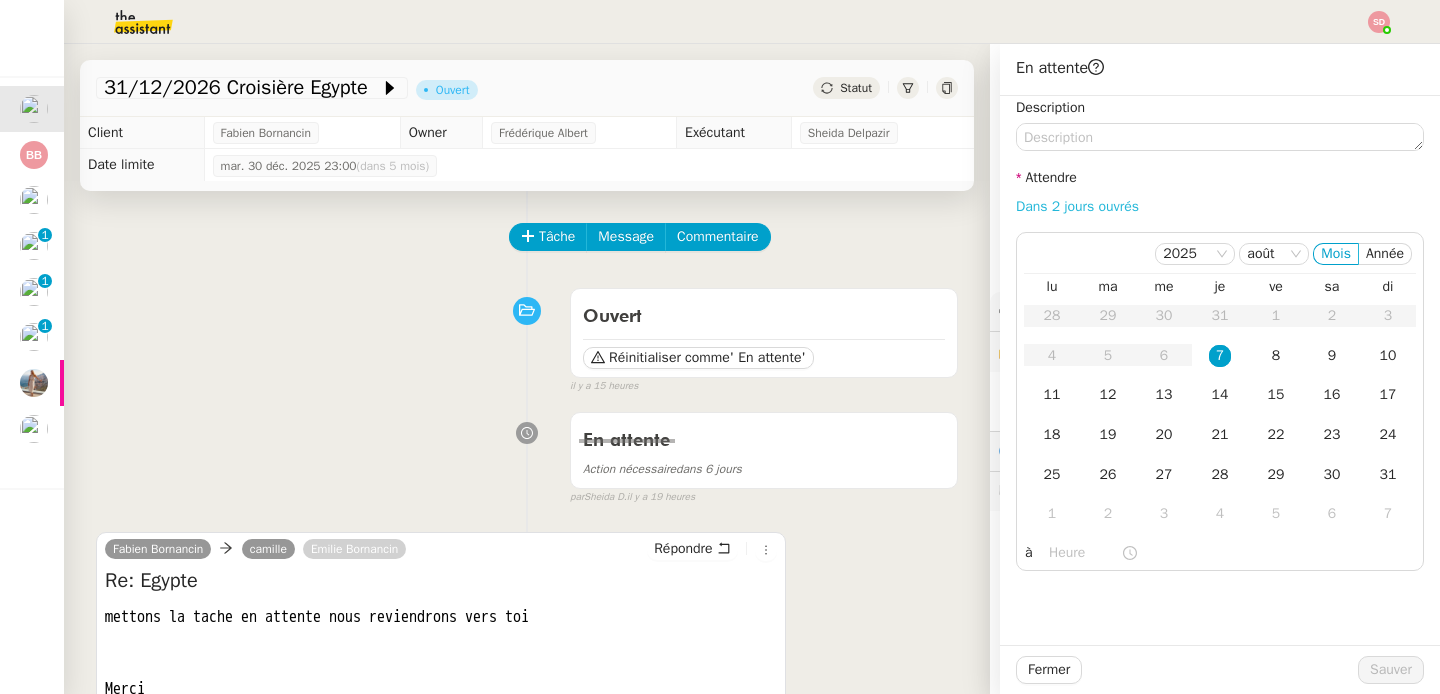 click on "Dans 2 jours ouvrés" 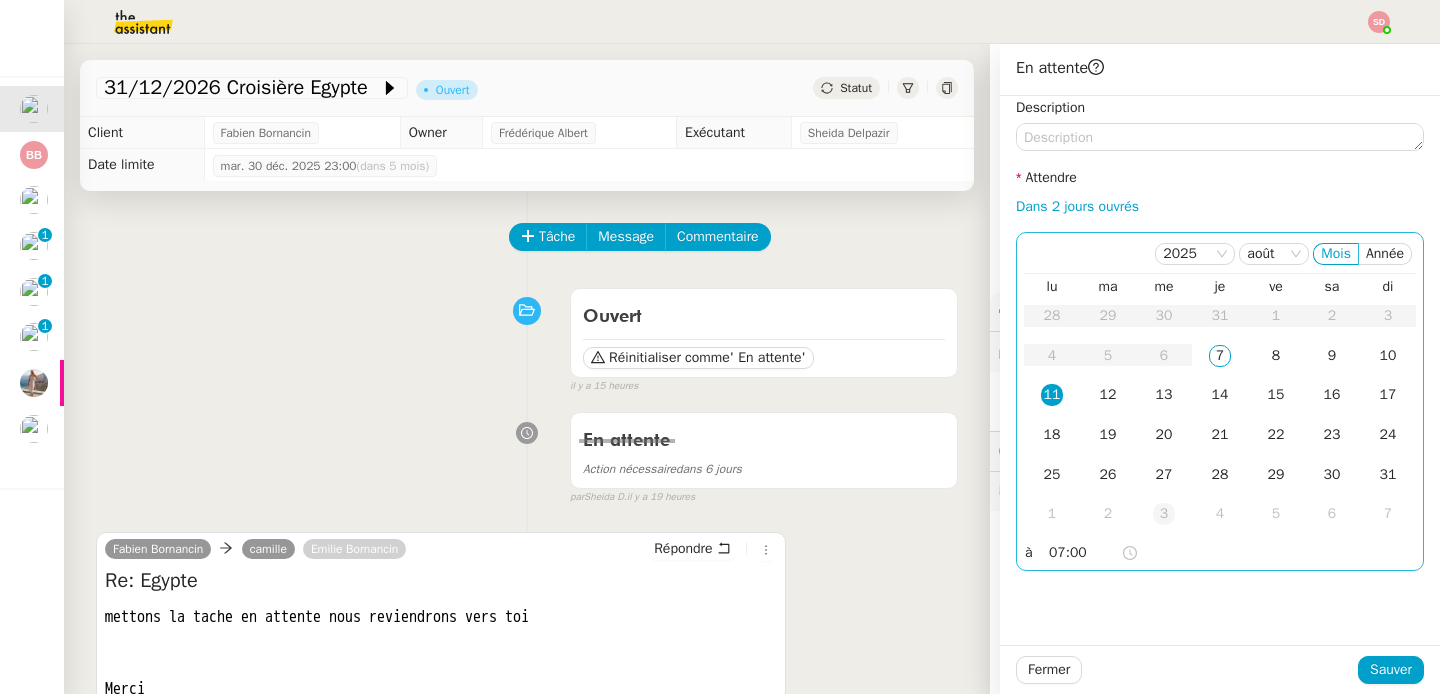 click on "3" 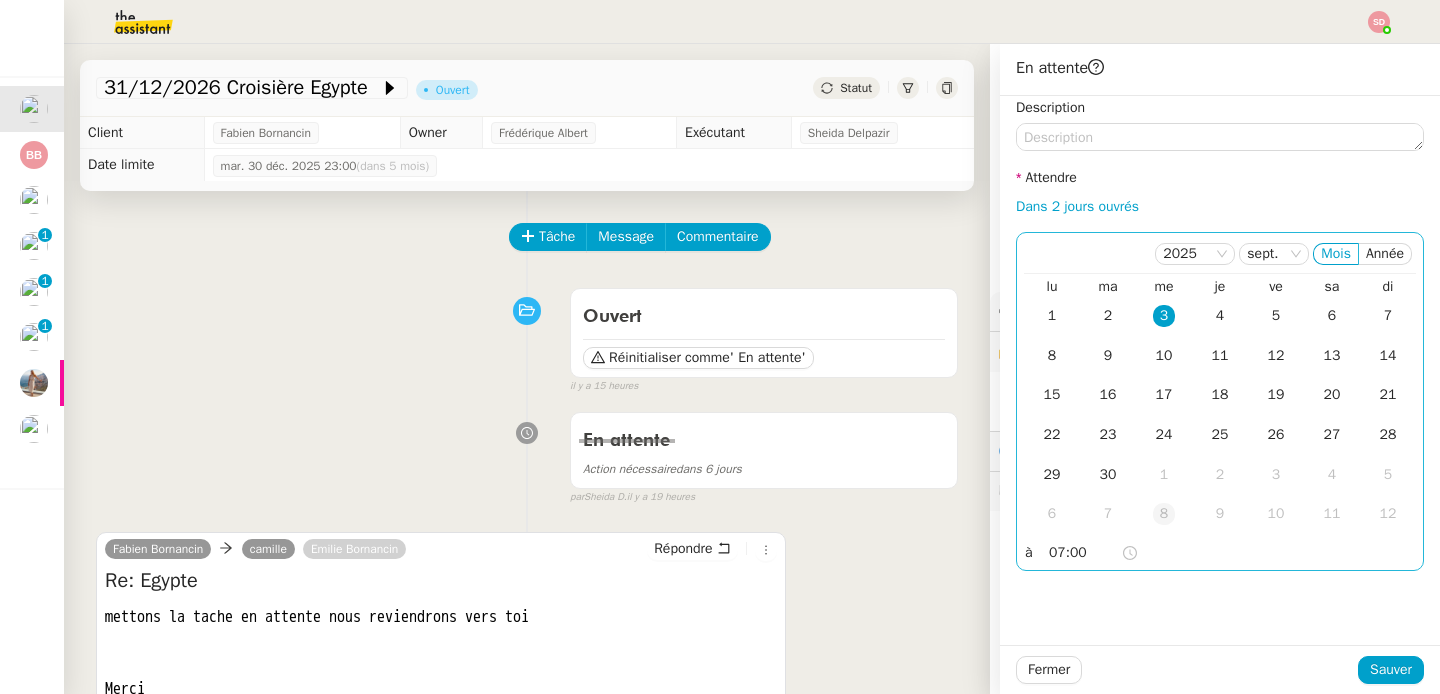 click on "8" 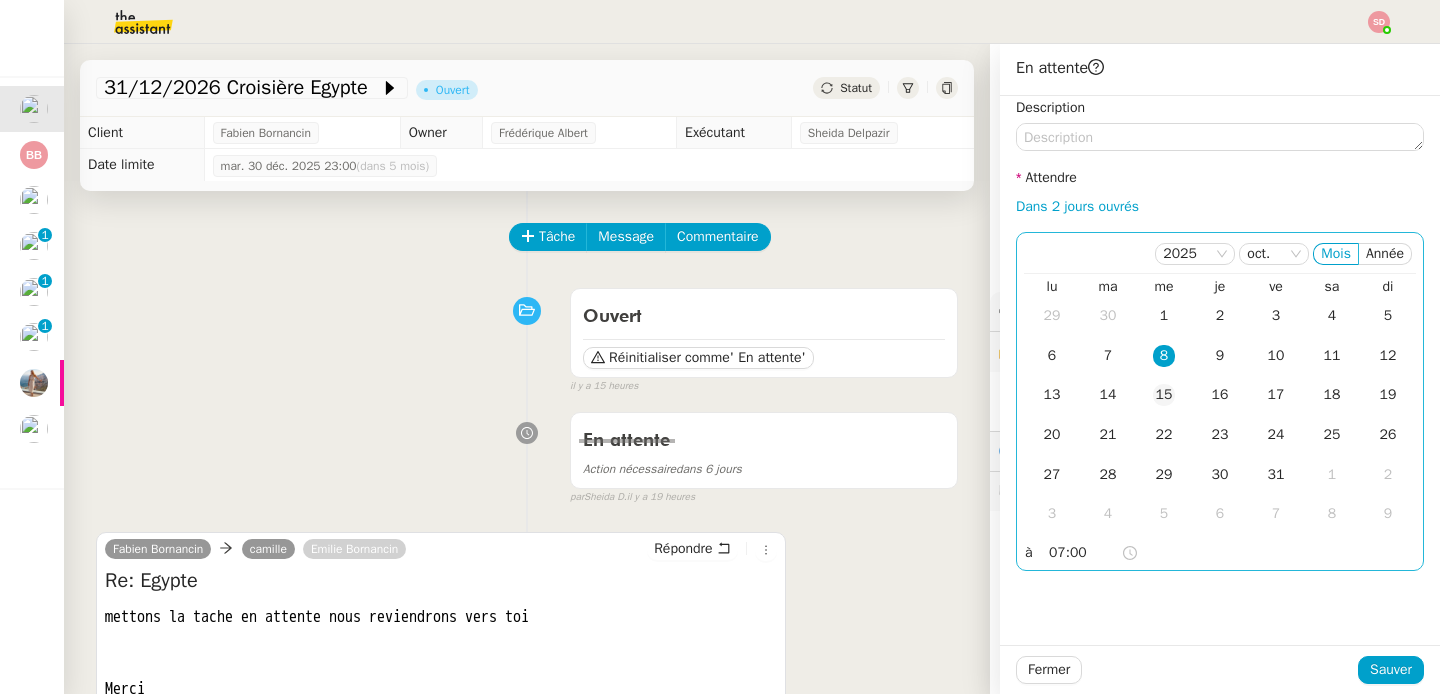 click on "15" 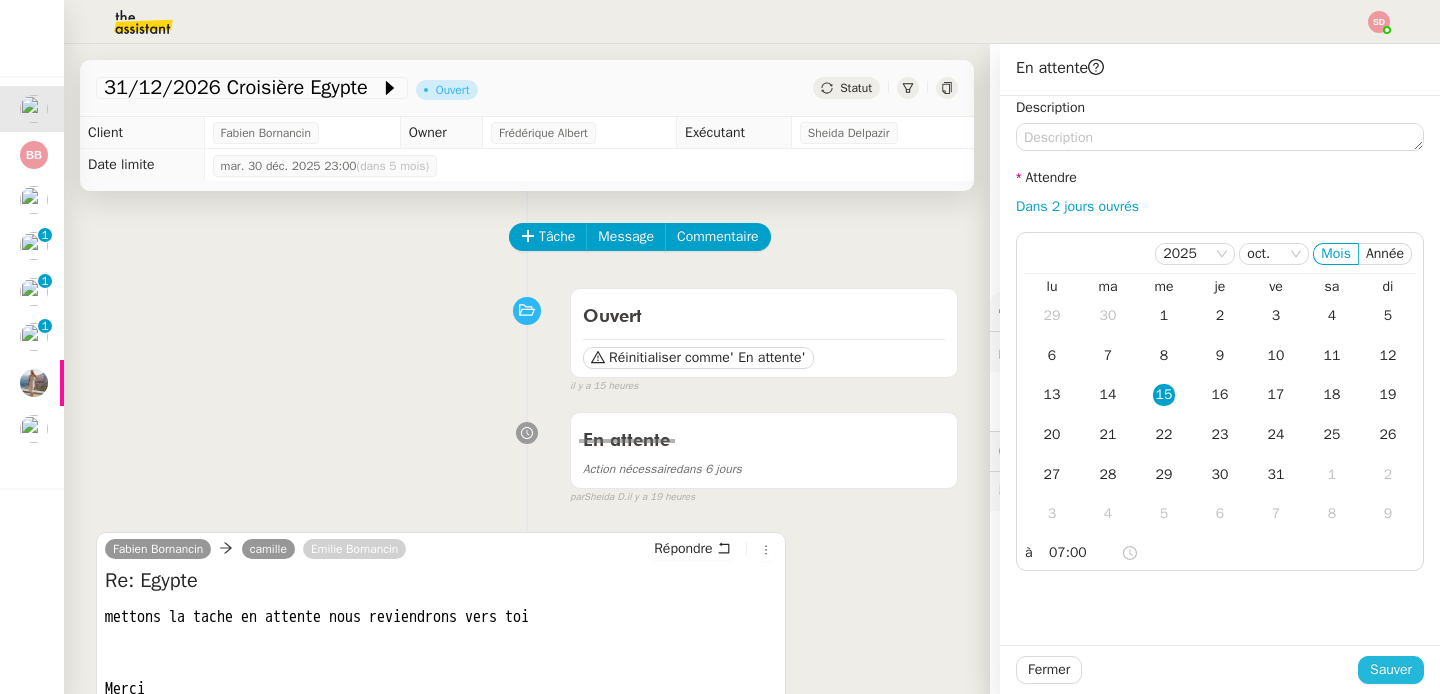 click on "Sauver" 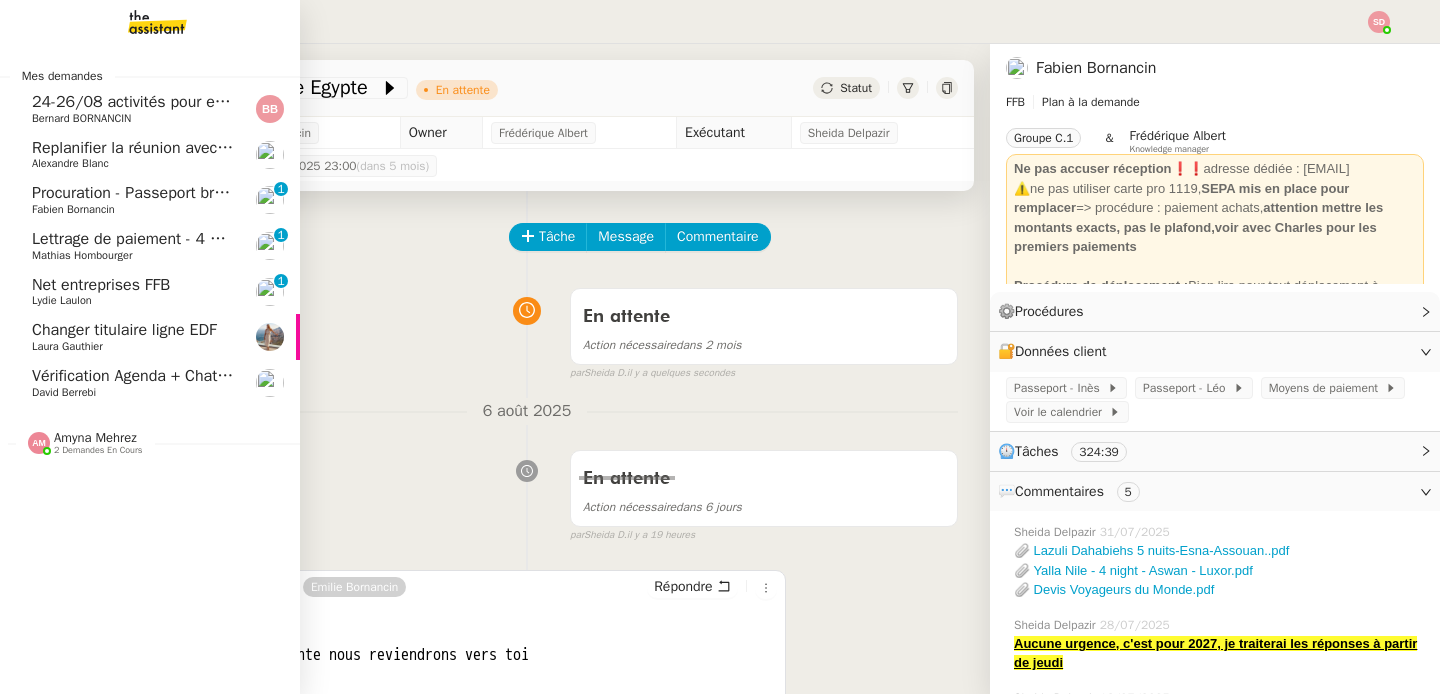click on "David Berrebi" 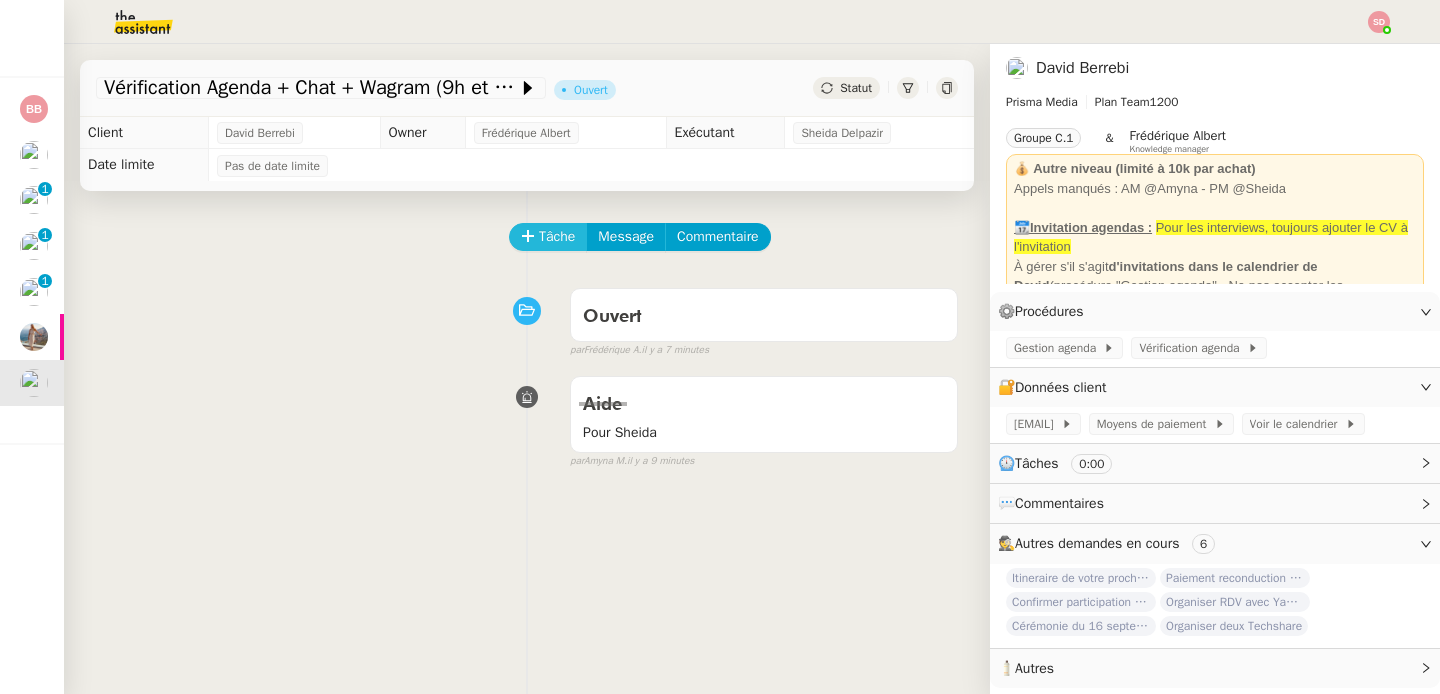 click 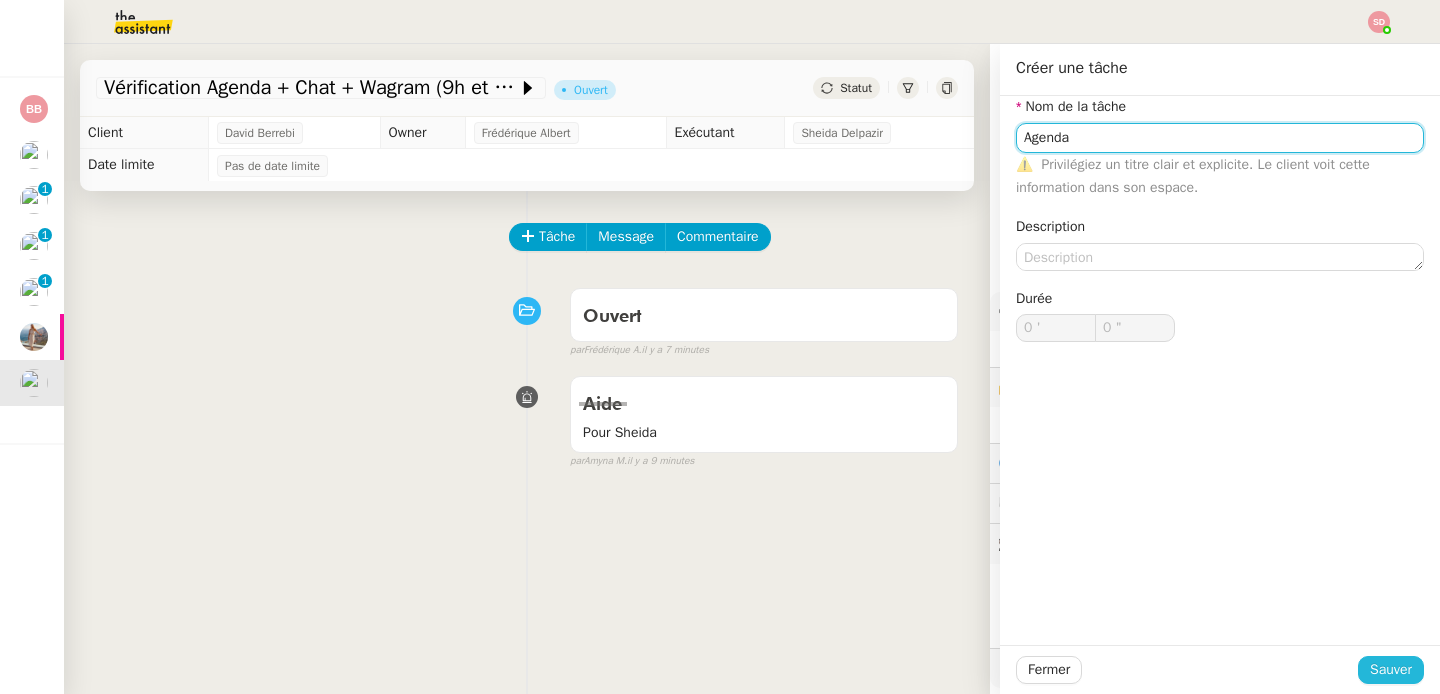 type on "Agenda" 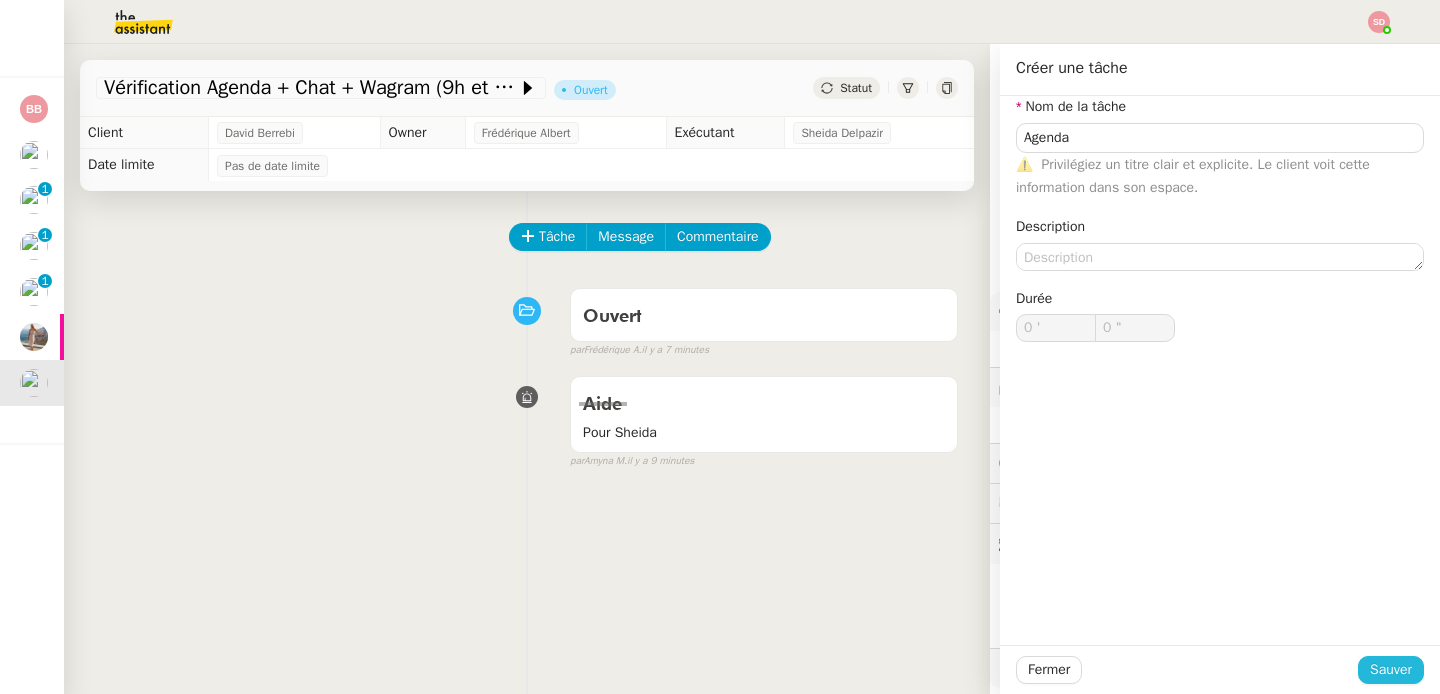click on "Sauver" 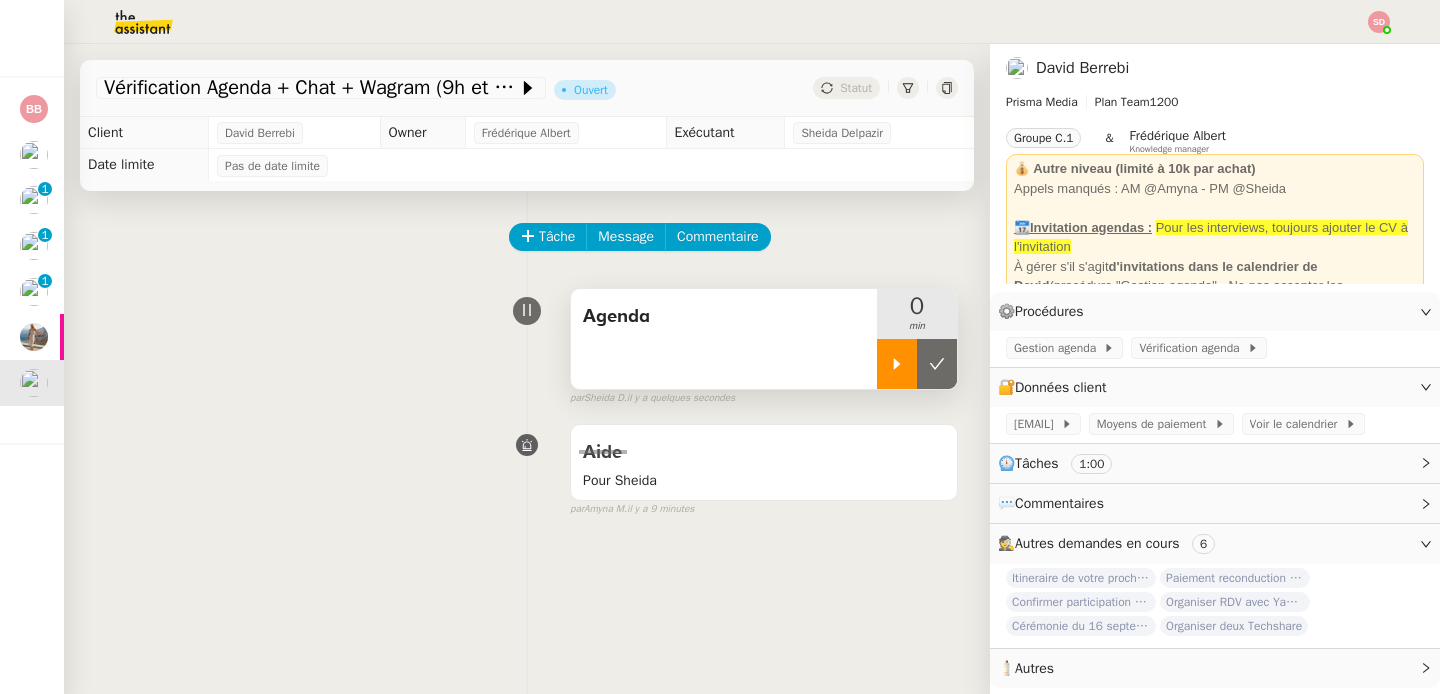 click 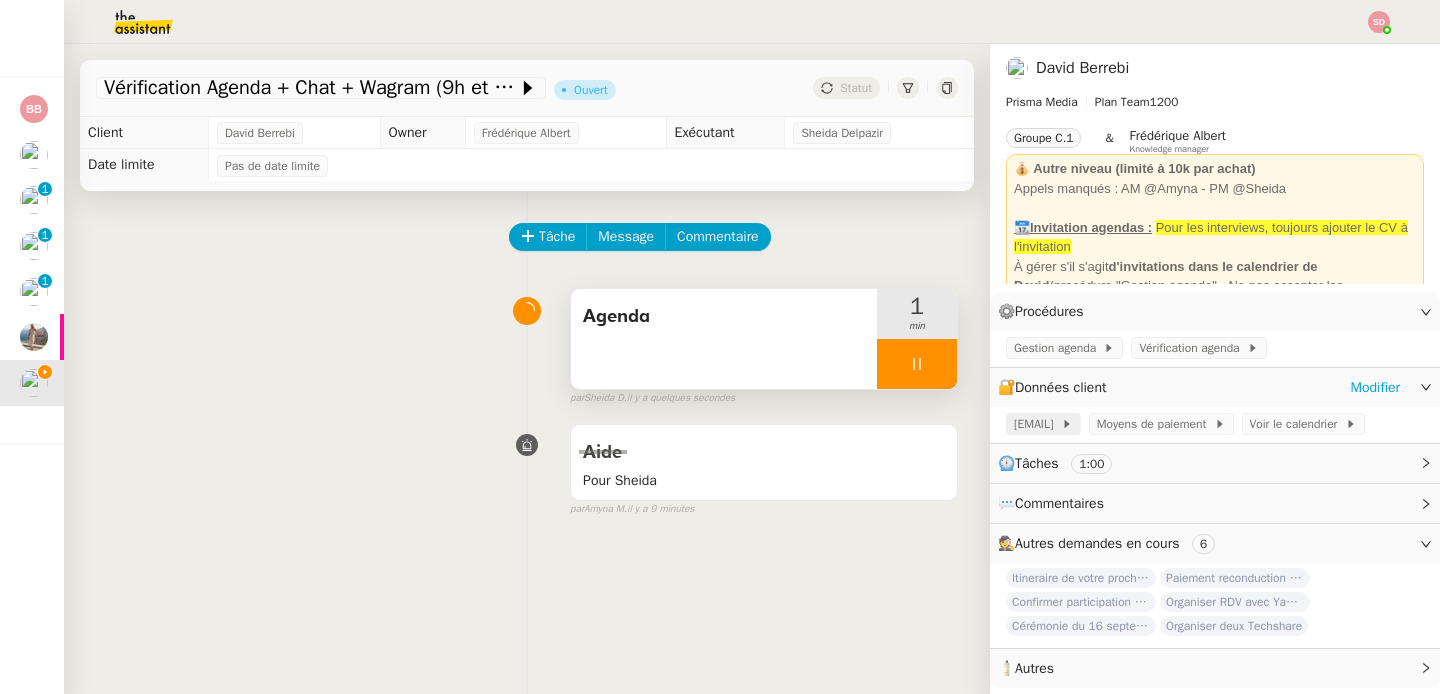 click on "[EMAIL]" 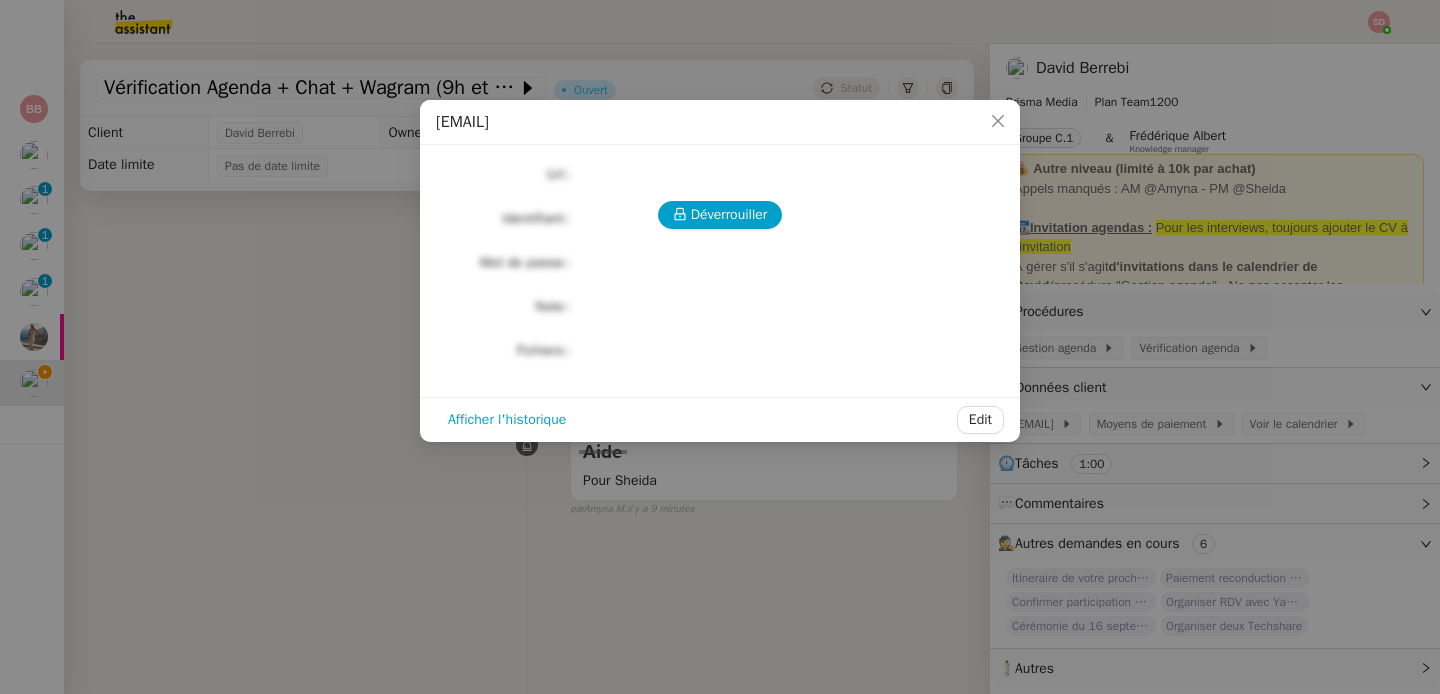 click on "Déverrouiller" at bounding box center [720, 215] 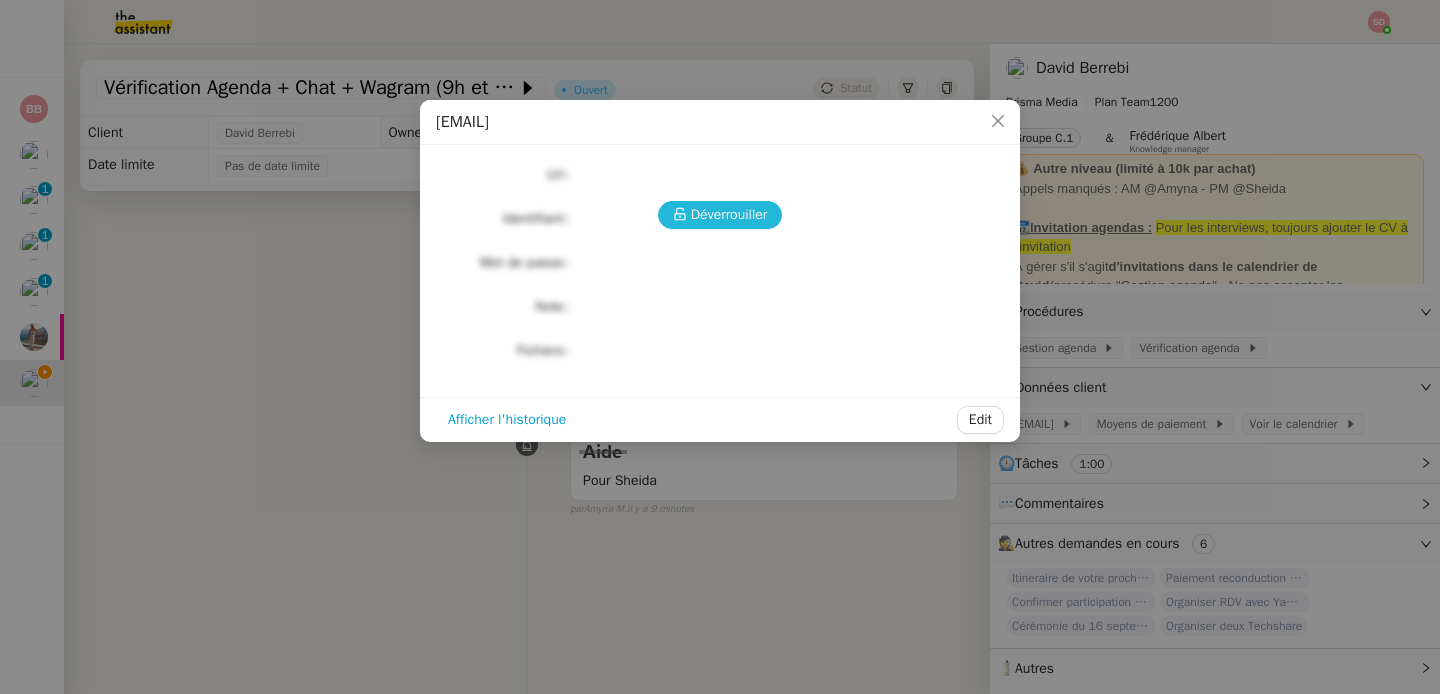 click 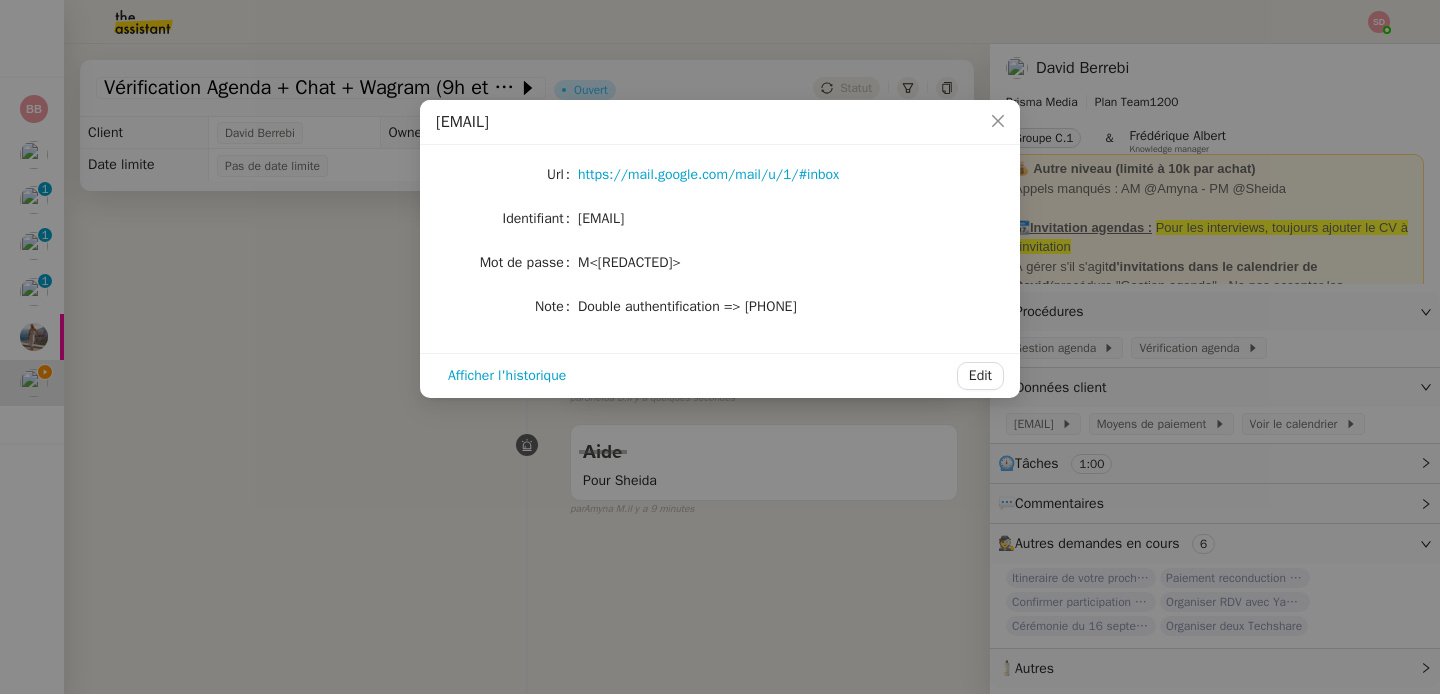 click on "M<[REDACTED]>" 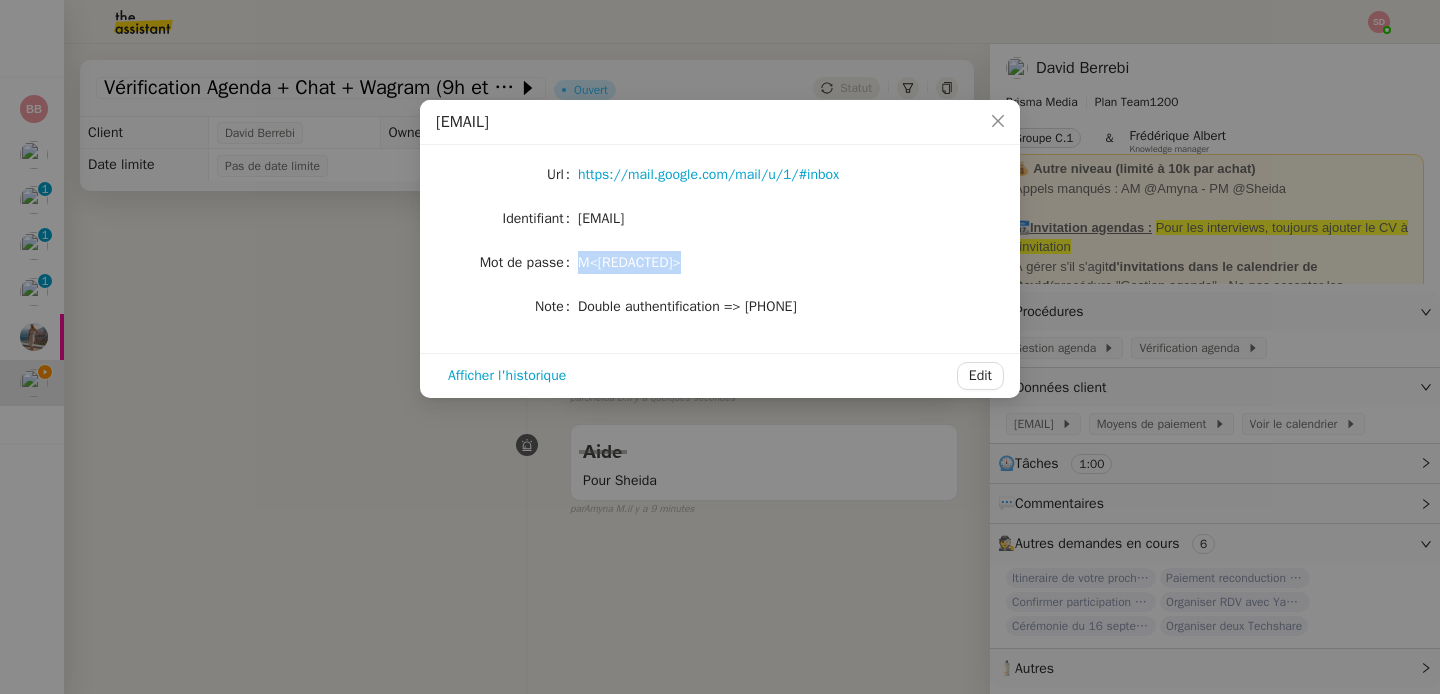 click on "M<[REDACTED]>" 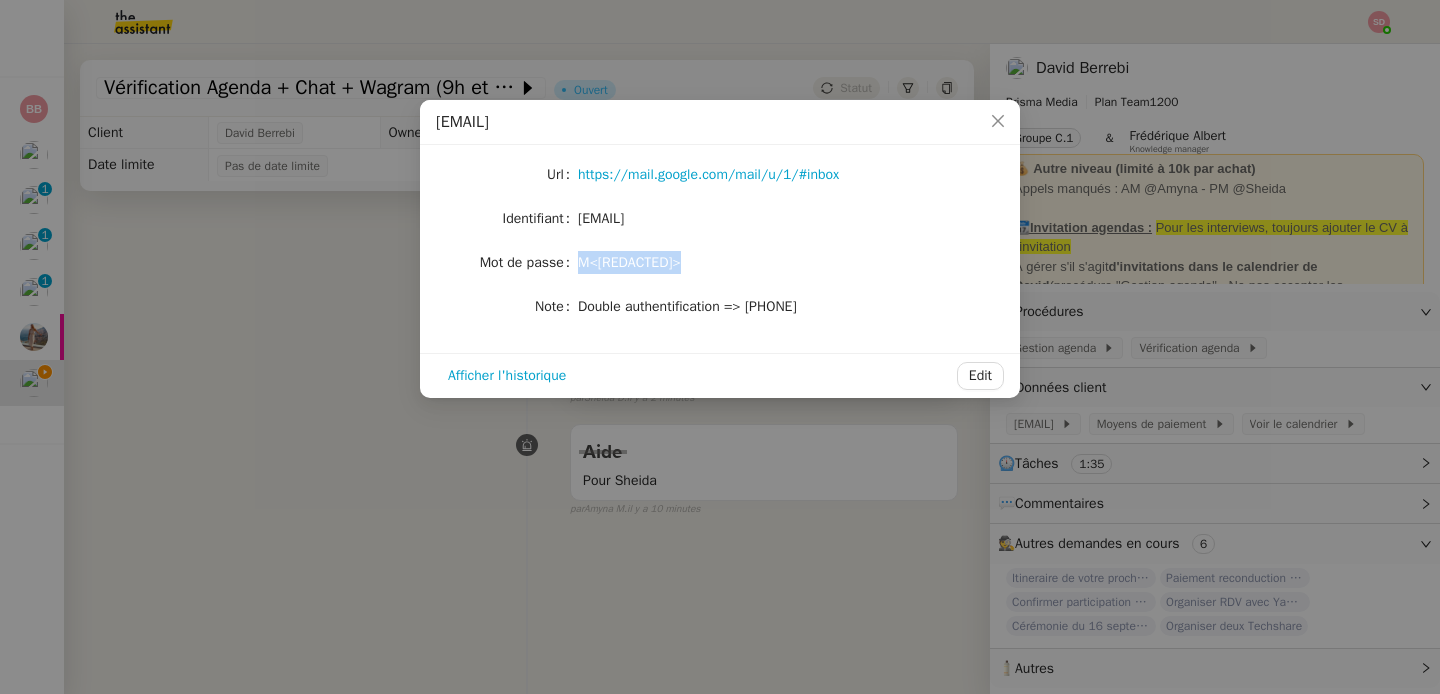 click on "[EMAIL] Url https://mail.google.com/mail/u/1/#inbox    Identifiant [EMAIL] Mot de passe M<W22dXPd<LN2uB>! Note Double authentification => [PHONE]
Afficher l'historique Edit" at bounding box center (720, 347) 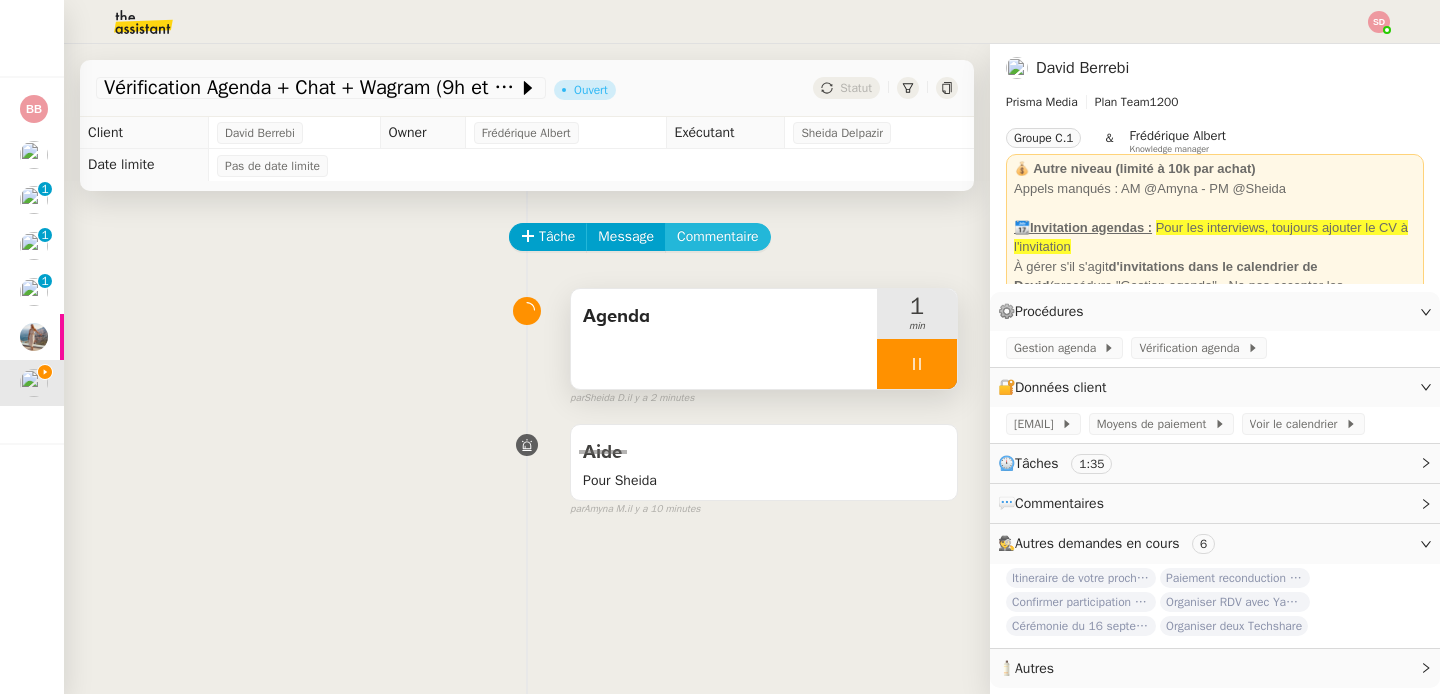 click on "Commentaire" 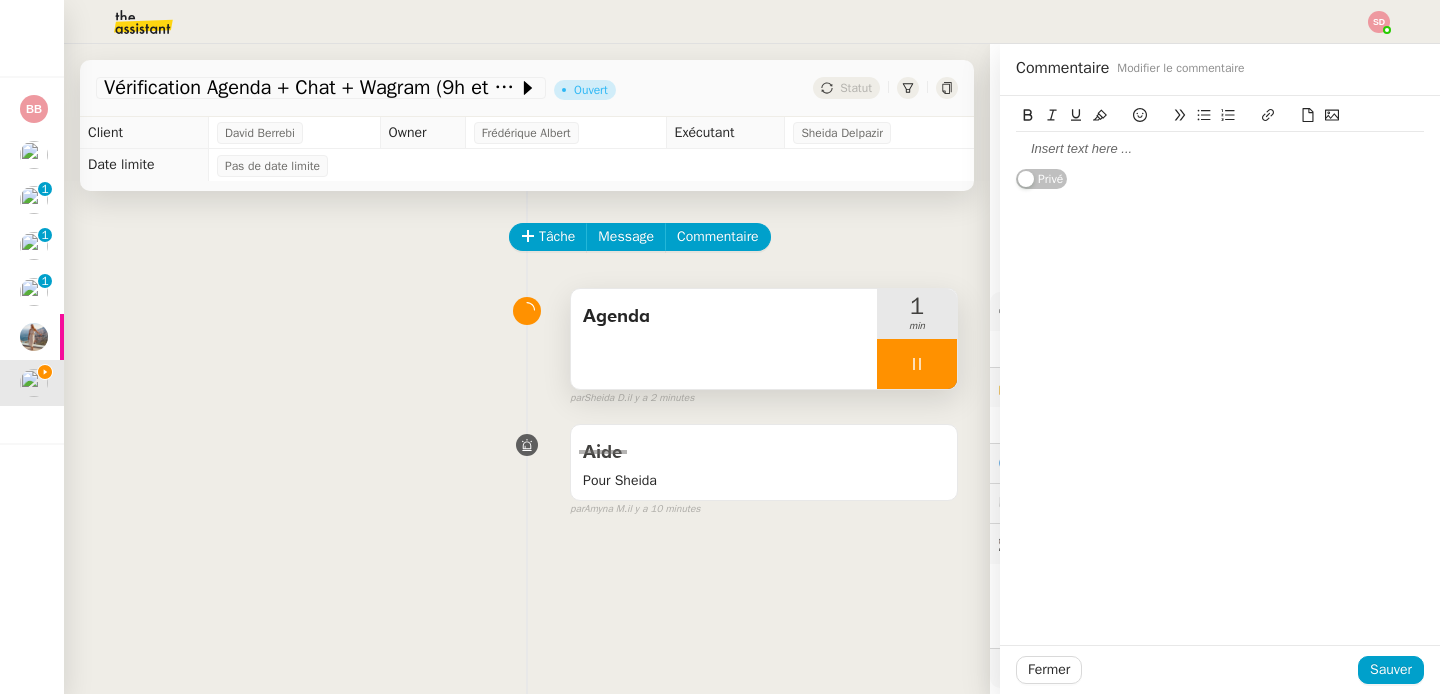 click 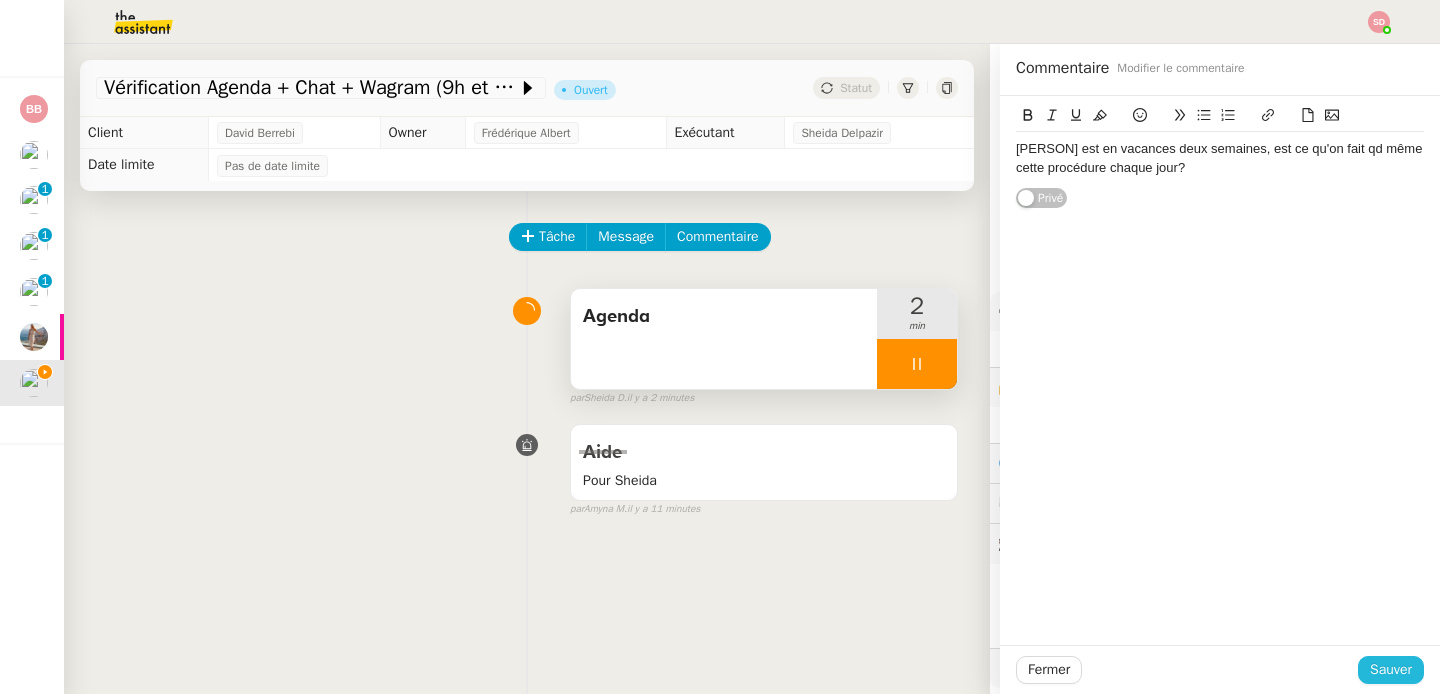 click on "Sauver" 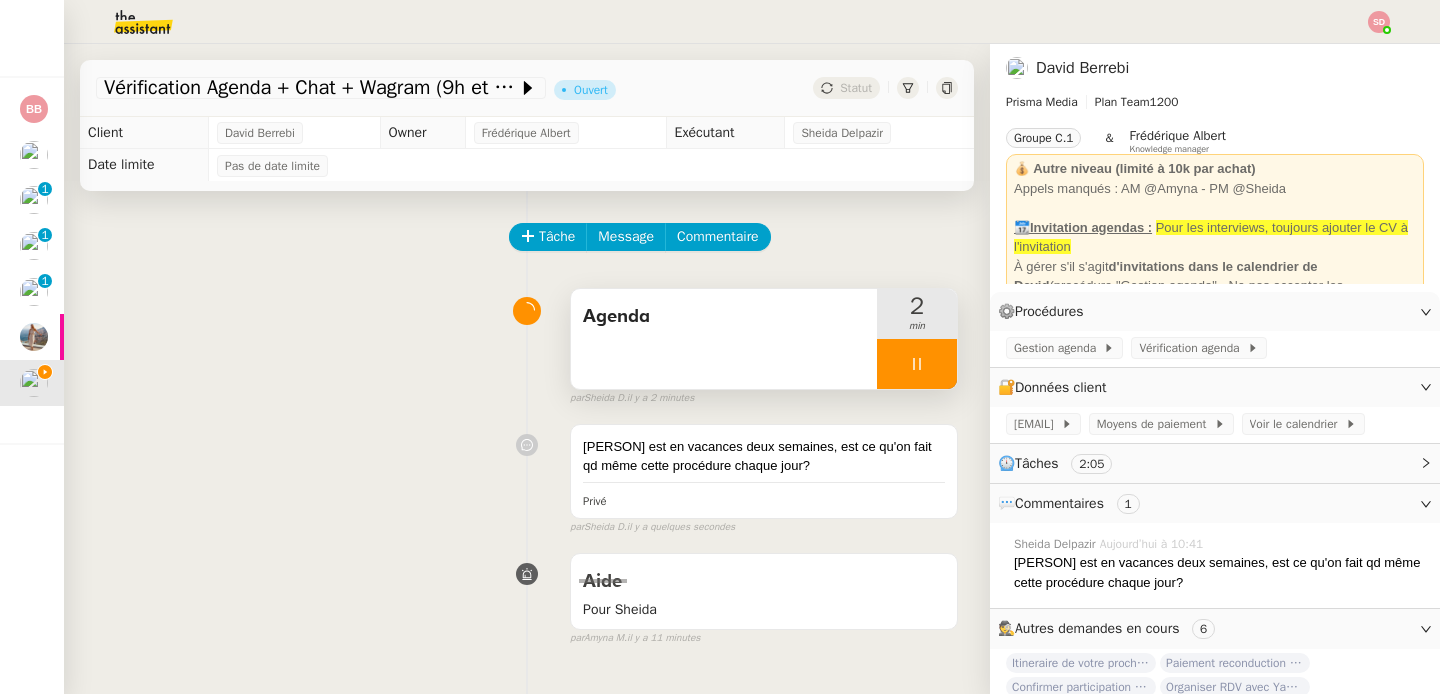 click at bounding box center [917, 364] 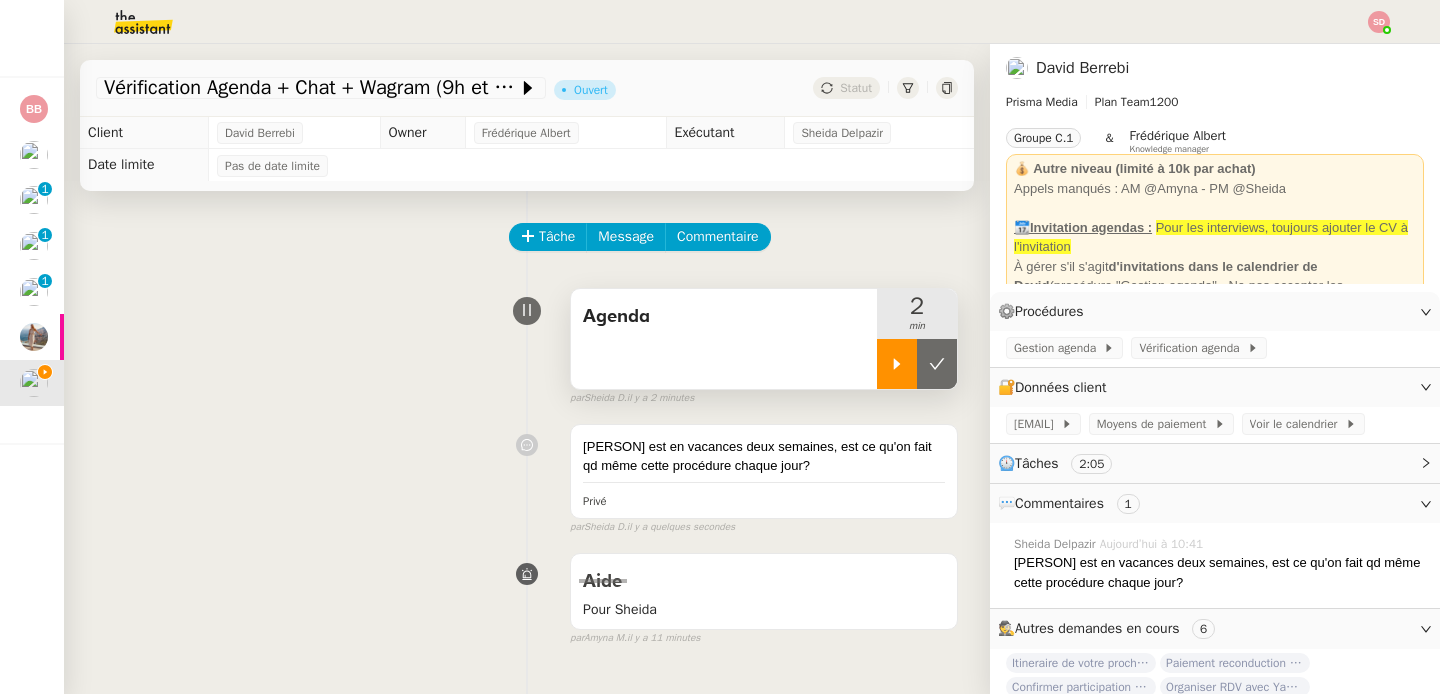 click at bounding box center (937, 364) 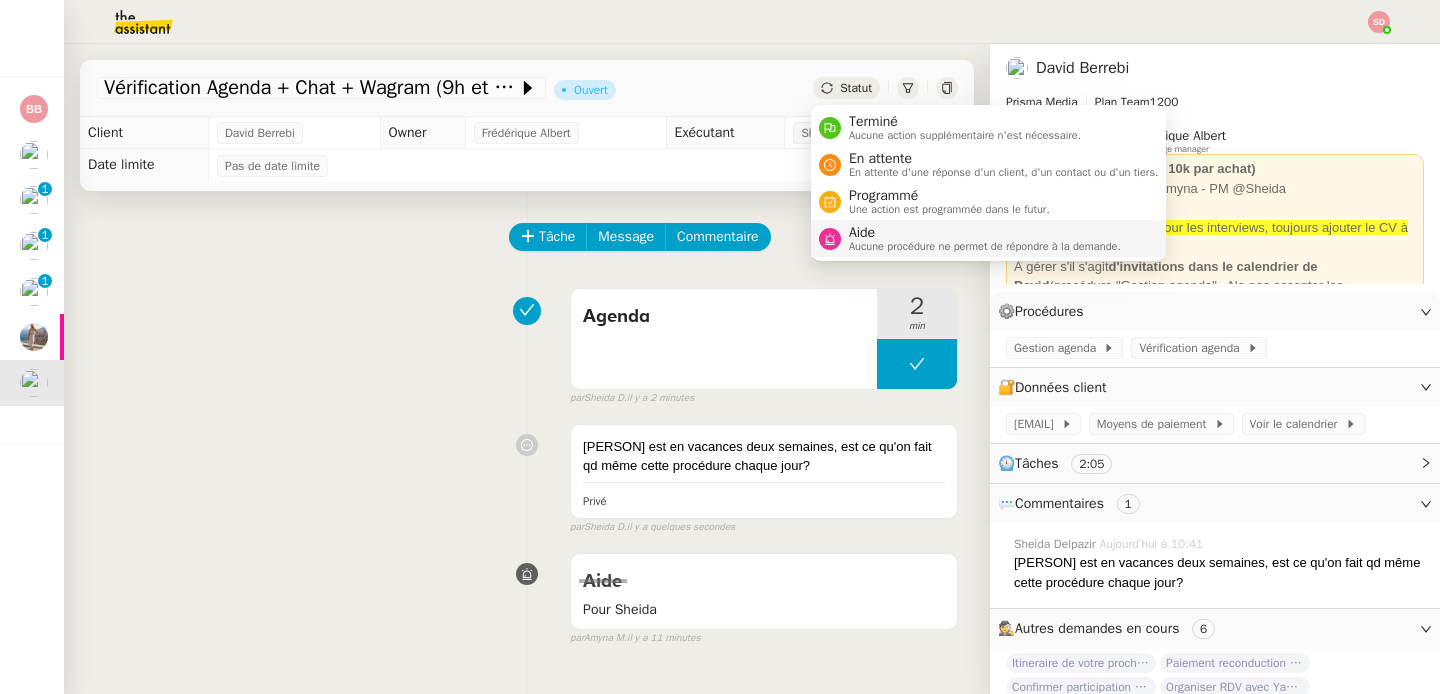 click on "Aide" at bounding box center [985, 233] 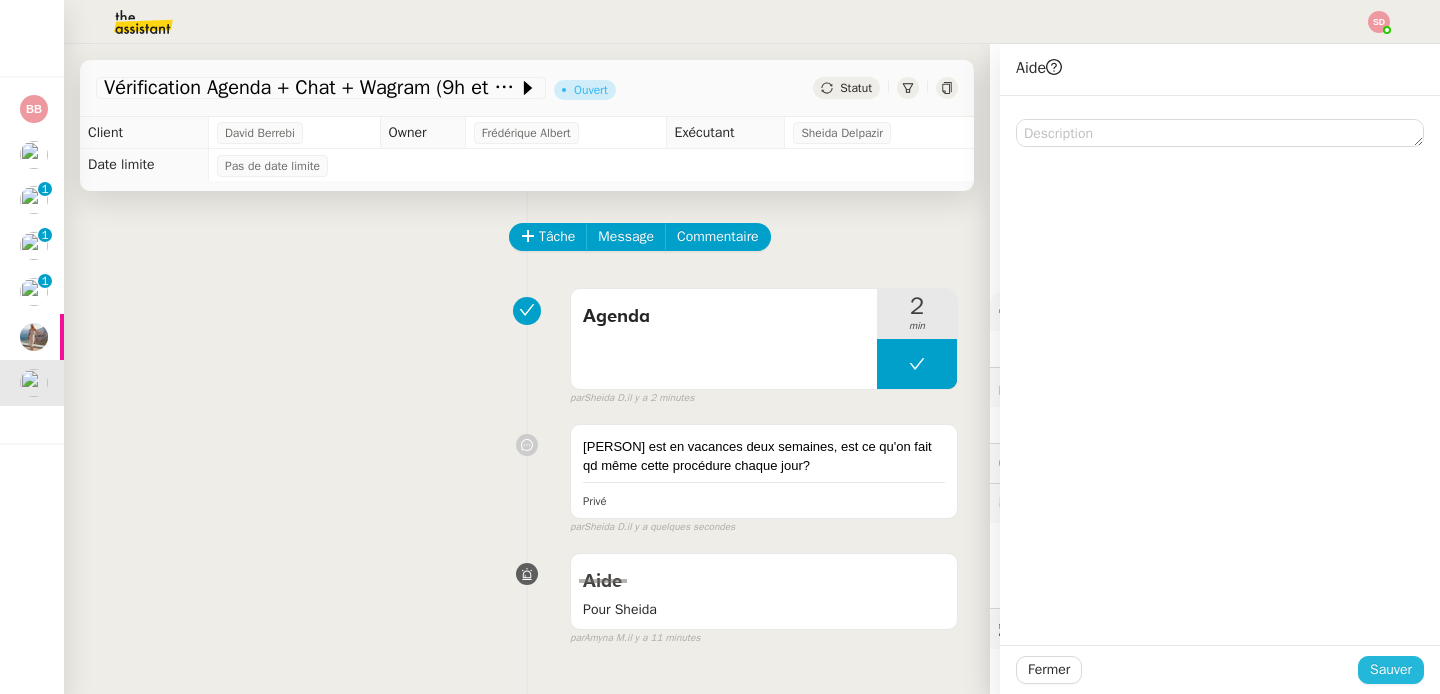 click on "Sauver" 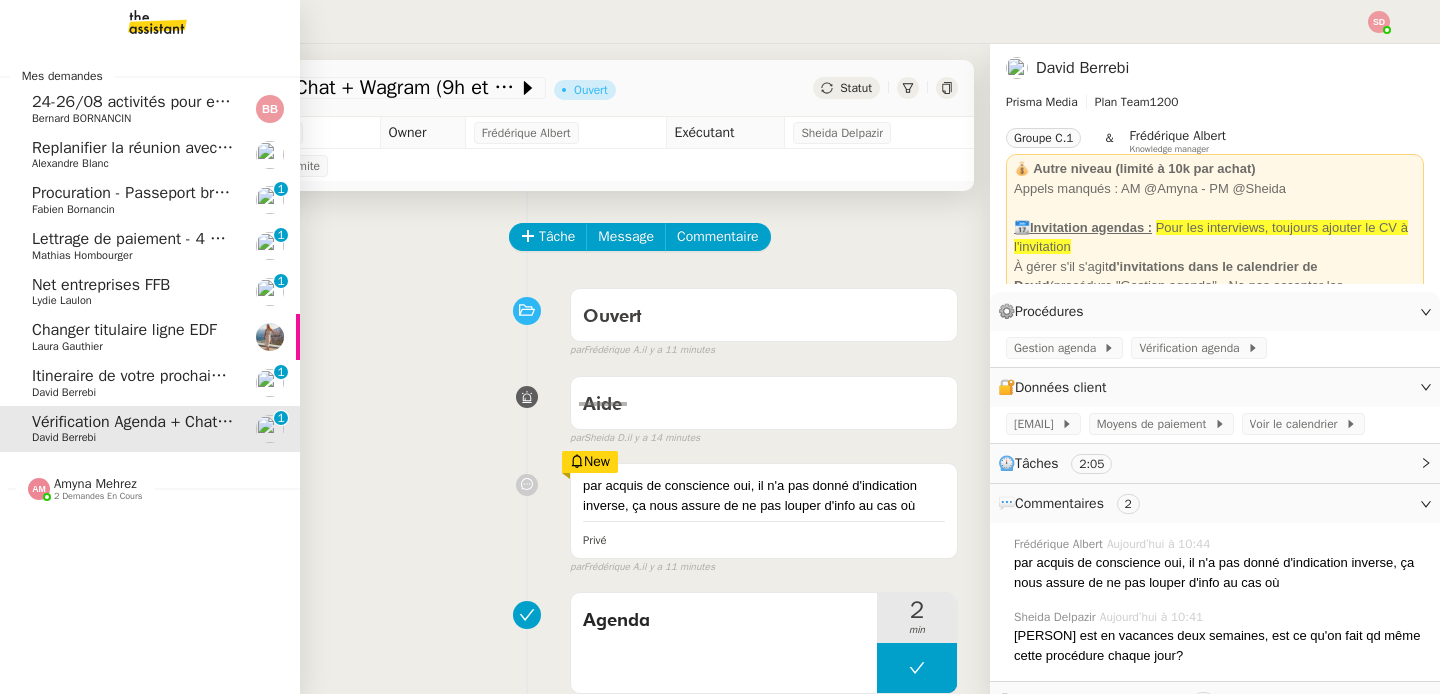 click on "Itineraire de votre prochain voyage [DATE] - référence dossie[LAST]/[LAST] MR [CODE] - DEST []" 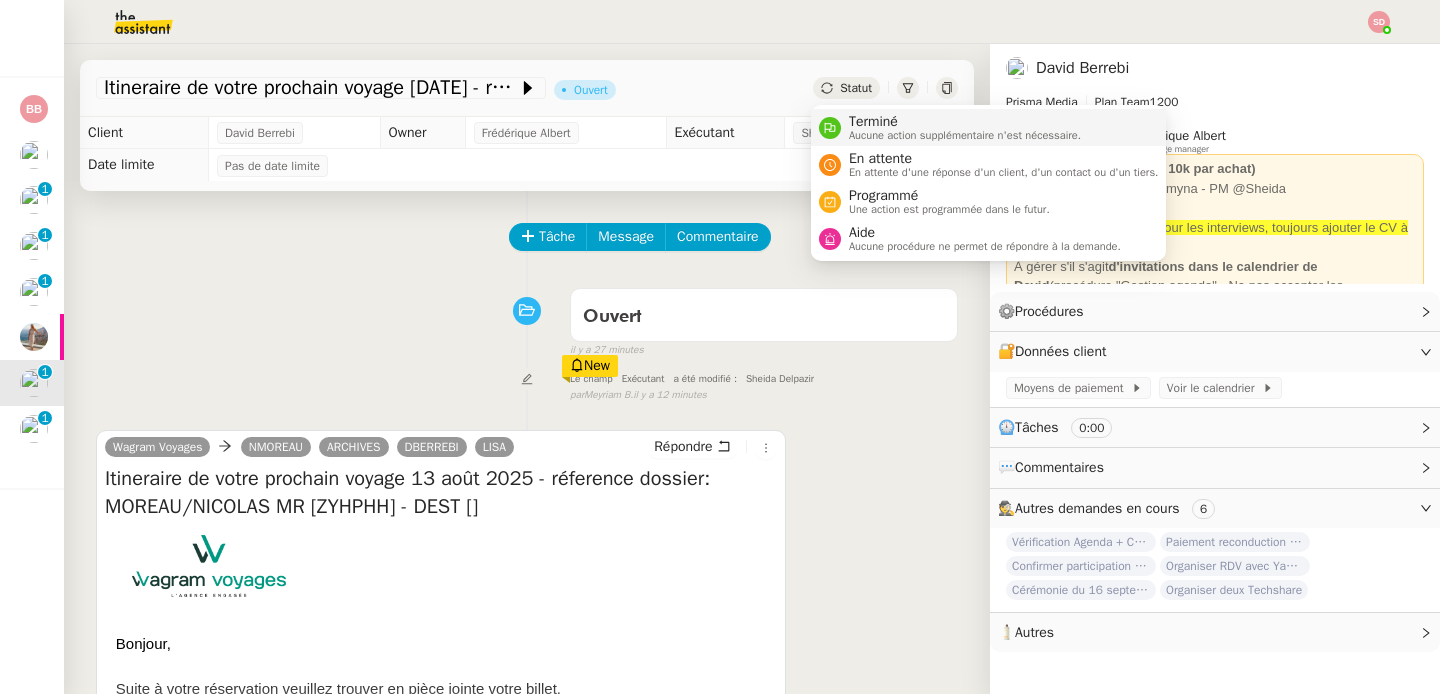 click at bounding box center [830, 128] 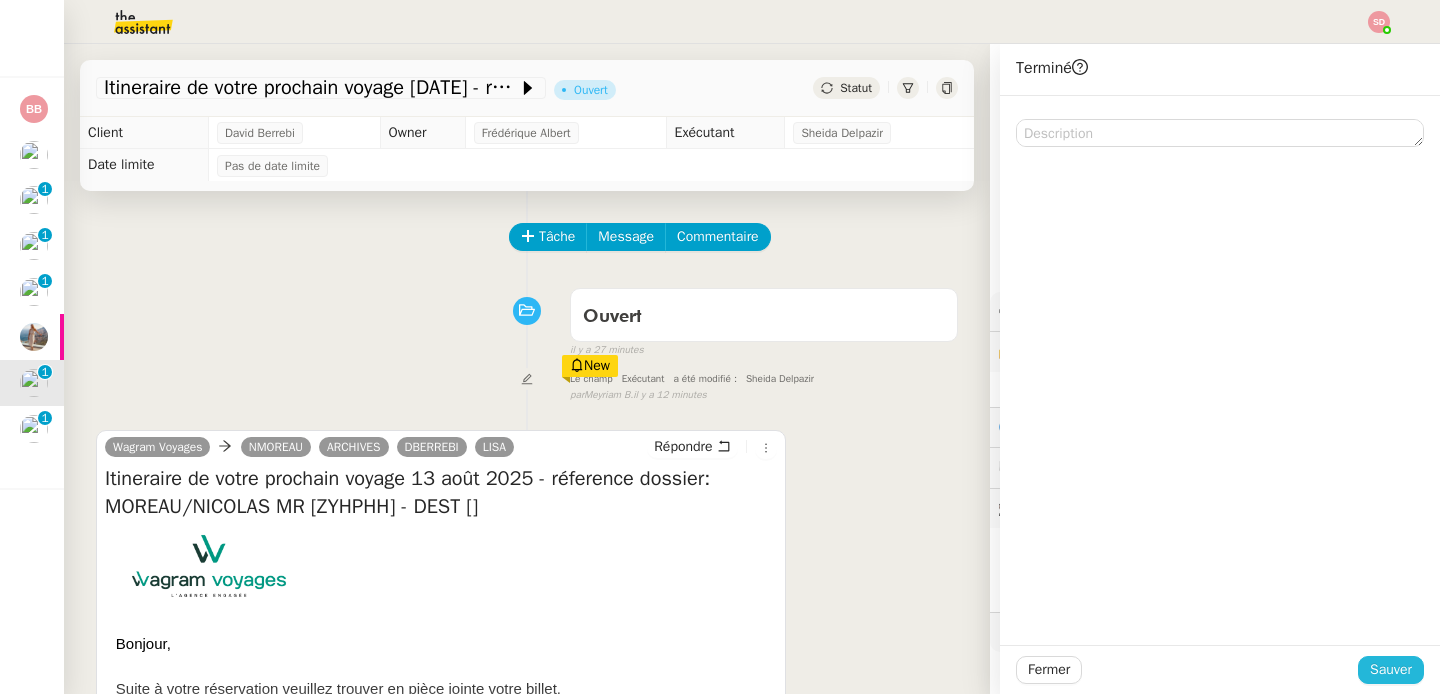 click on "Sauver" 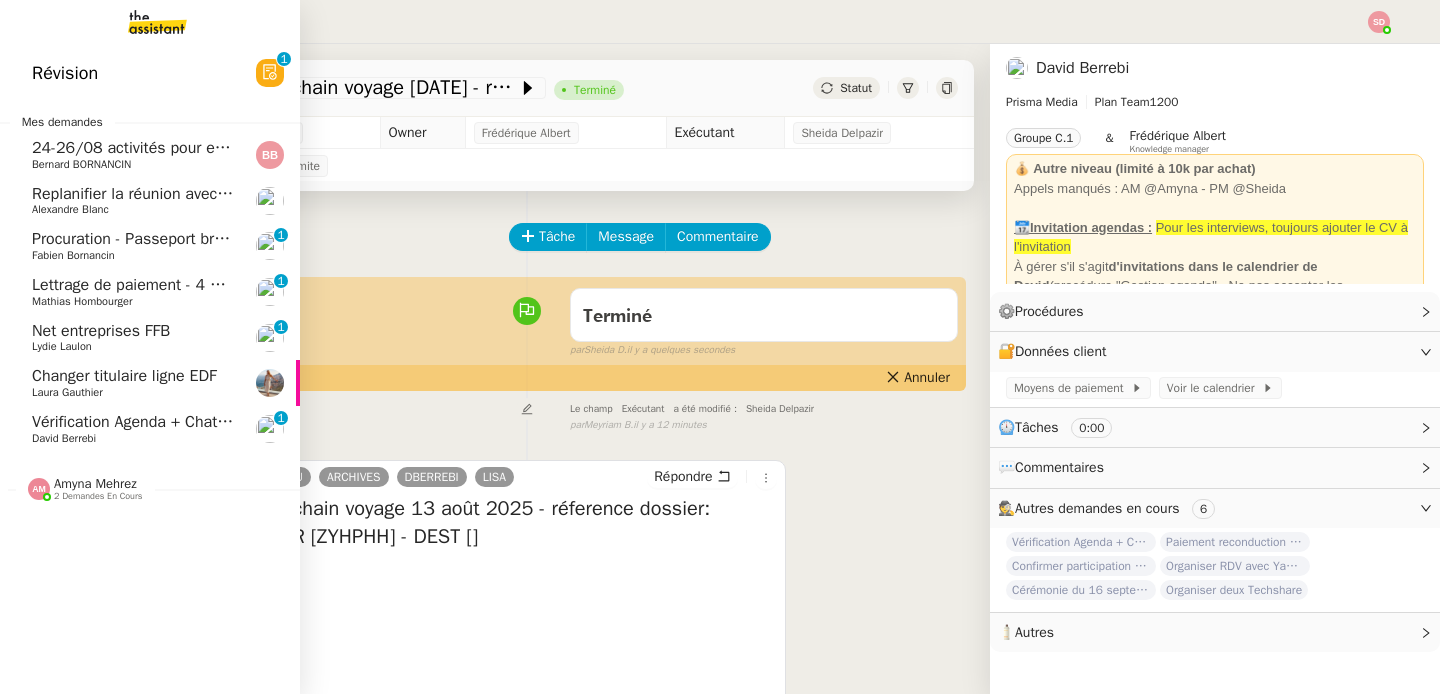click on "[FIRST] [LAST]    [NUMBER] demandes en cours" 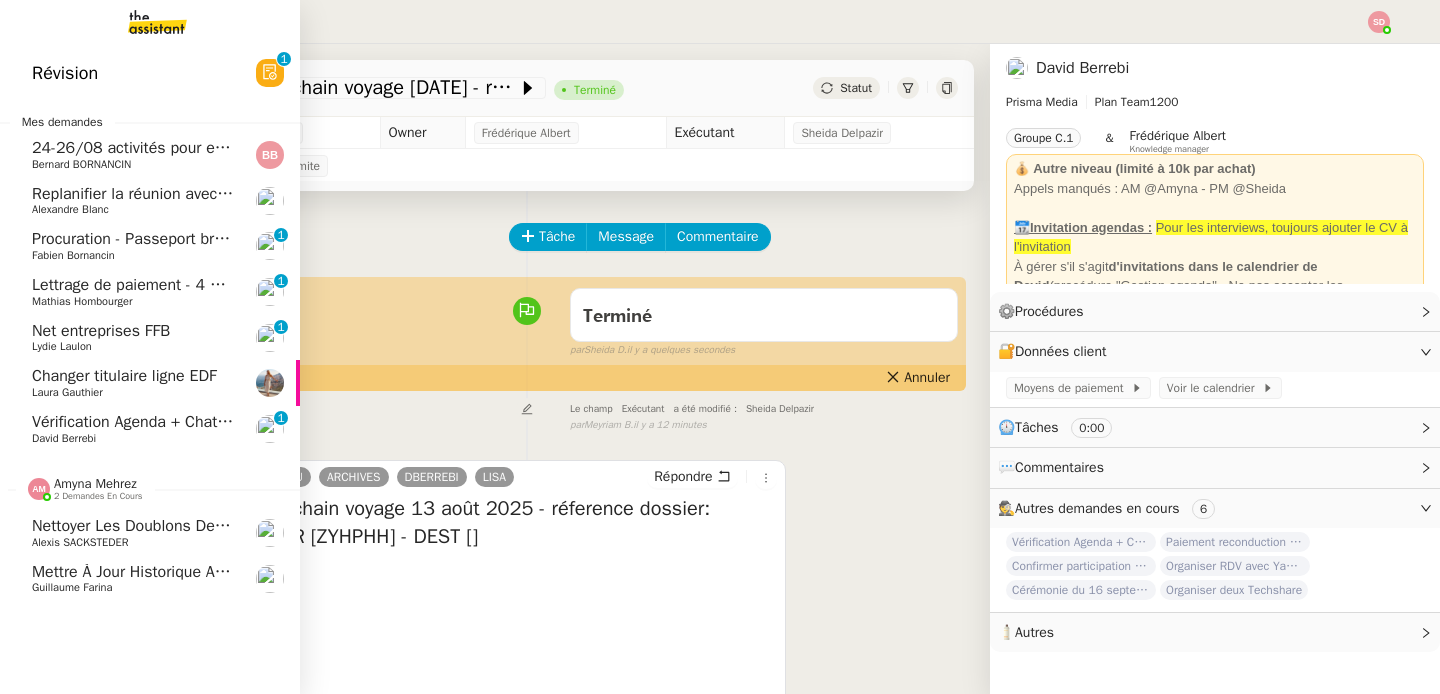 click on "[FIRST] [LAST]    [NUMBER] demandes en cours" 